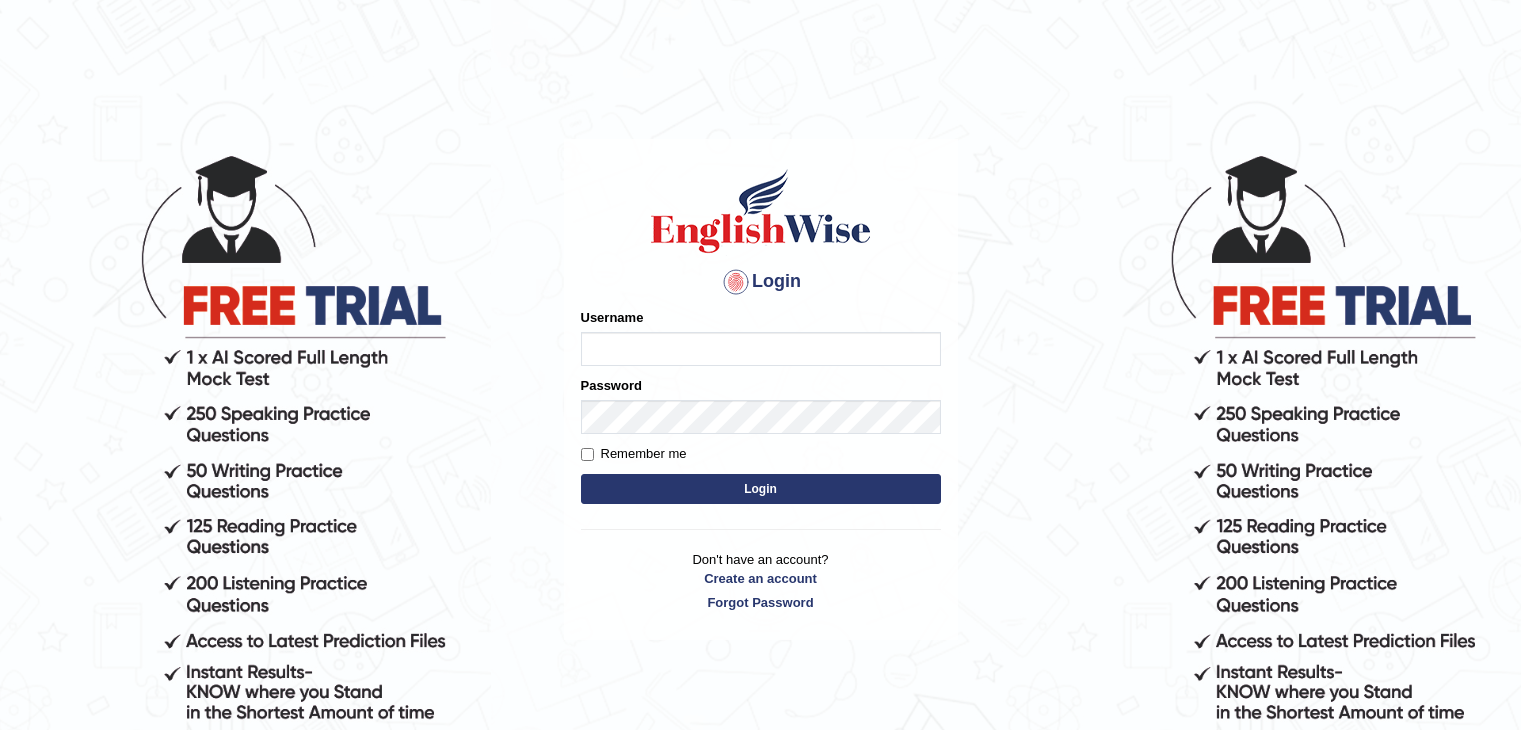scroll, scrollTop: 0, scrollLeft: 0, axis: both 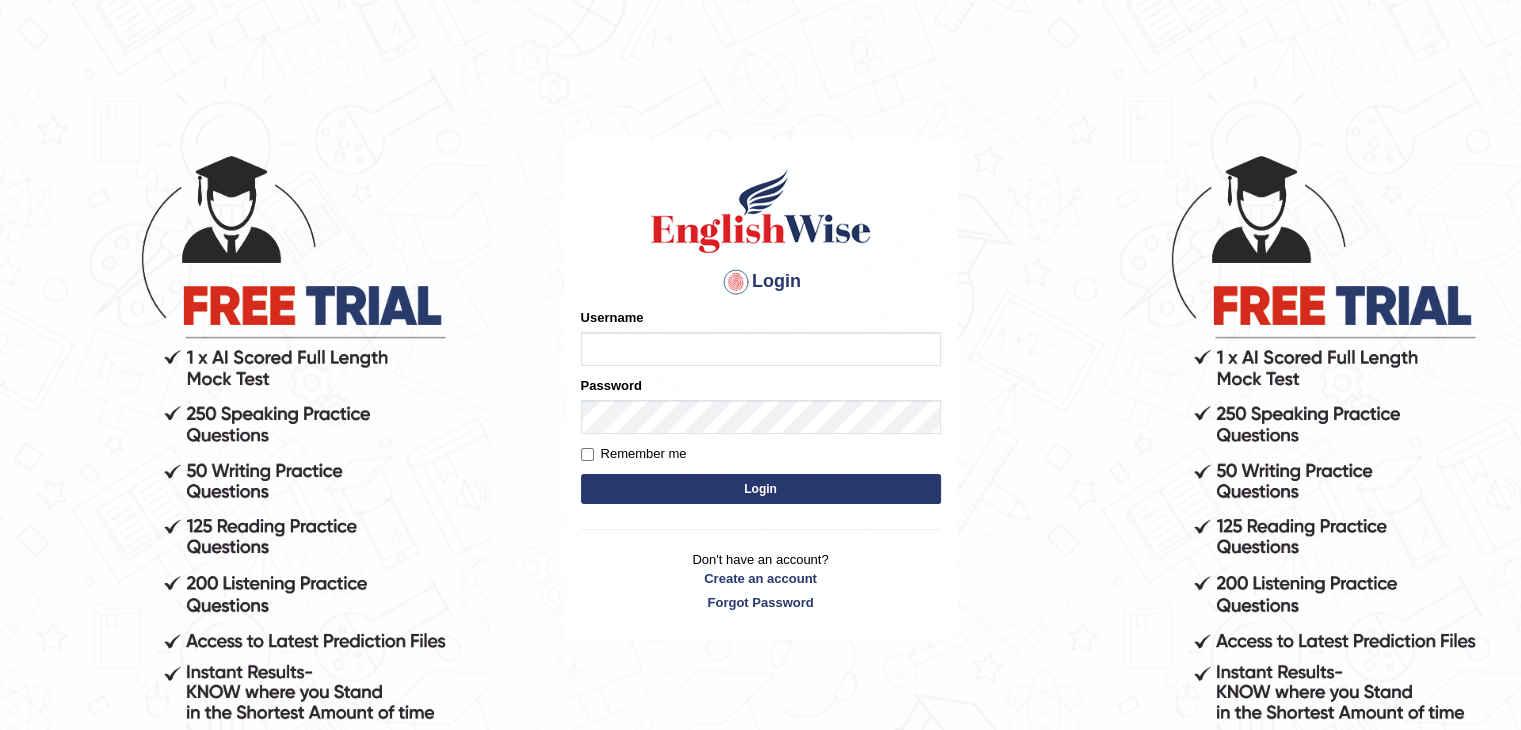type on "lex_parramatta" 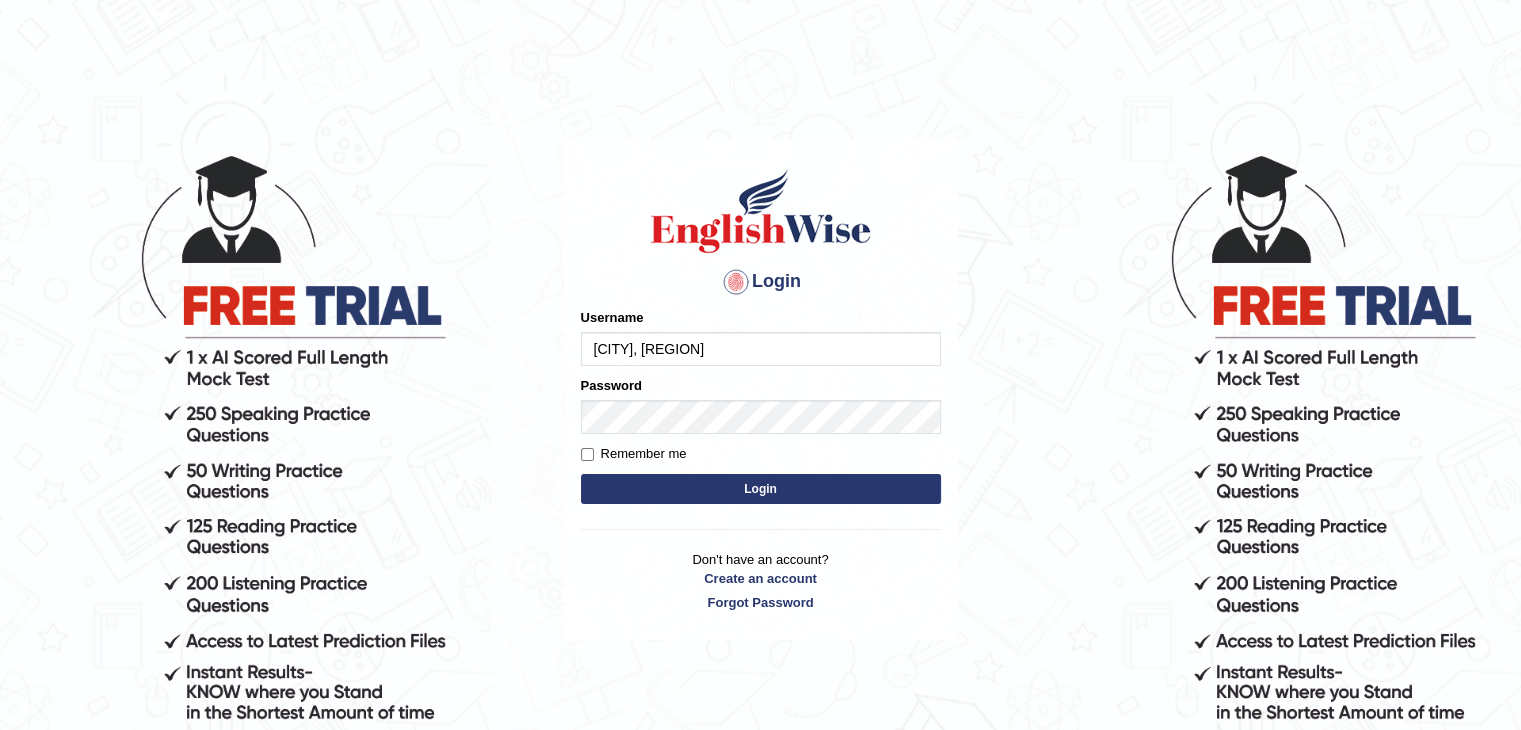 click on "Login" at bounding box center [761, 489] 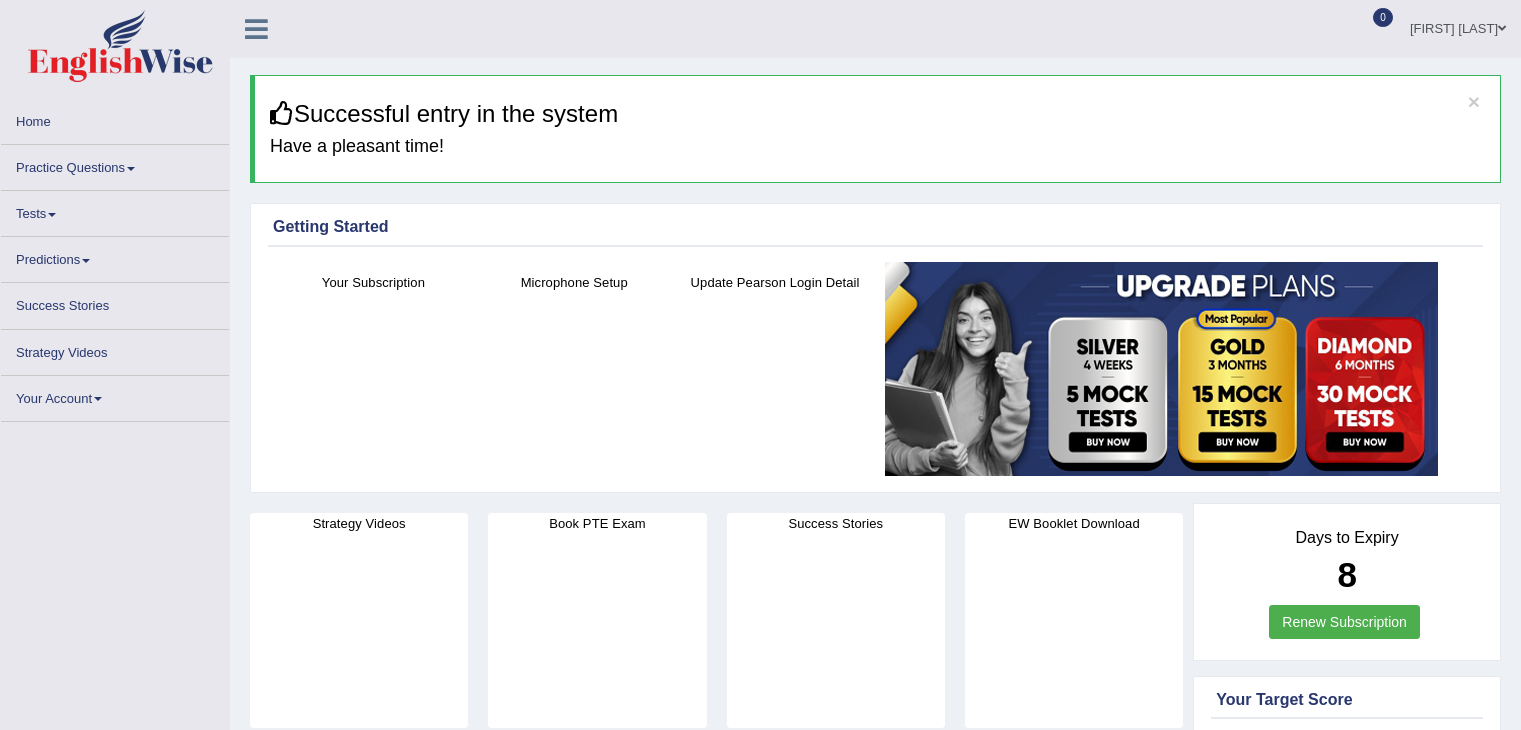 scroll, scrollTop: 0, scrollLeft: 0, axis: both 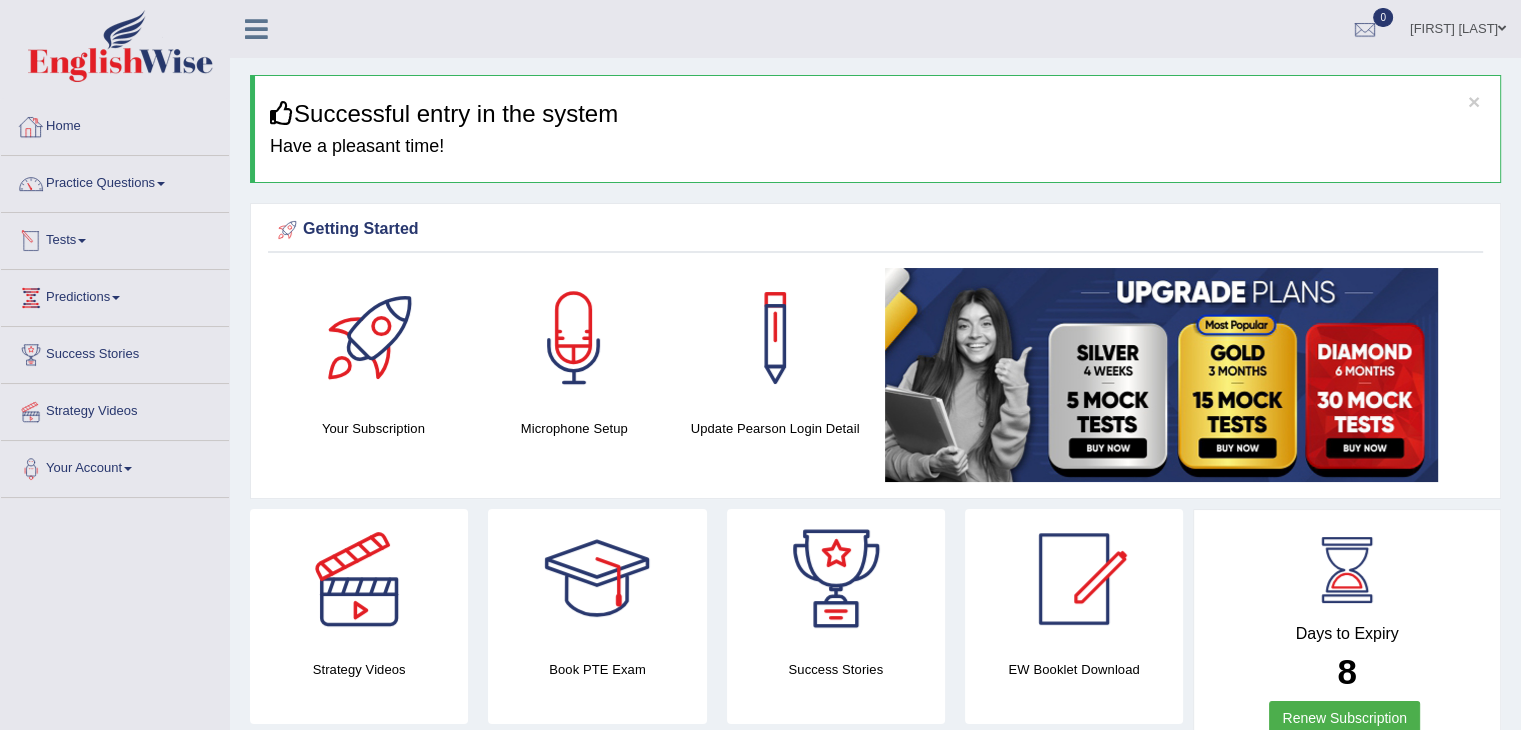 click on "Practice Questions" at bounding box center (115, 181) 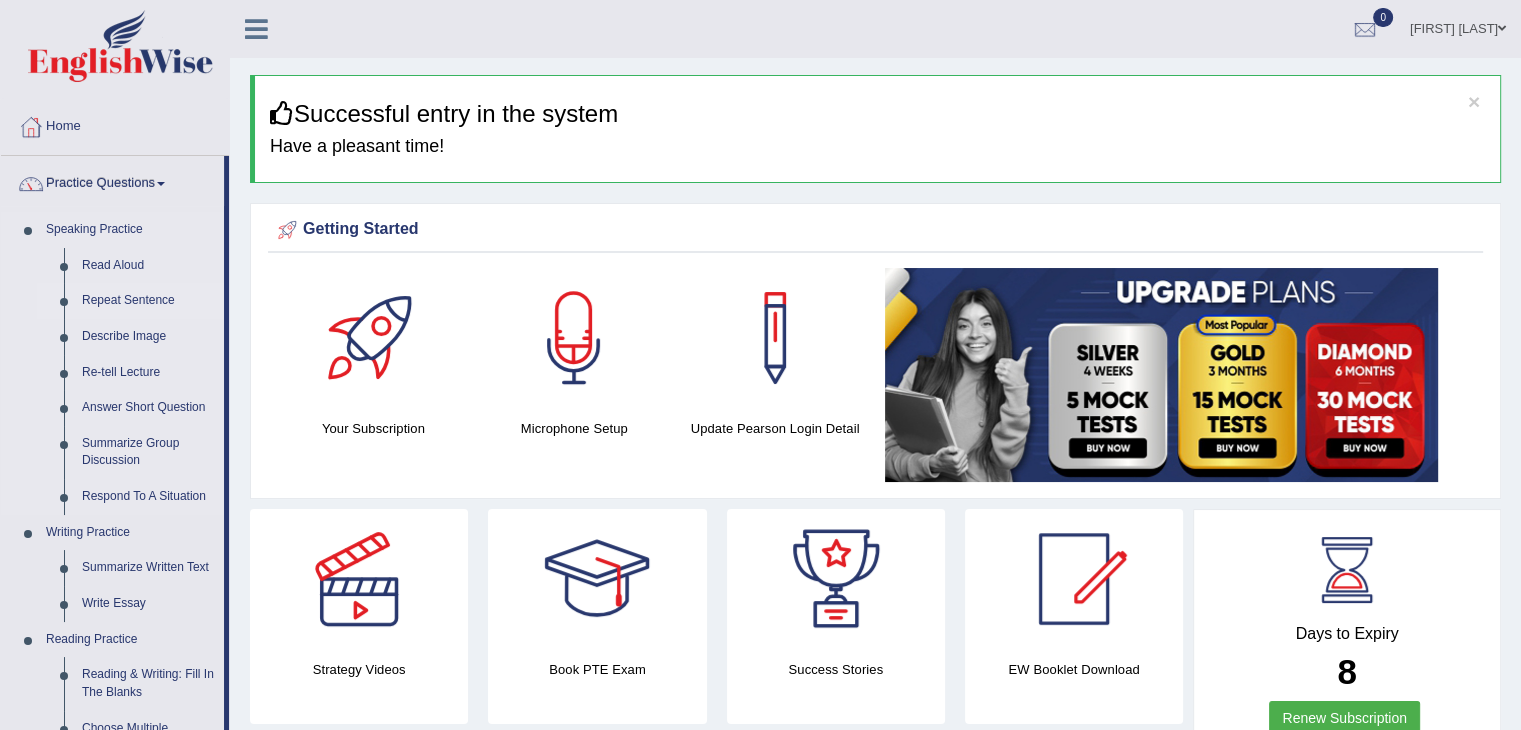 click on "Repeat Sentence" at bounding box center (148, 301) 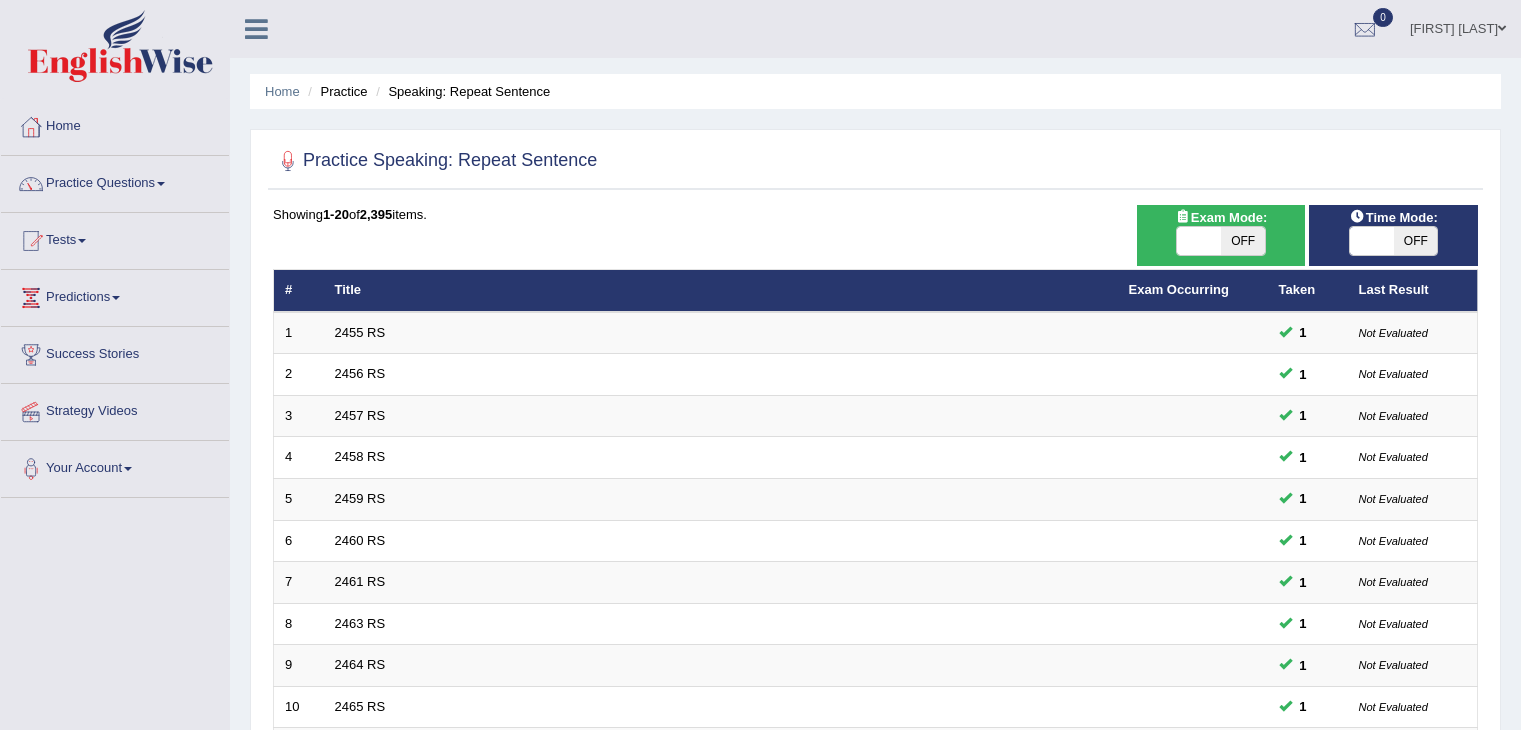 scroll, scrollTop: 0, scrollLeft: 0, axis: both 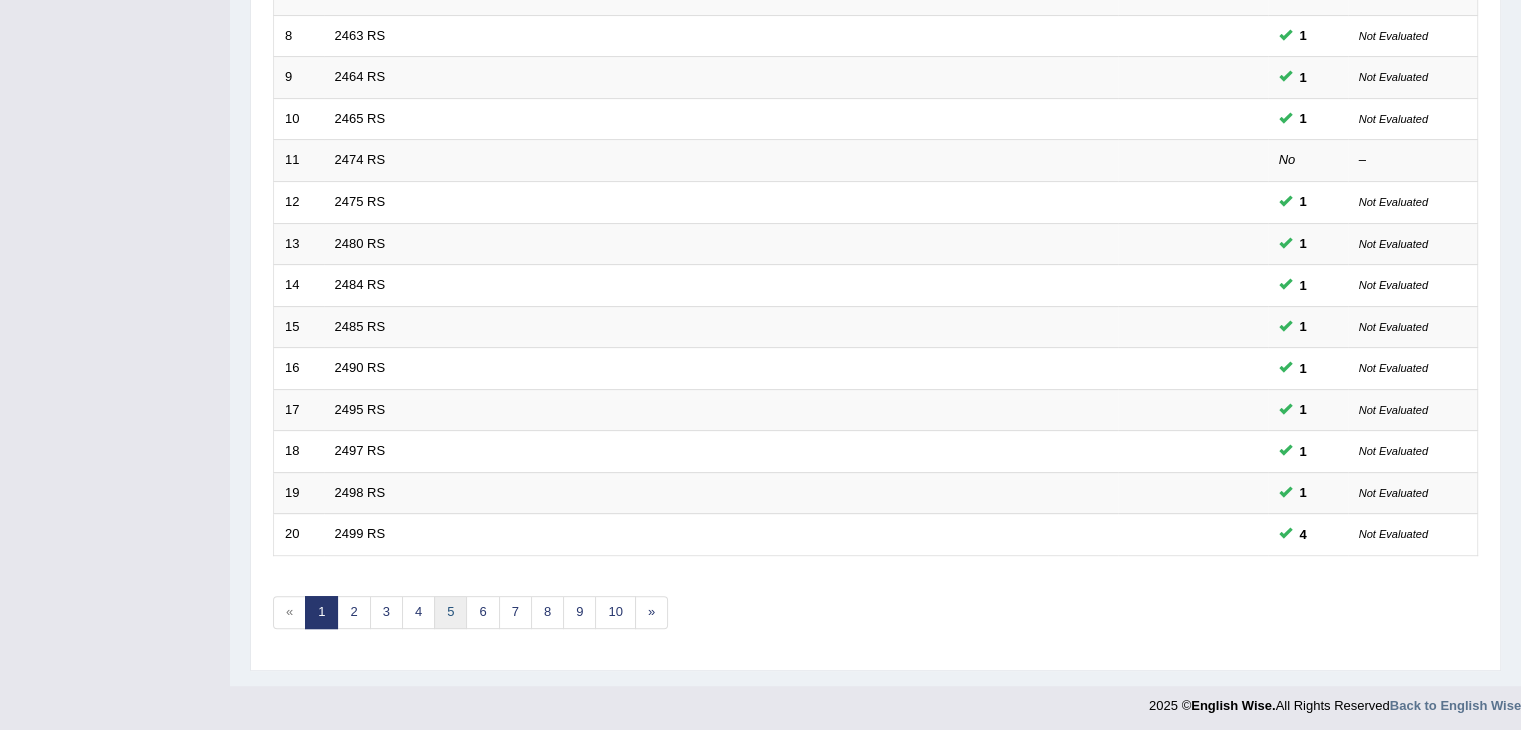 click on "5" at bounding box center (450, 612) 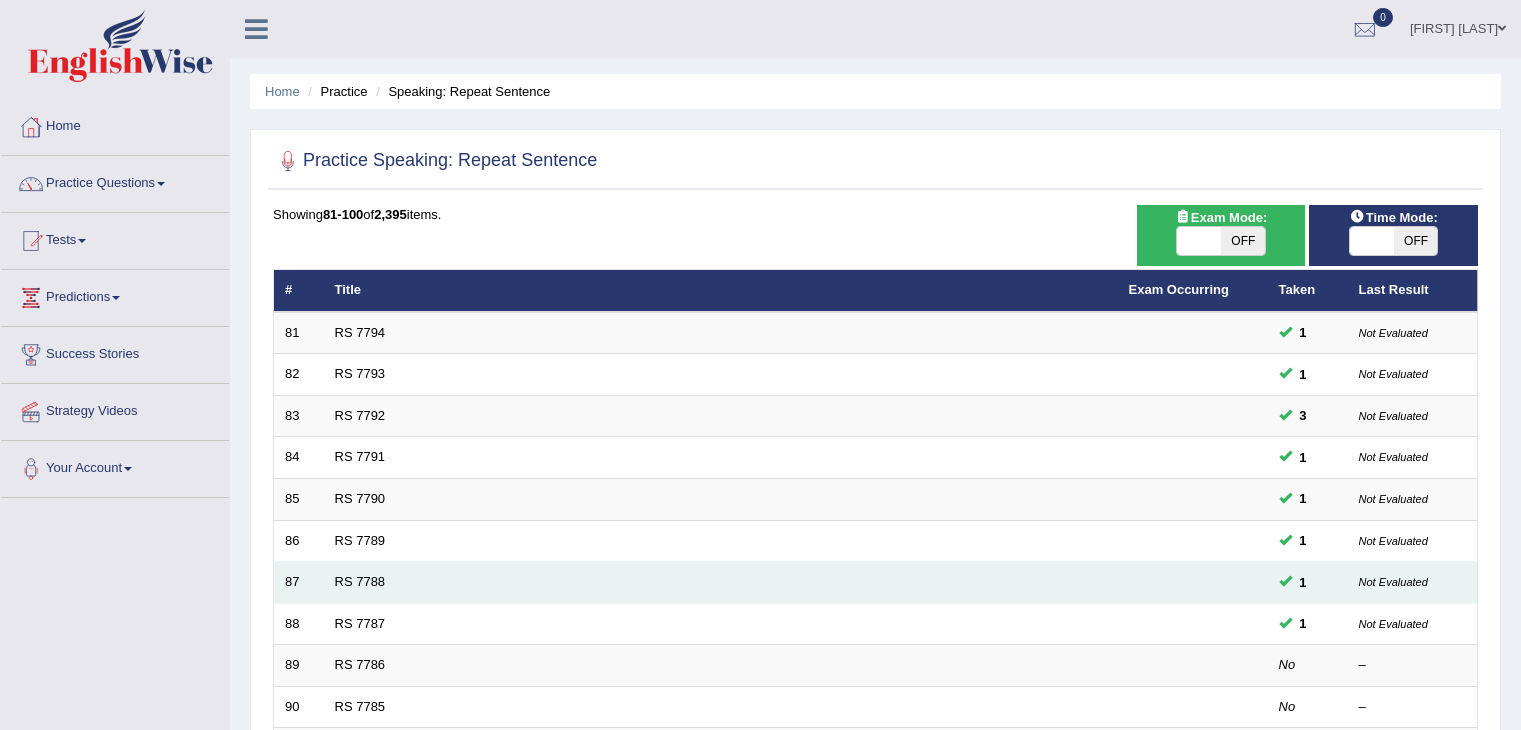 scroll, scrollTop: 0, scrollLeft: 0, axis: both 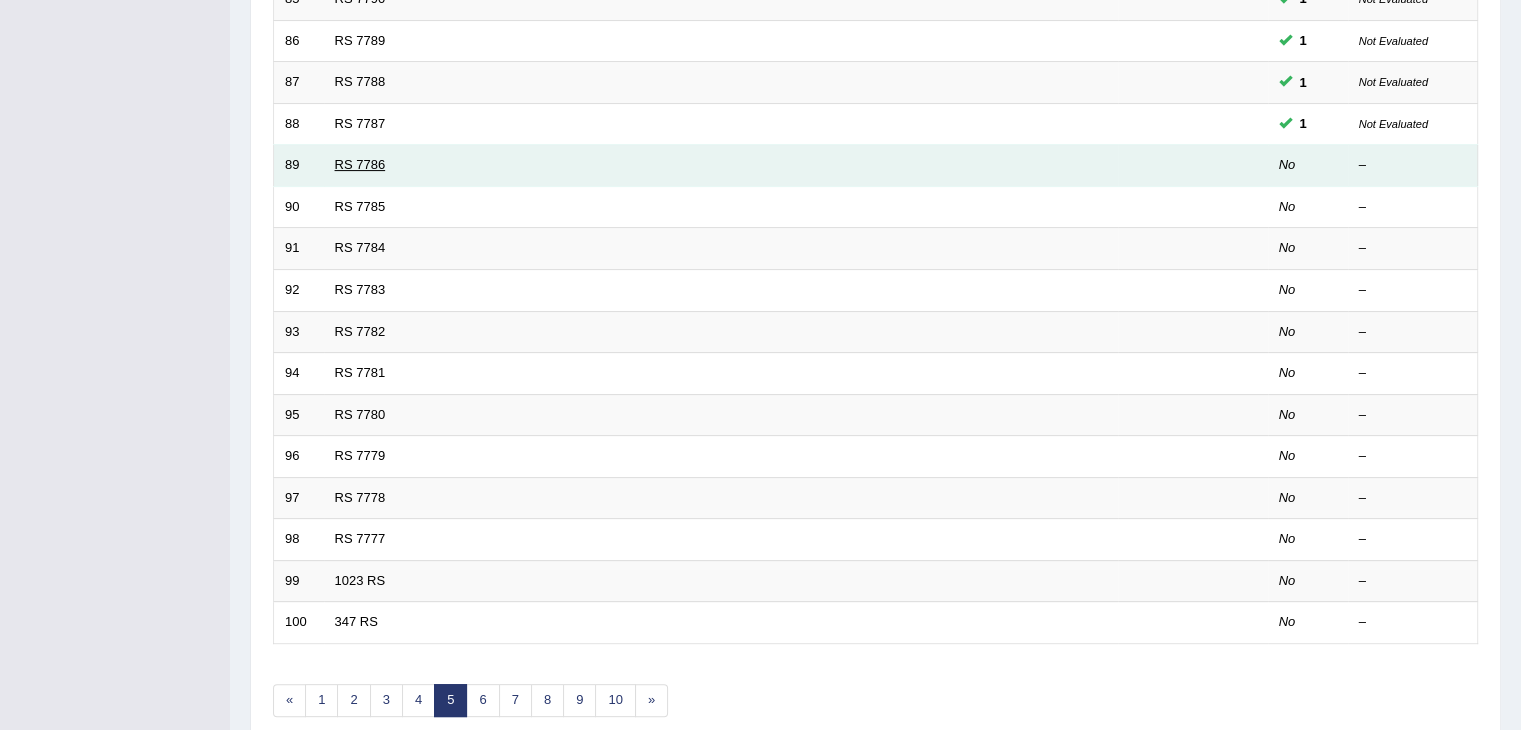 click on "RS 7786" at bounding box center [360, 164] 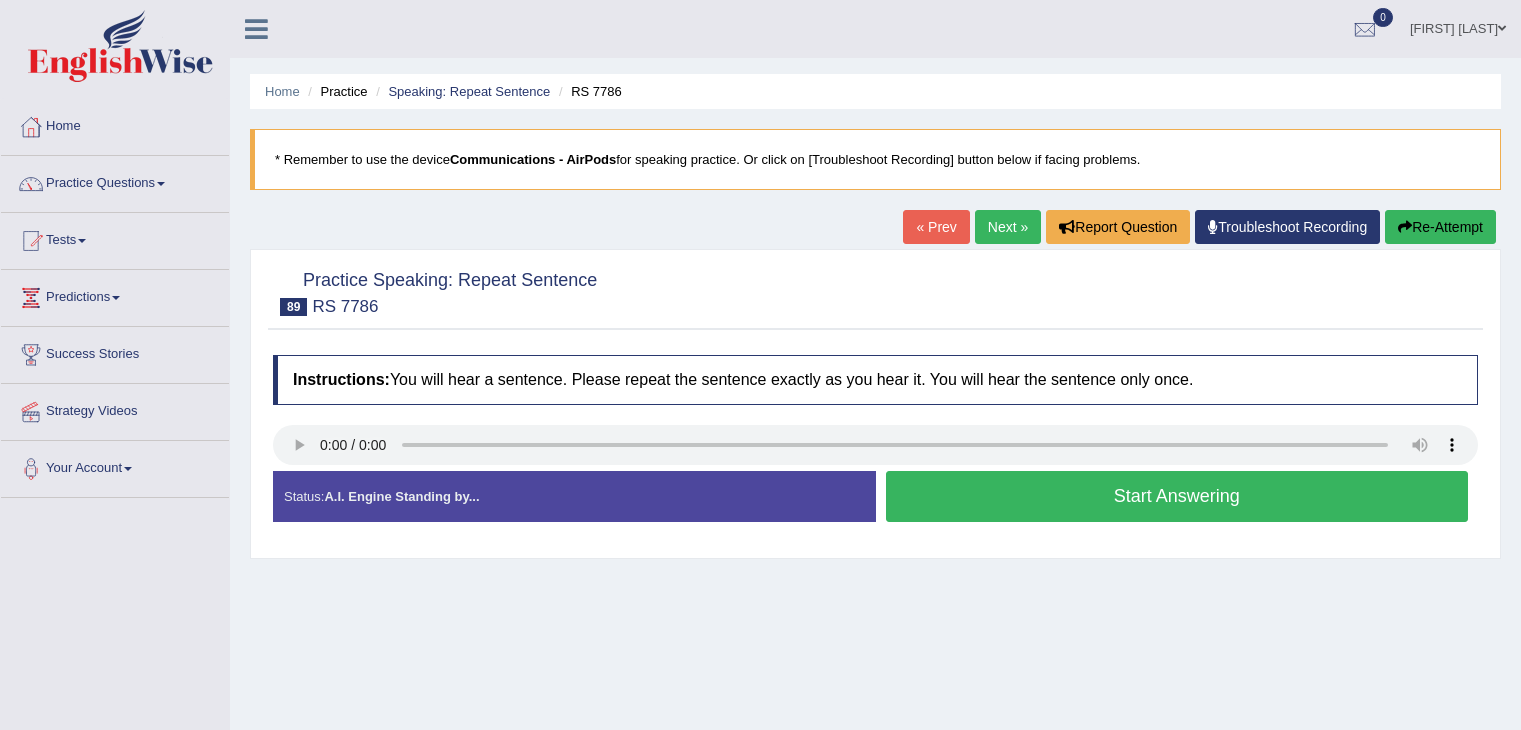 scroll, scrollTop: 0, scrollLeft: 0, axis: both 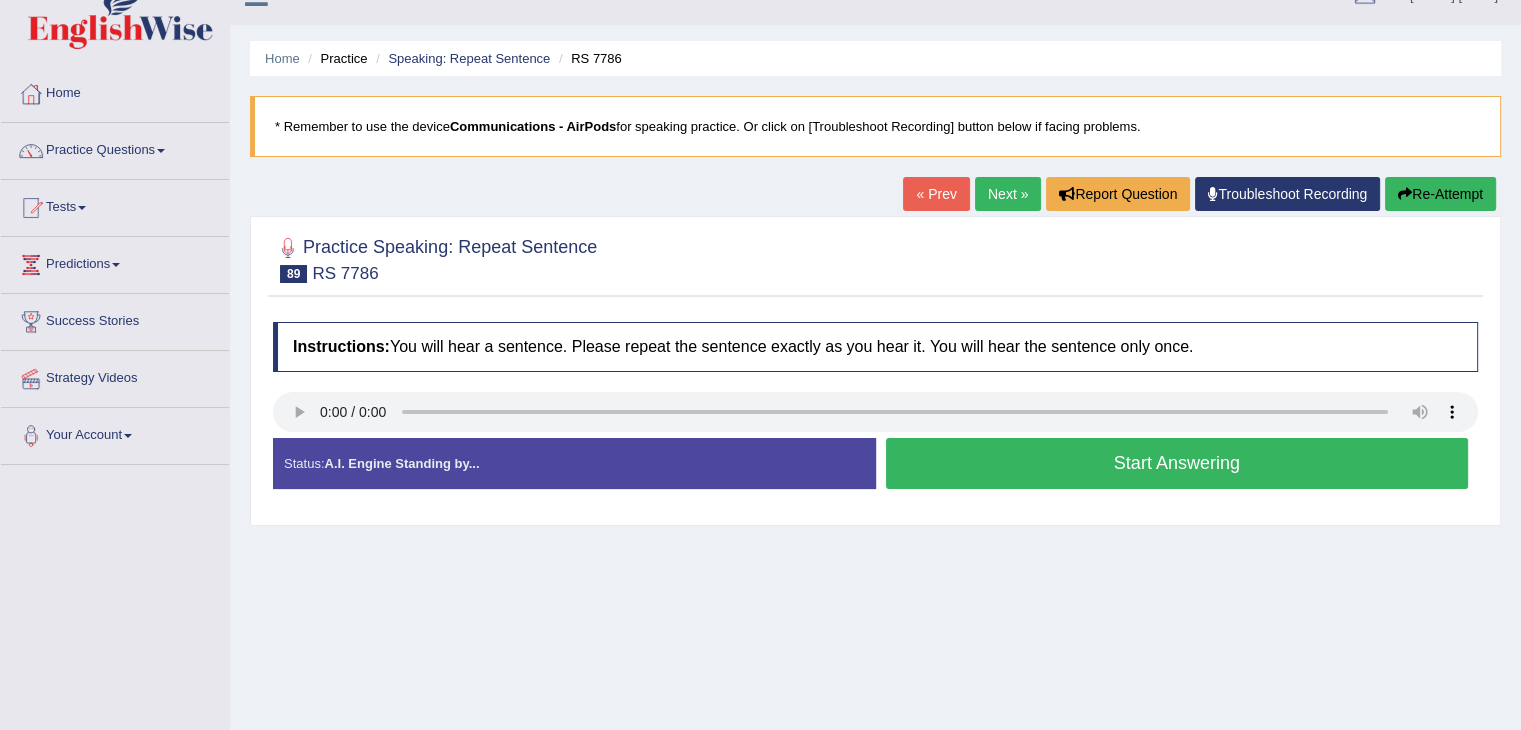 type 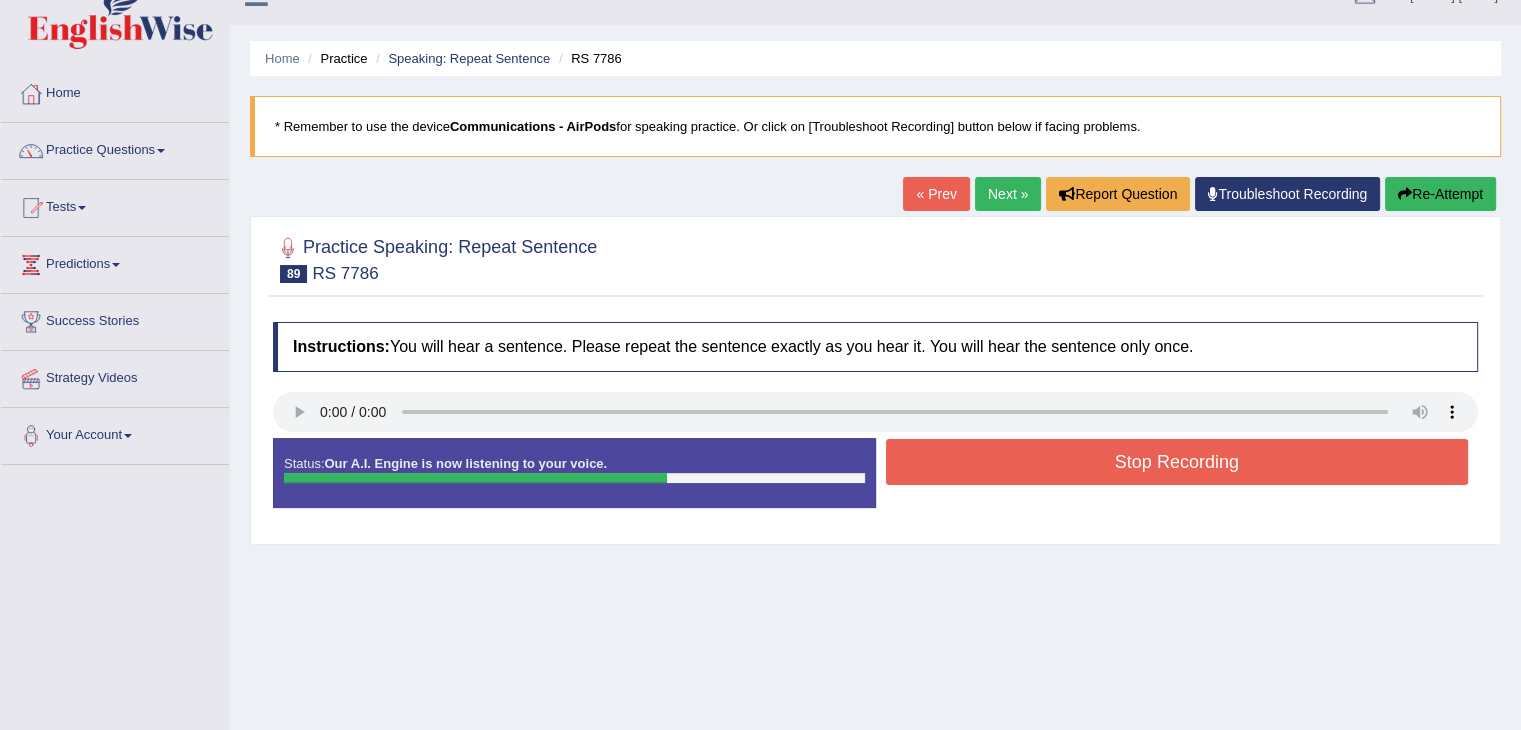 click on "Stop Recording" at bounding box center (1177, 462) 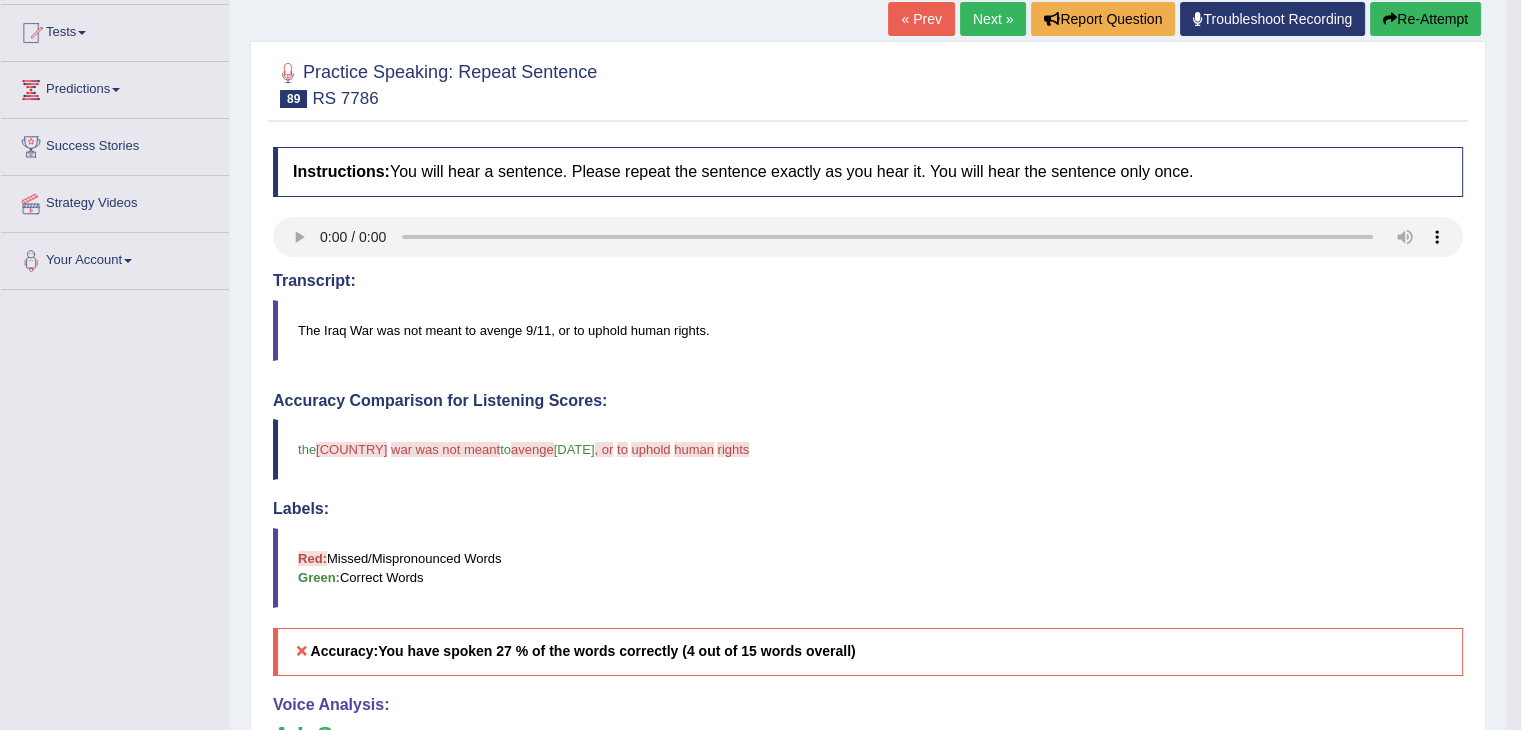 scroll, scrollTop: 200, scrollLeft: 0, axis: vertical 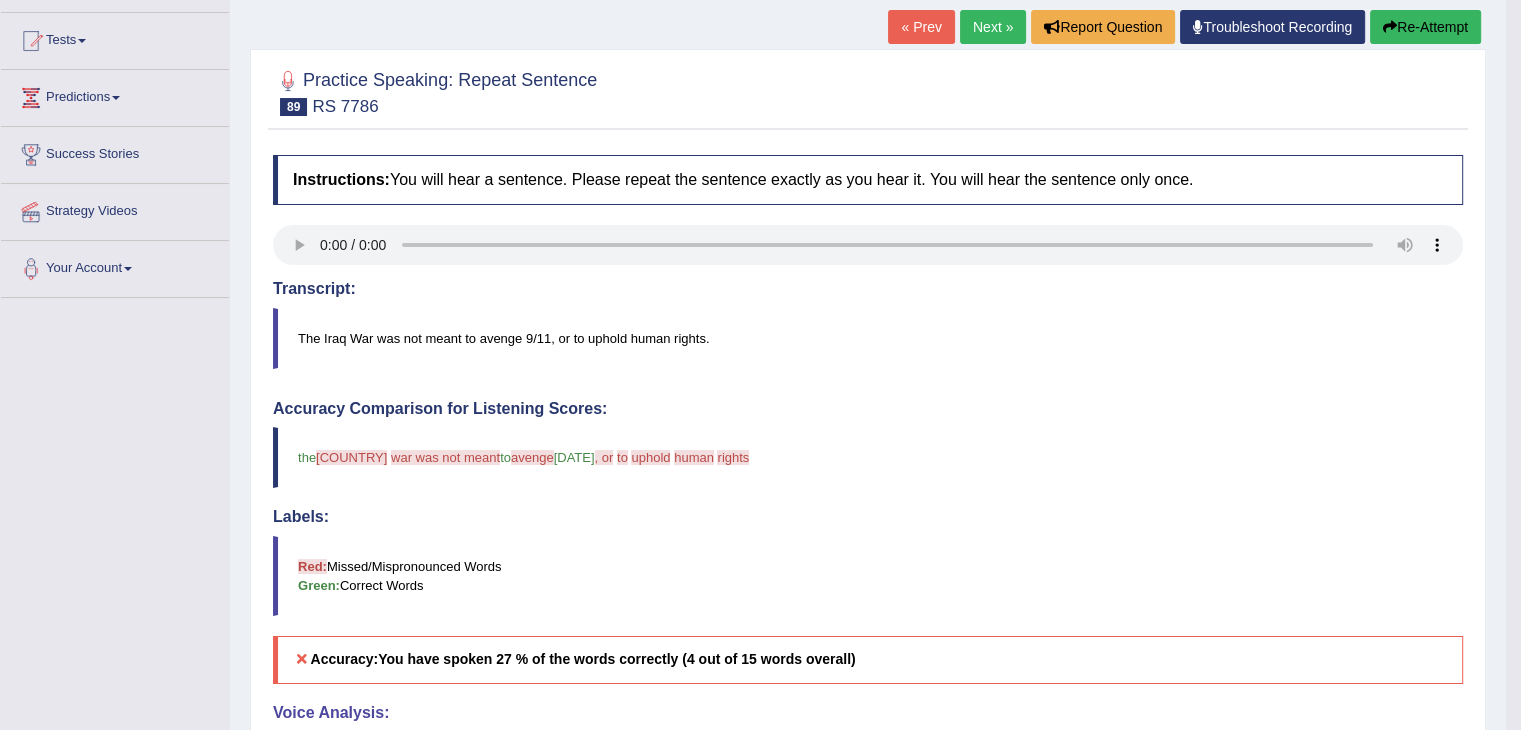 click on "Next »" at bounding box center (993, 27) 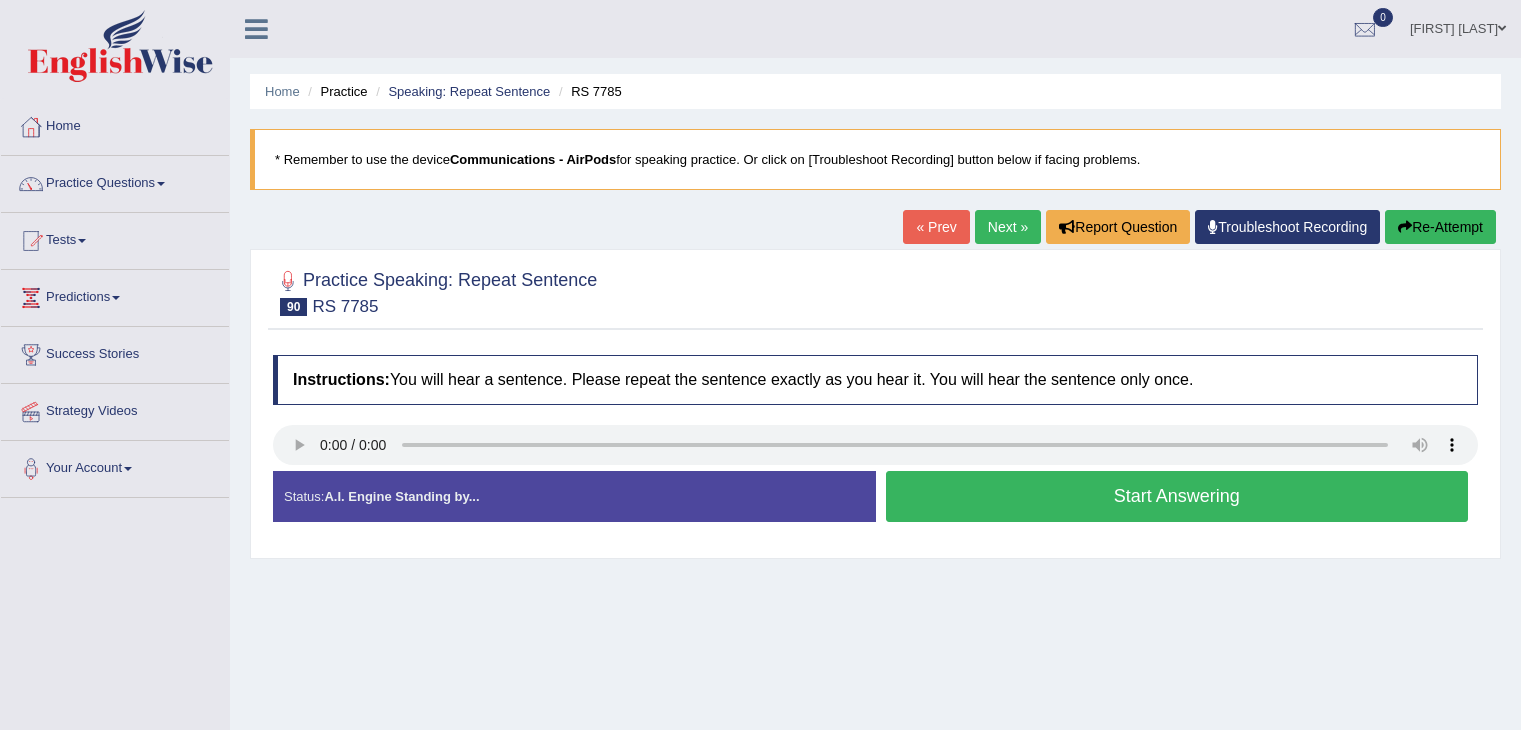scroll, scrollTop: 0, scrollLeft: 0, axis: both 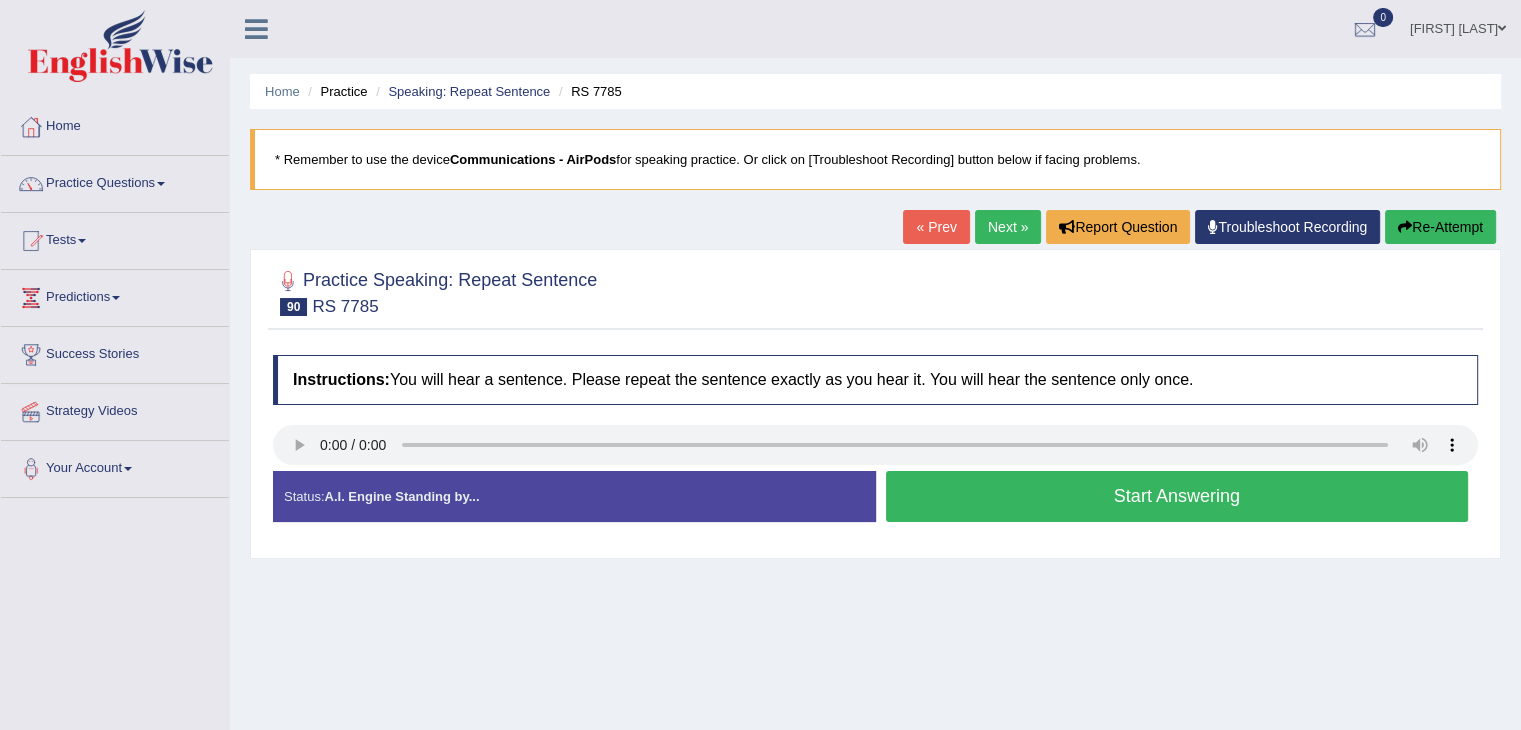 click on "Start Answering" at bounding box center (1177, 496) 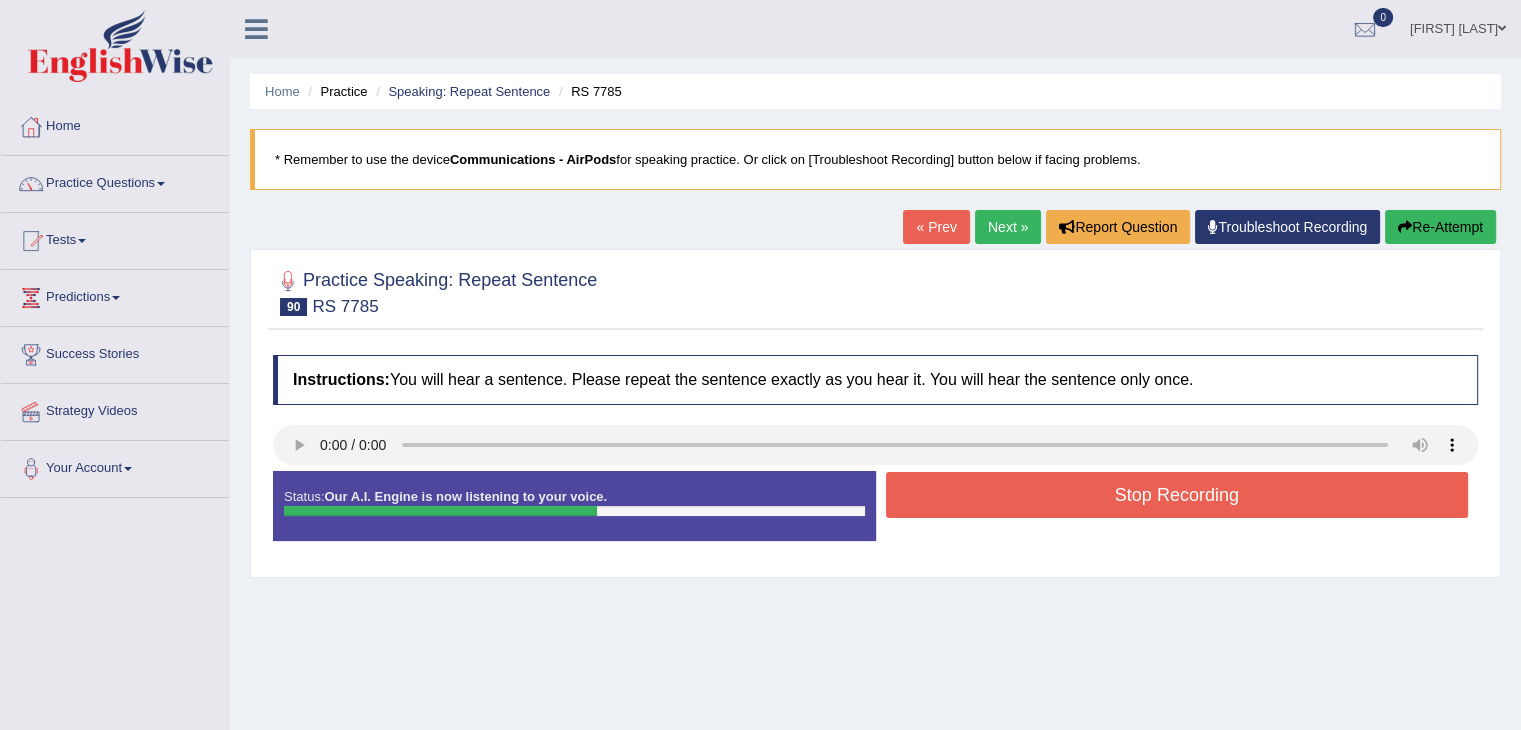click on "Stop Recording" at bounding box center (1177, 495) 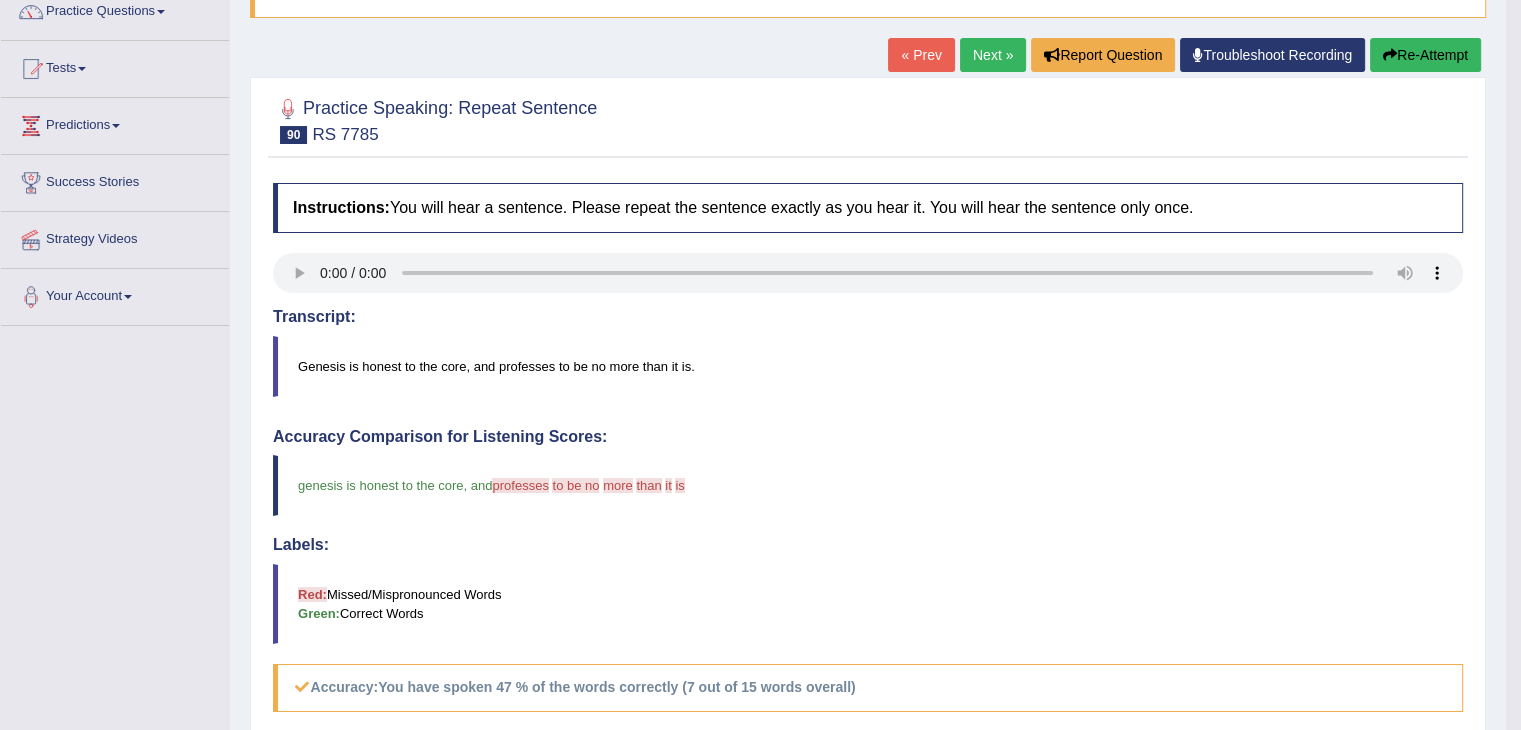 scroll, scrollTop: 133, scrollLeft: 0, axis: vertical 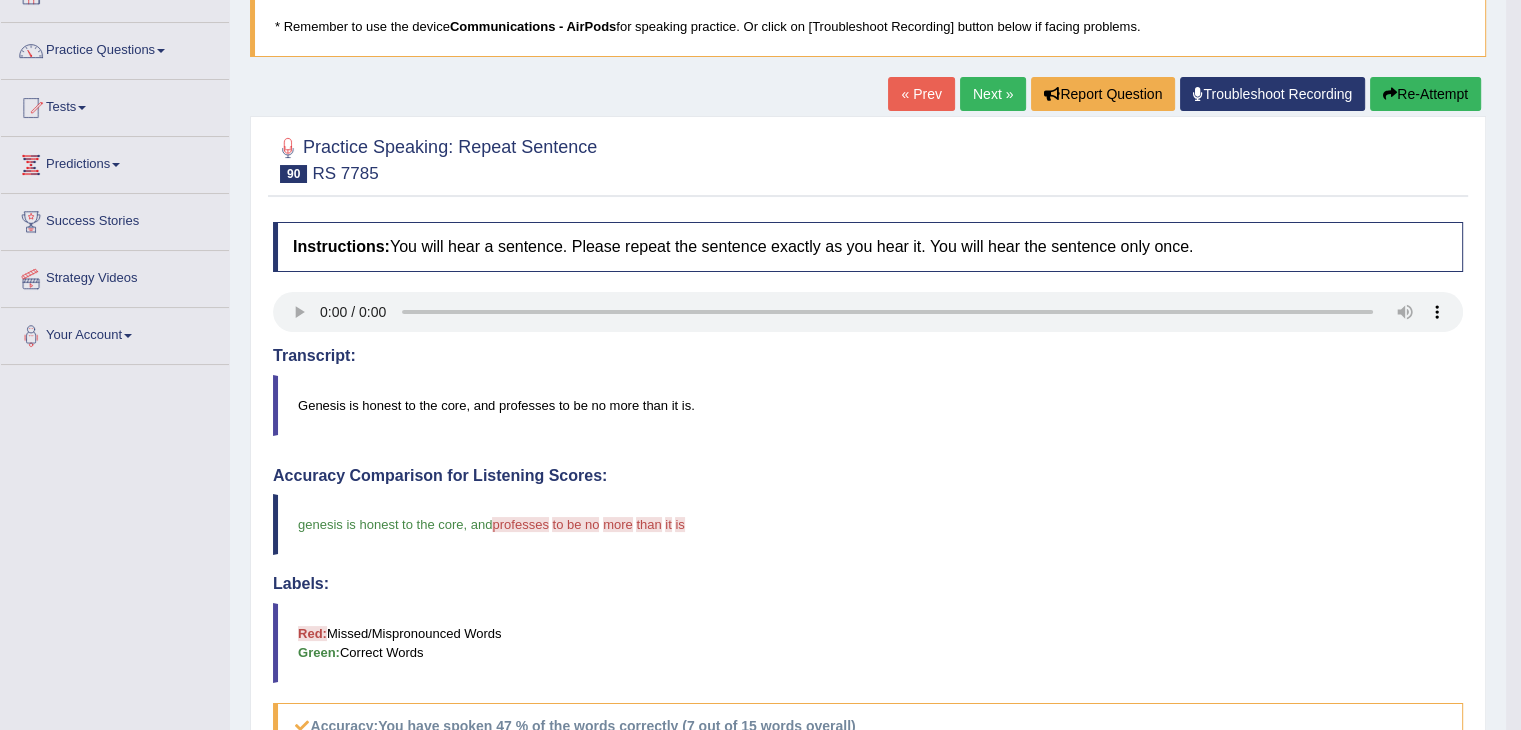 click on "Next »" at bounding box center [993, 94] 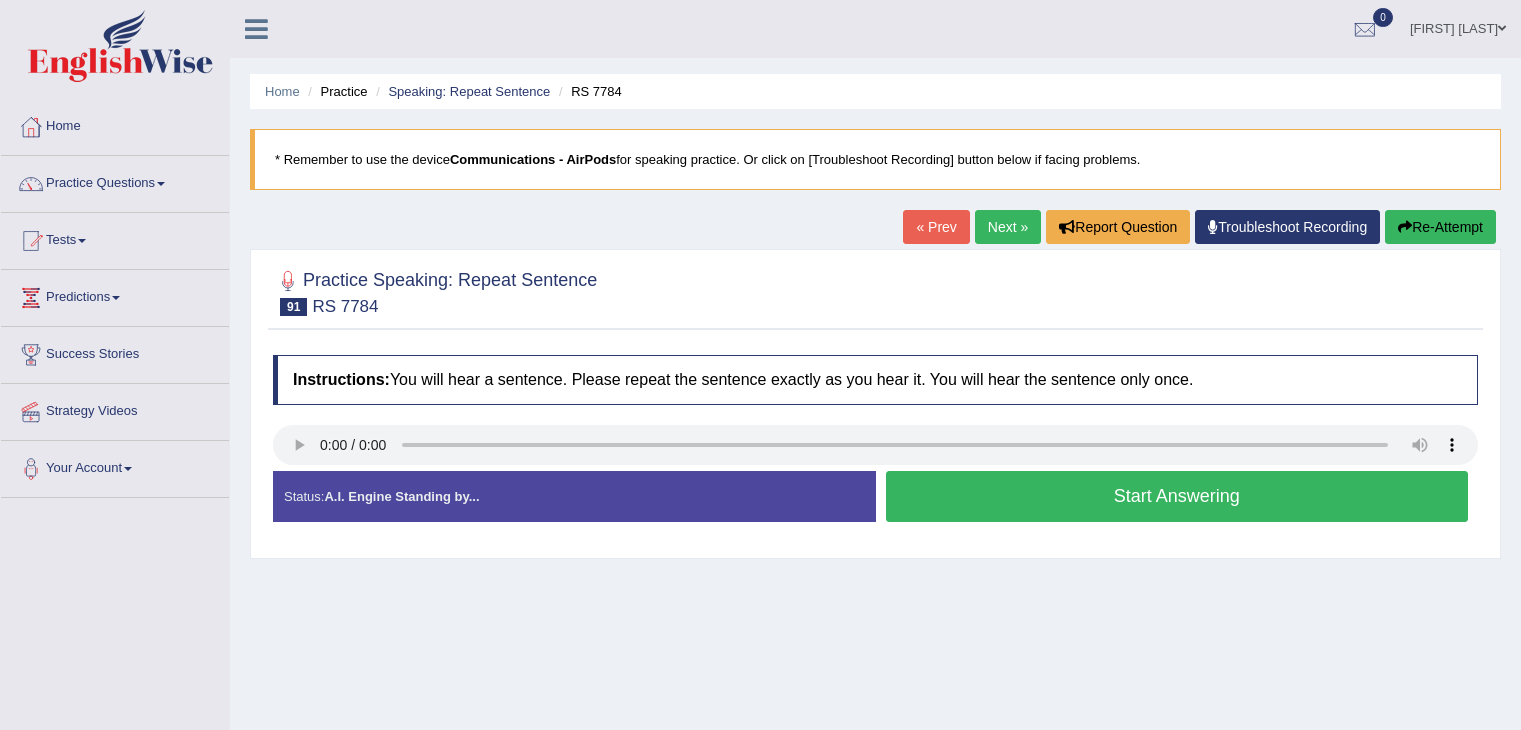 scroll, scrollTop: 0, scrollLeft: 0, axis: both 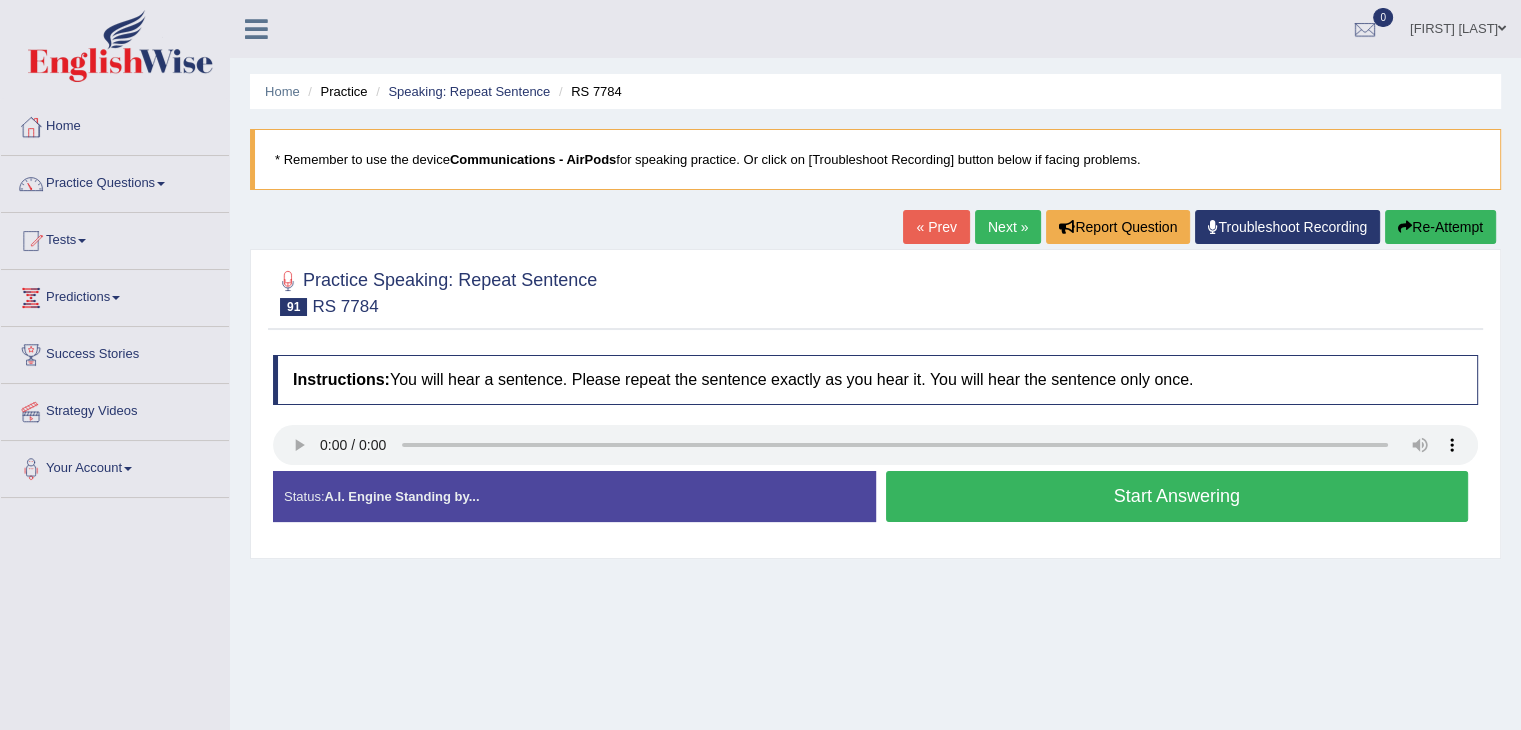 click on "Start Answering" at bounding box center [1177, 496] 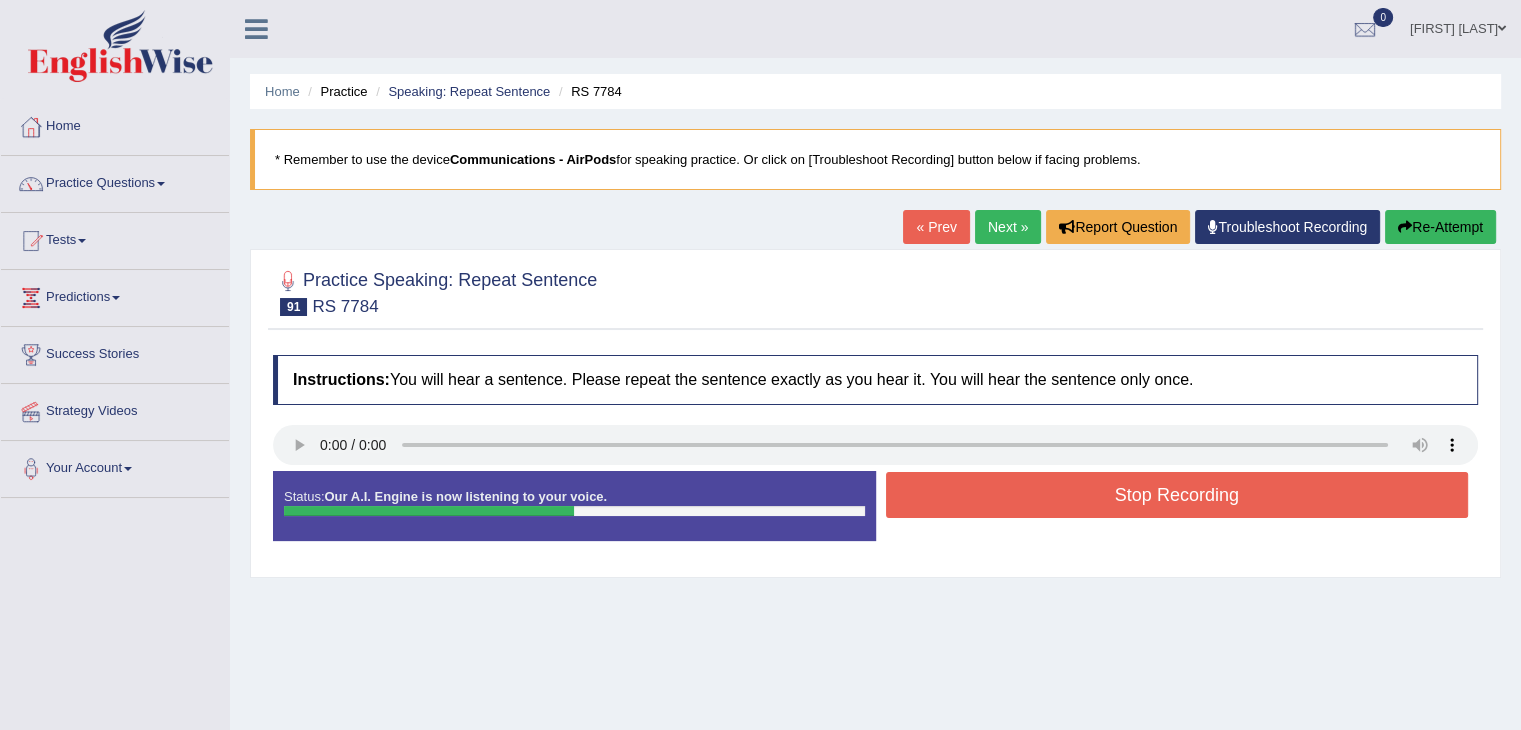 click on "Stop Recording" at bounding box center (1177, 495) 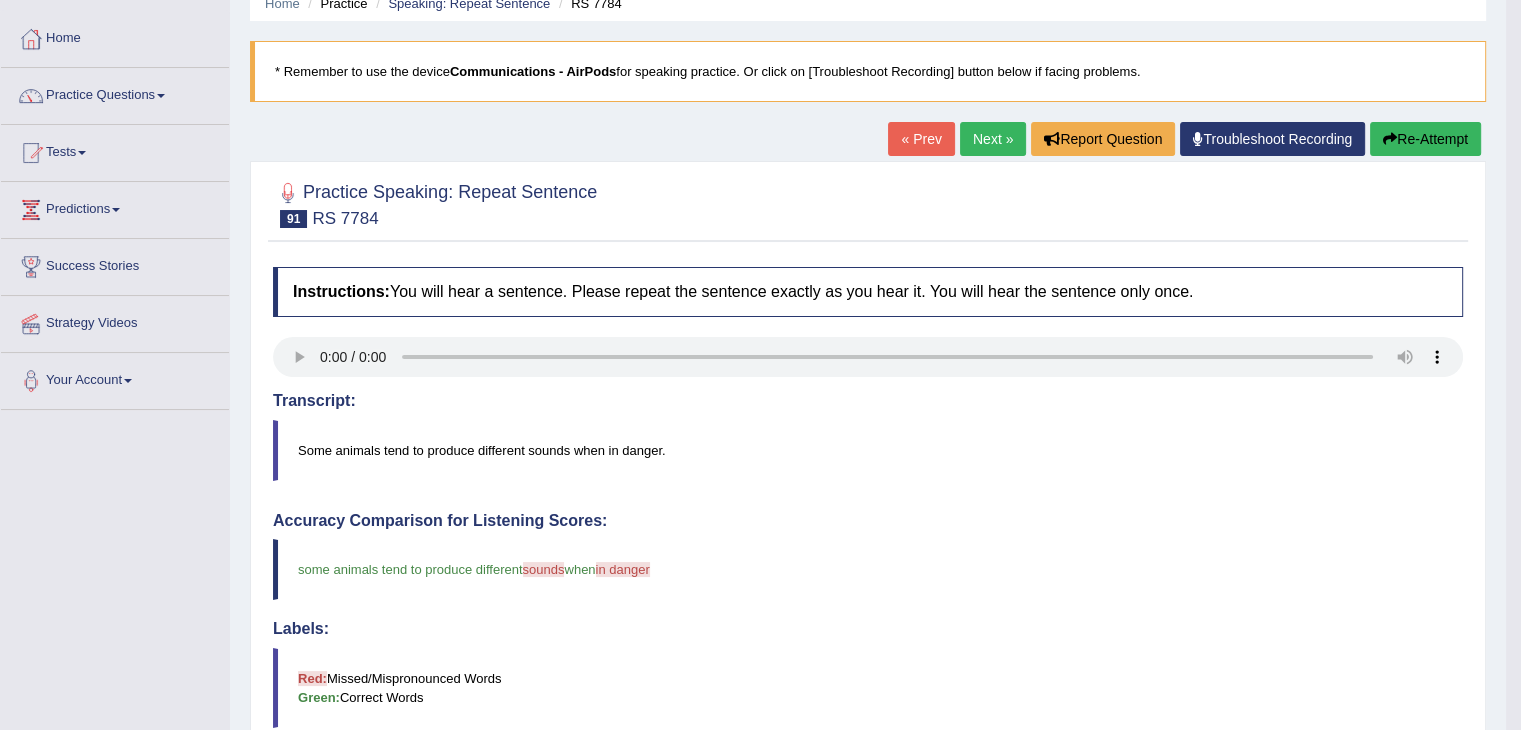 scroll, scrollTop: 66, scrollLeft: 0, axis: vertical 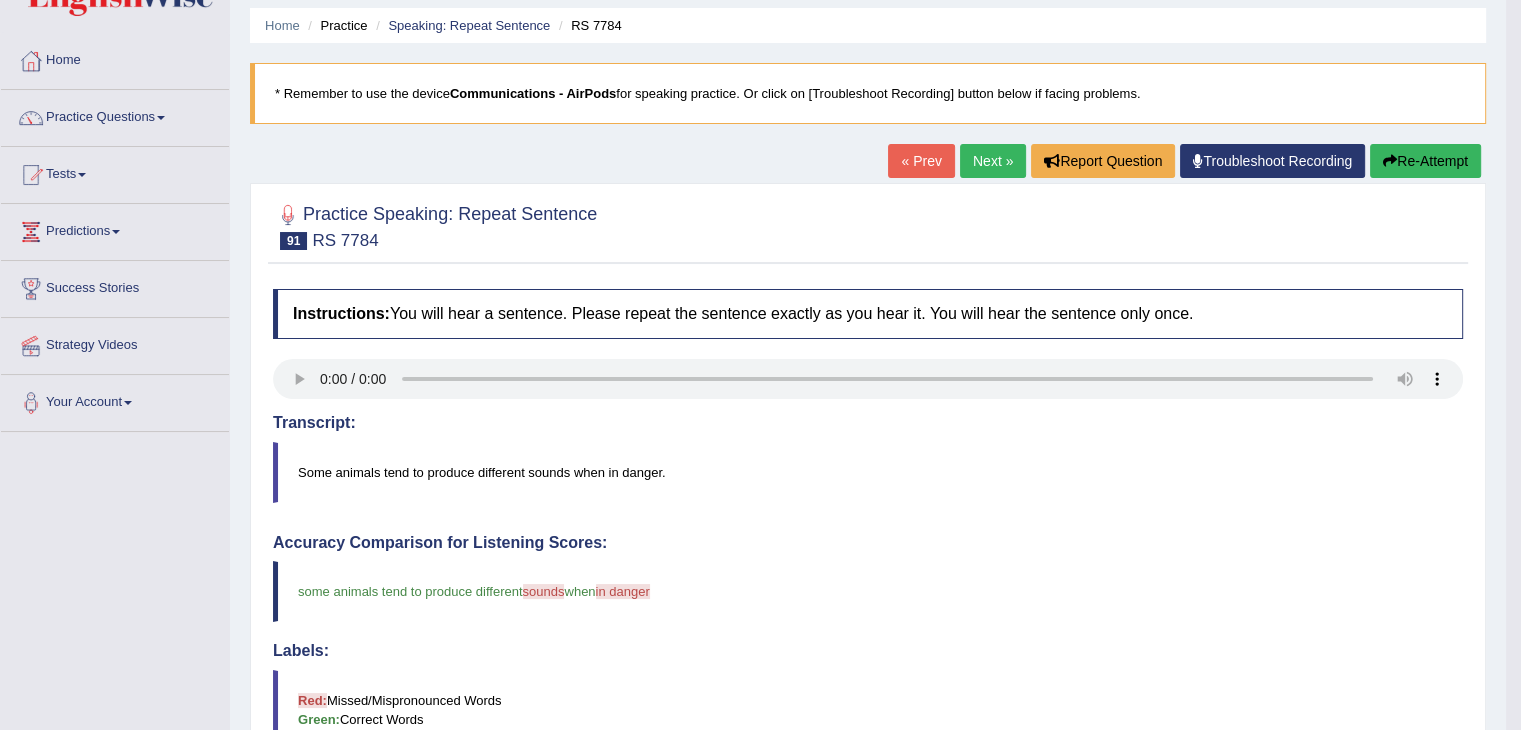 click on "Next »" at bounding box center [993, 161] 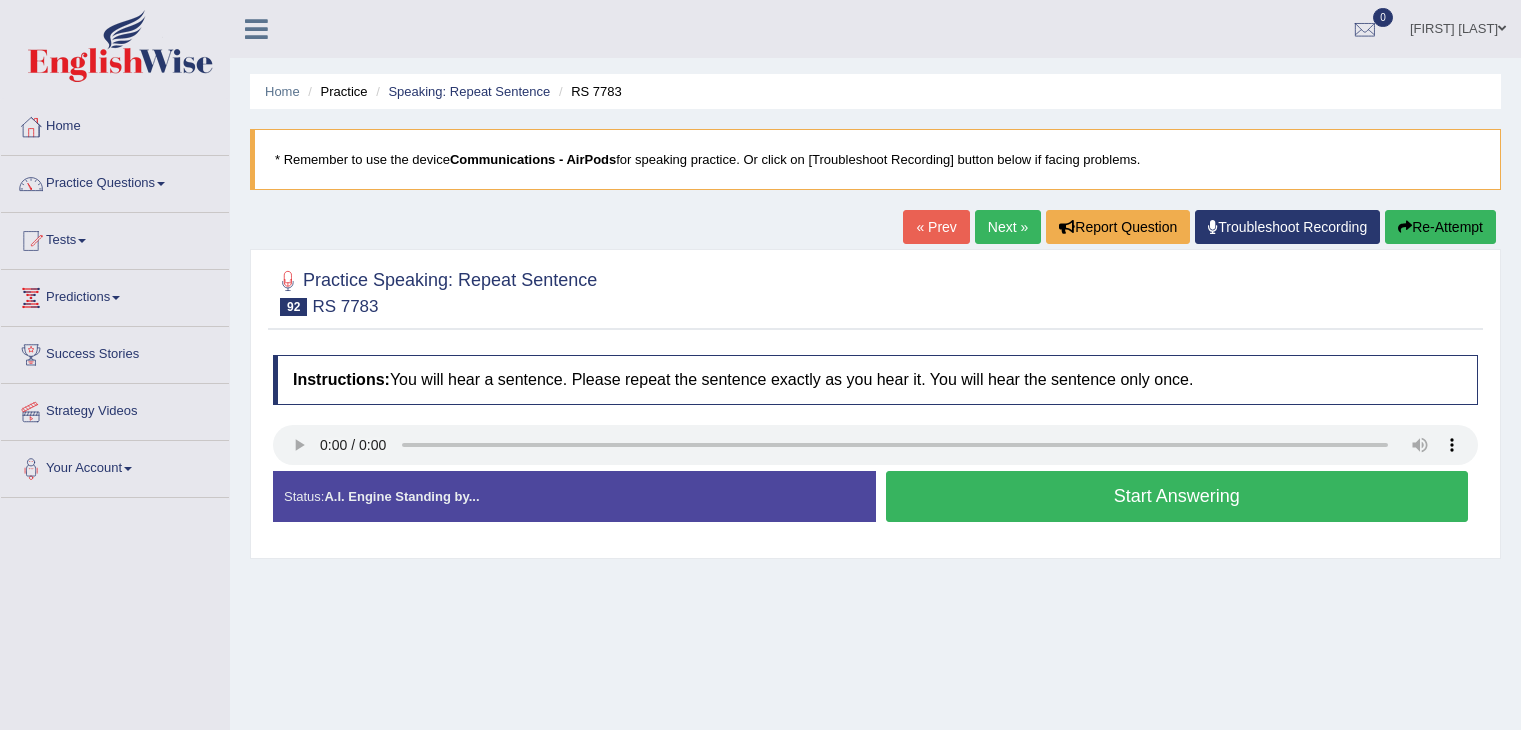 scroll, scrollTop: 0, scrollLeft: 0, axis: both 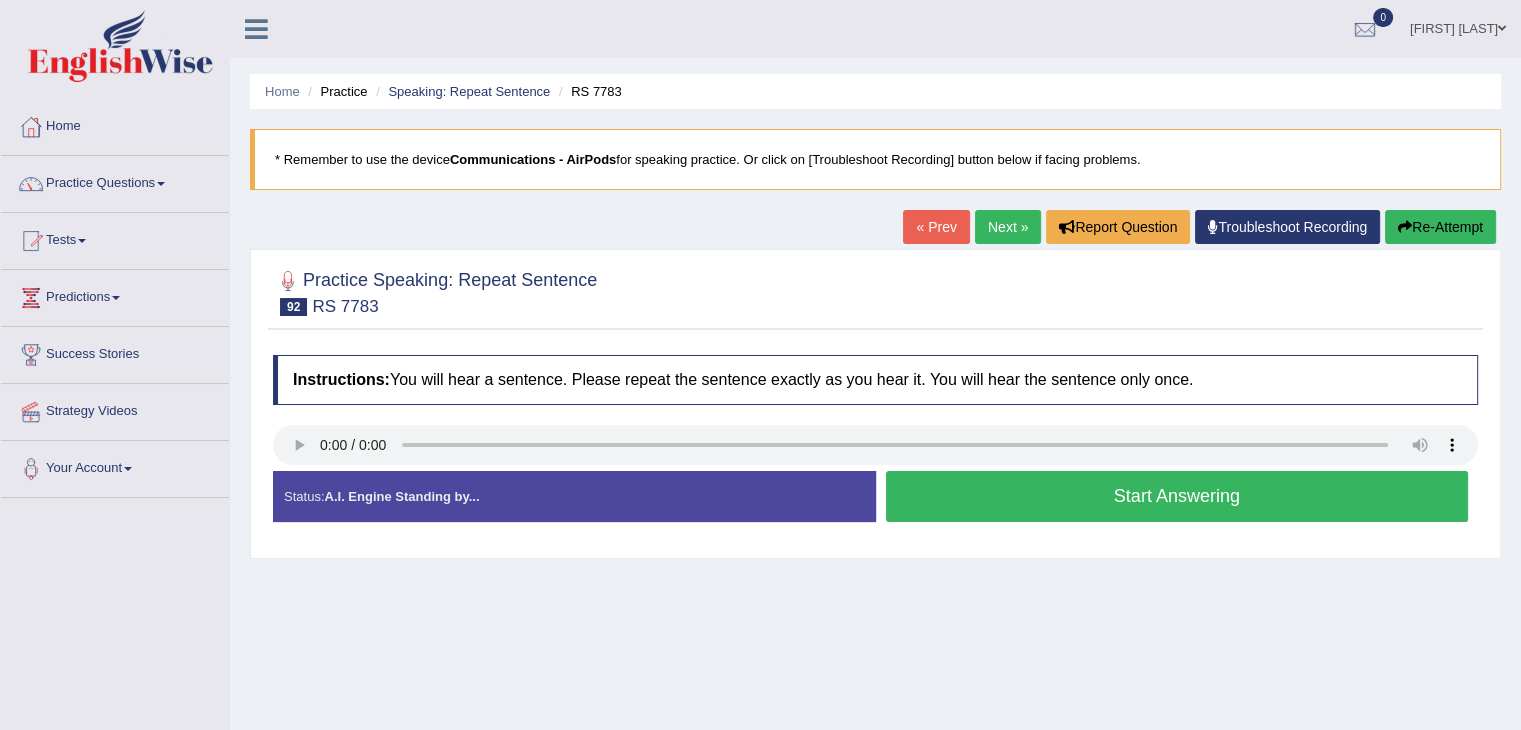 click on "Start Answering" at bounding box center (1177, 496) 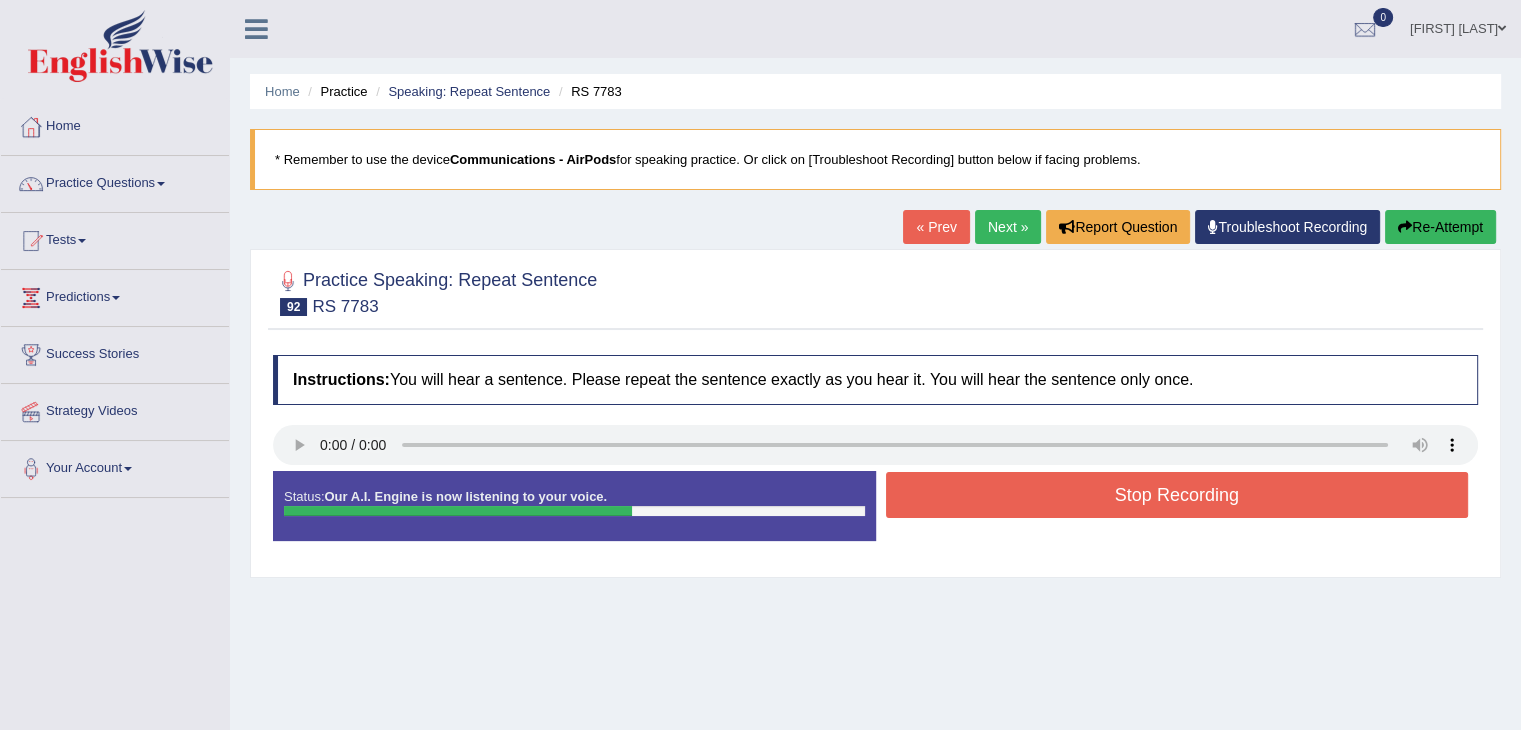 drag, startPoint x: 1035, startPoint y: 493, endPoint x: 1054, endPoint y: 465, distance: 33.83785 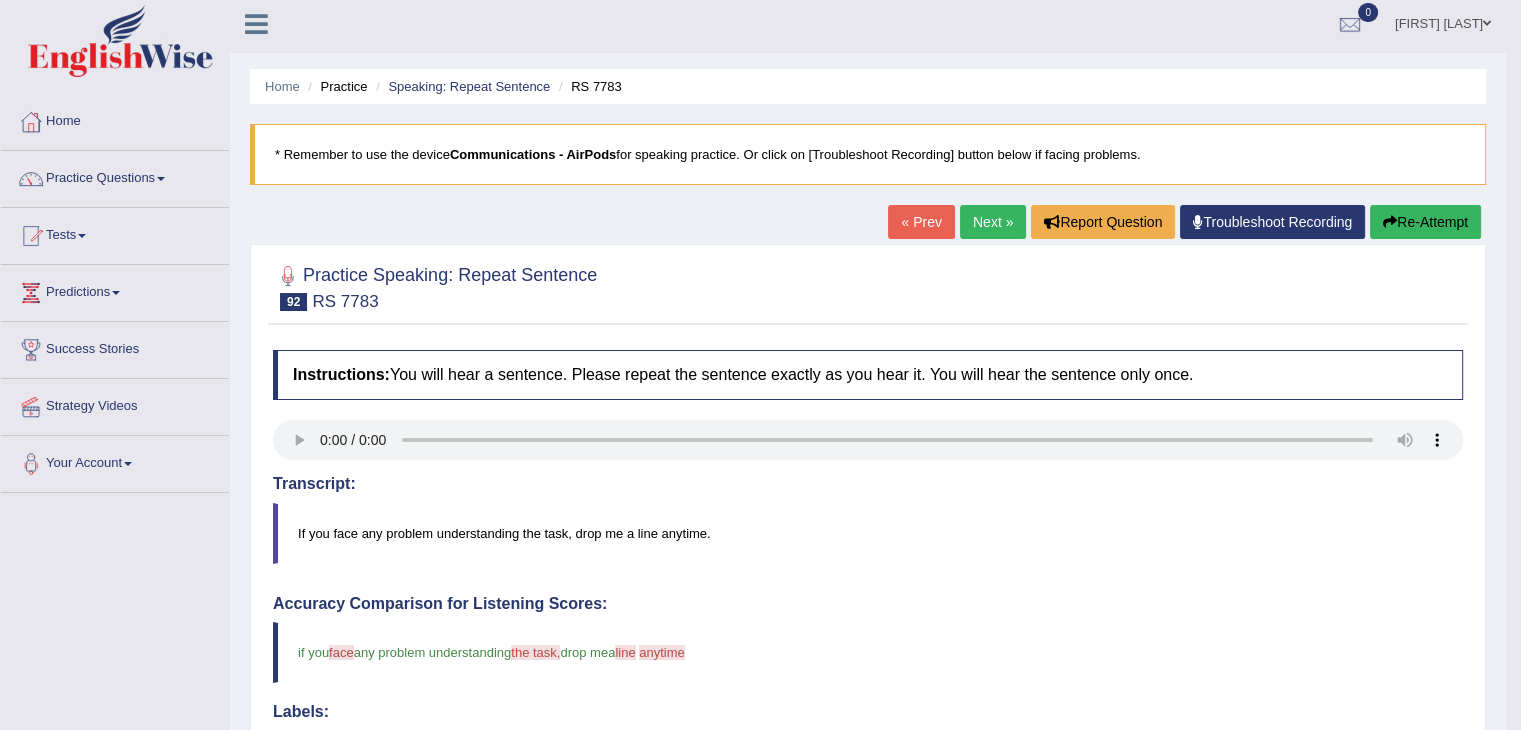 scroll, scrollTop: 0, scrollLeft: 0, axis: both 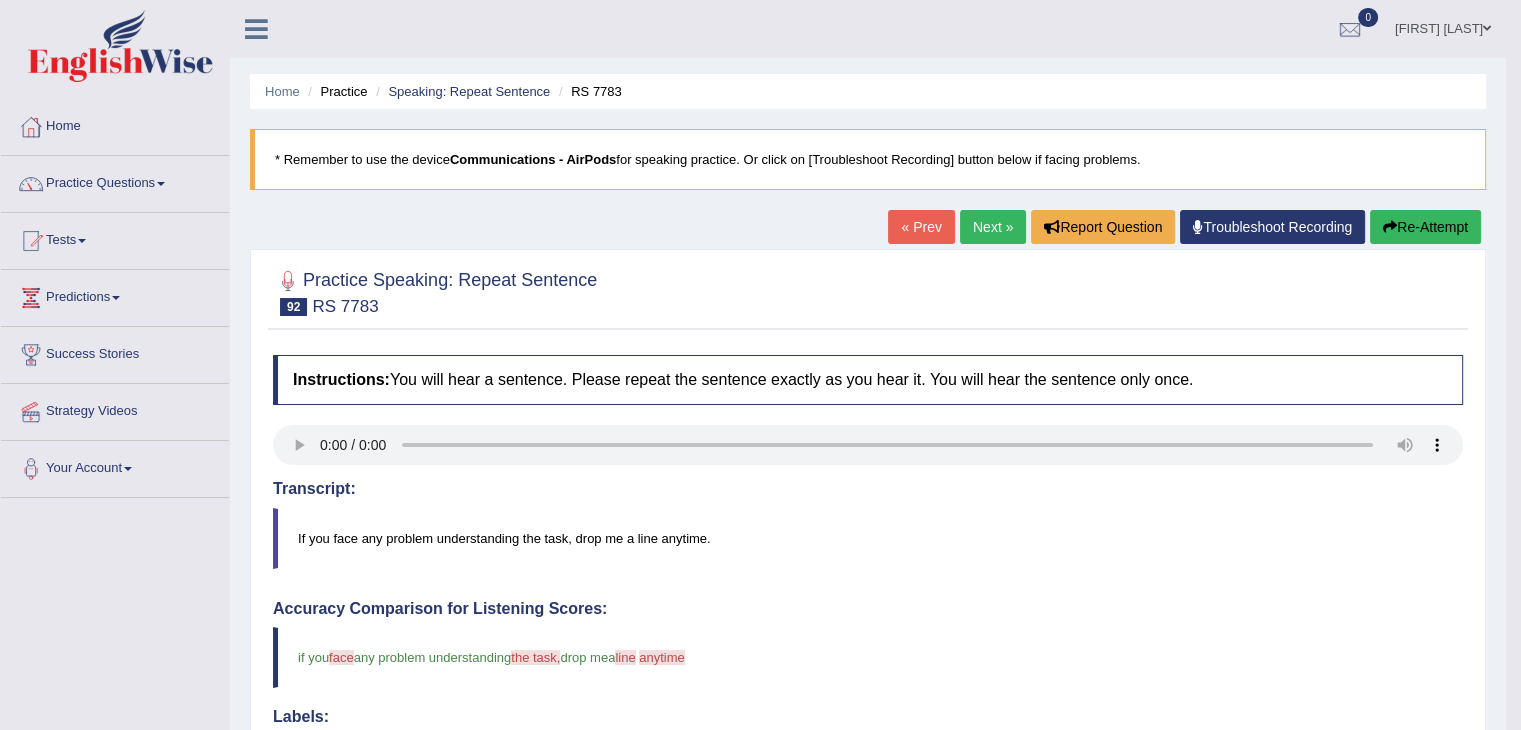 click on "Next »" at bounding box center [993, 227] 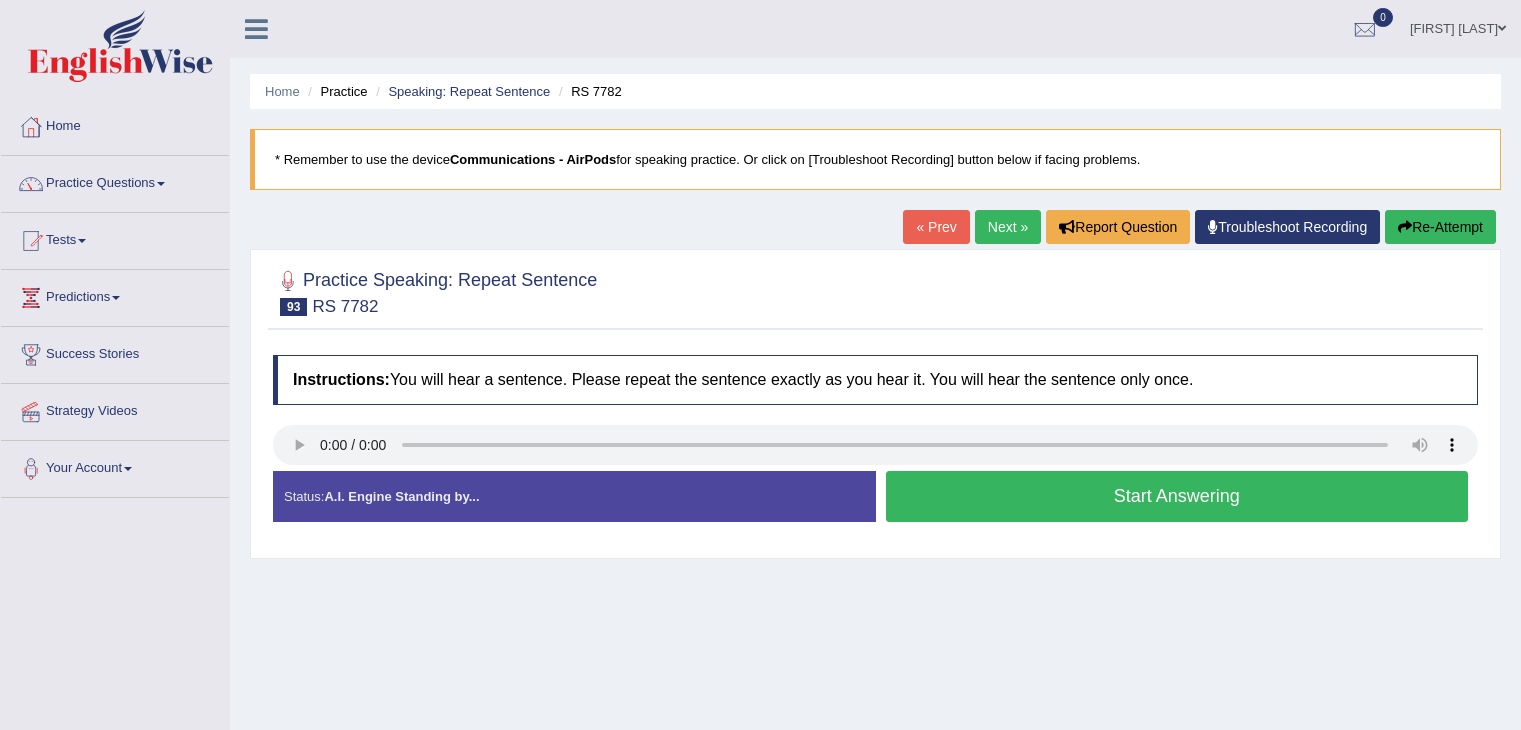 scroll, scrollTop: 0, scrollLeft: 0, axis: both 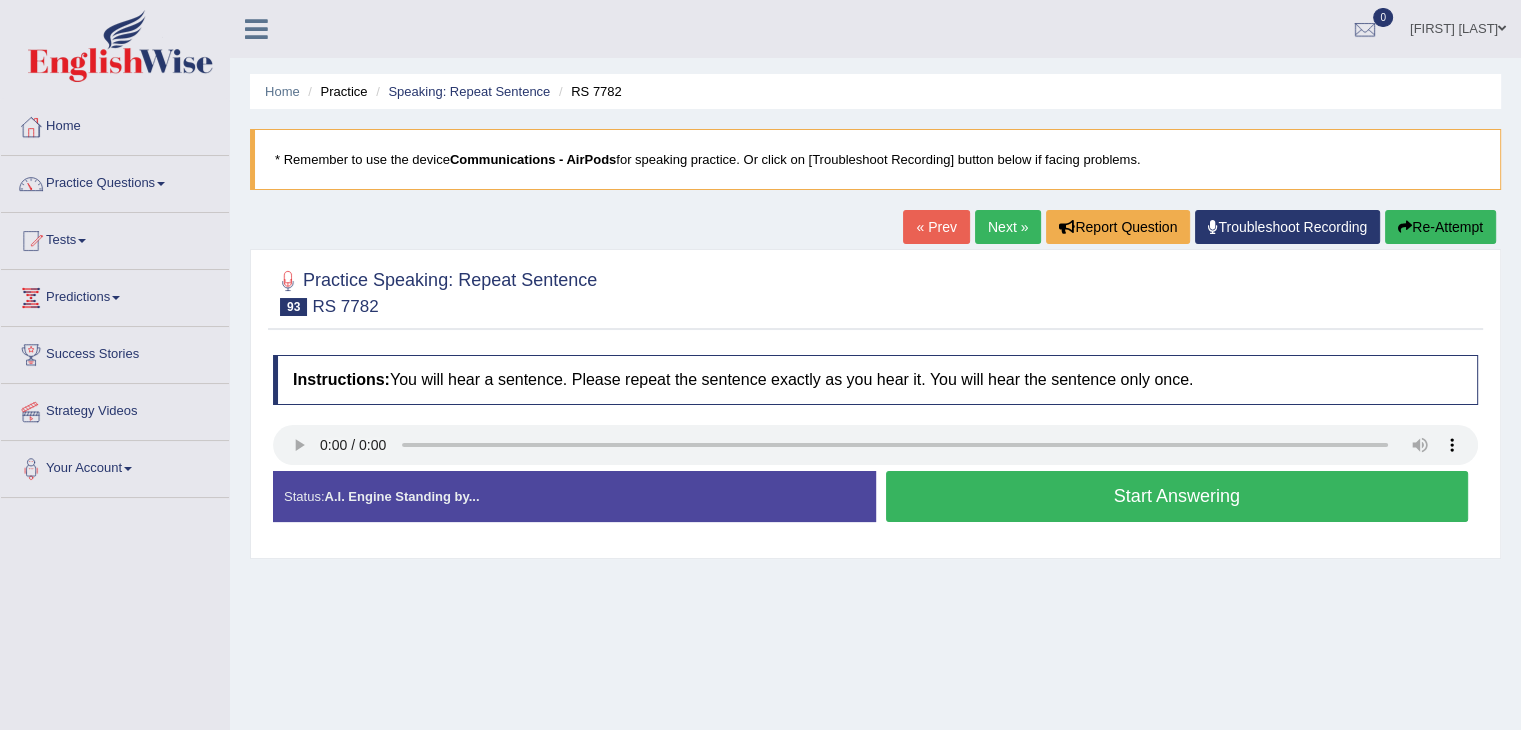 click on "Start Answering" at bounding box center [1177, 496] 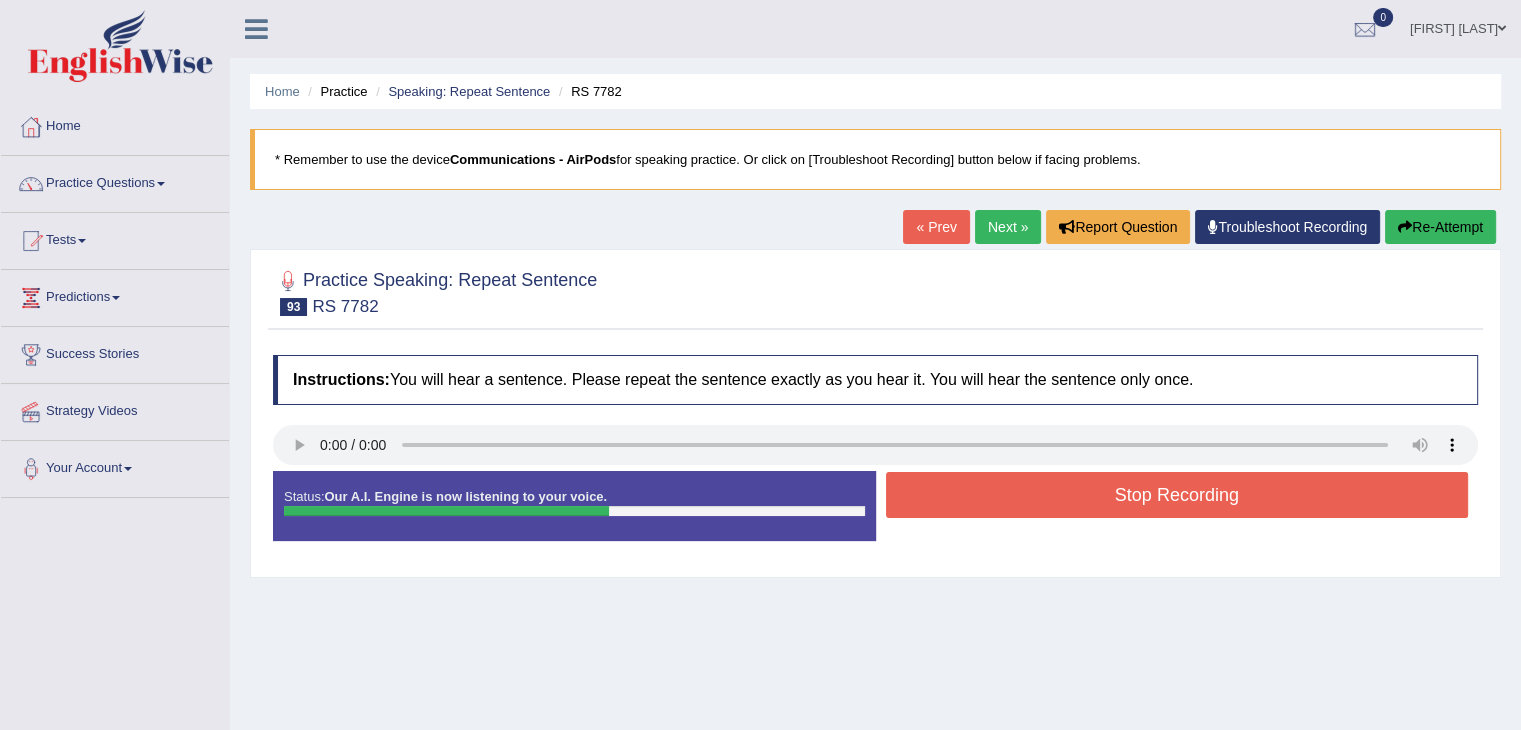 click on "Stop Recording" at bounding box center [1177, 495] 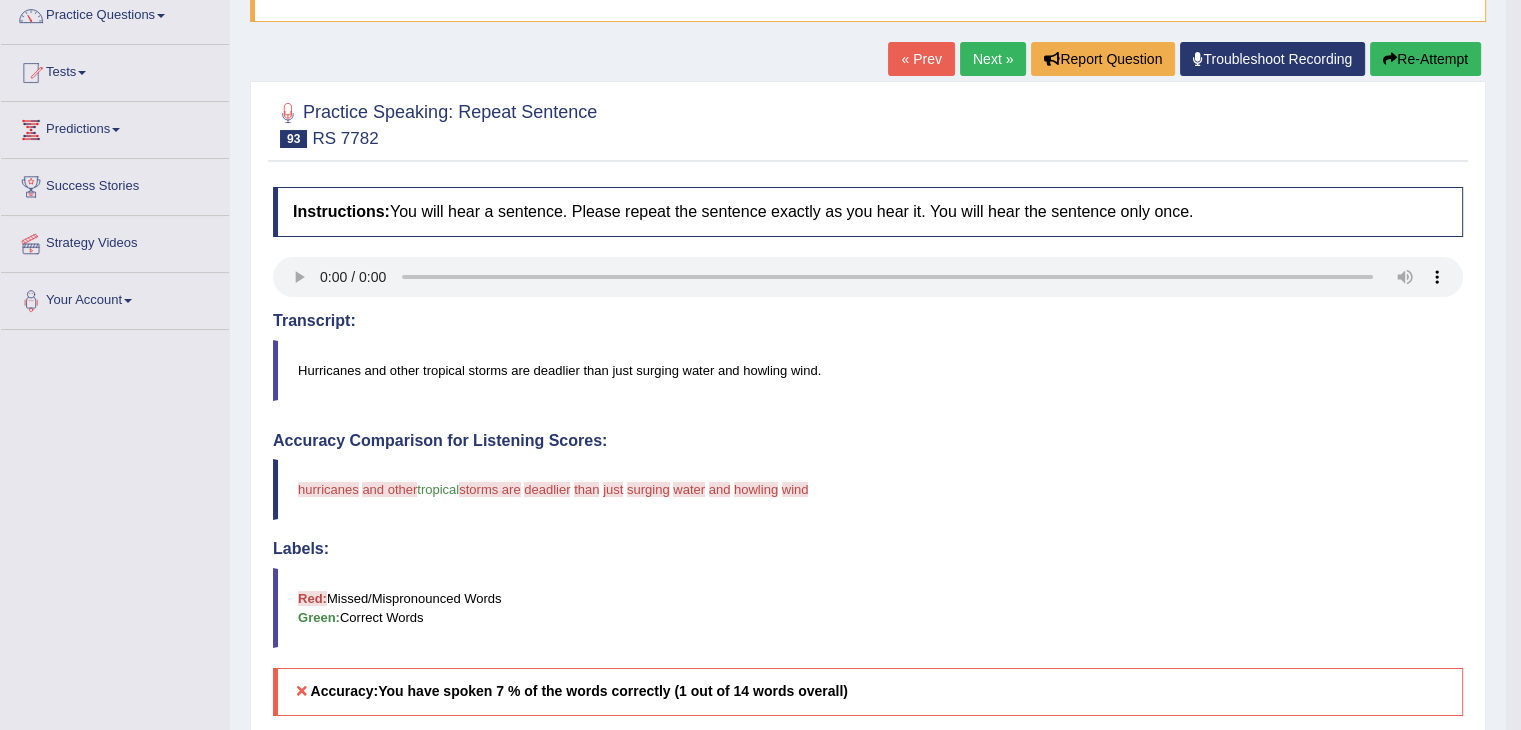 scroll, scrollTop: 166, scrollLeft: 0, axis: vertical 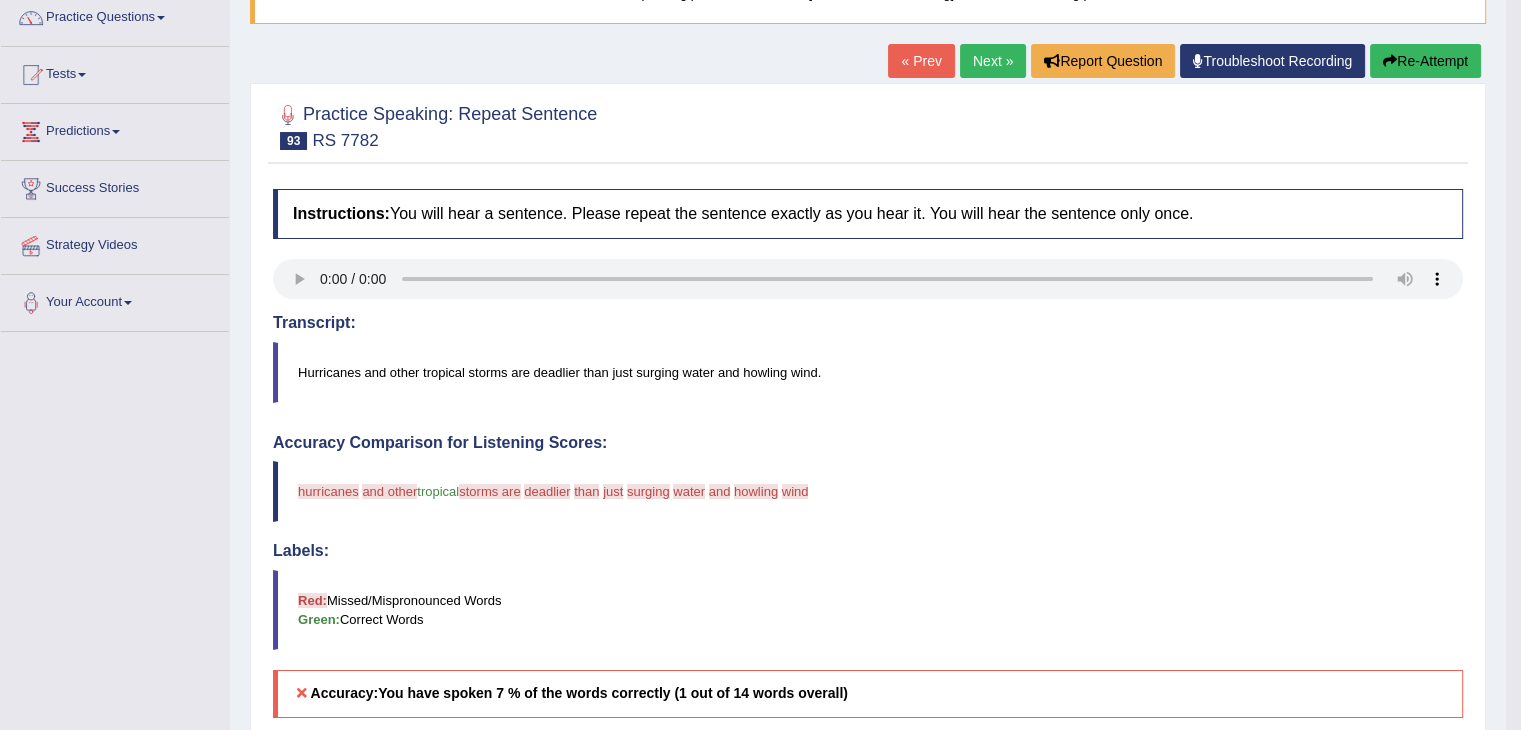 click on "Next »" at bounding box center [993, 61] 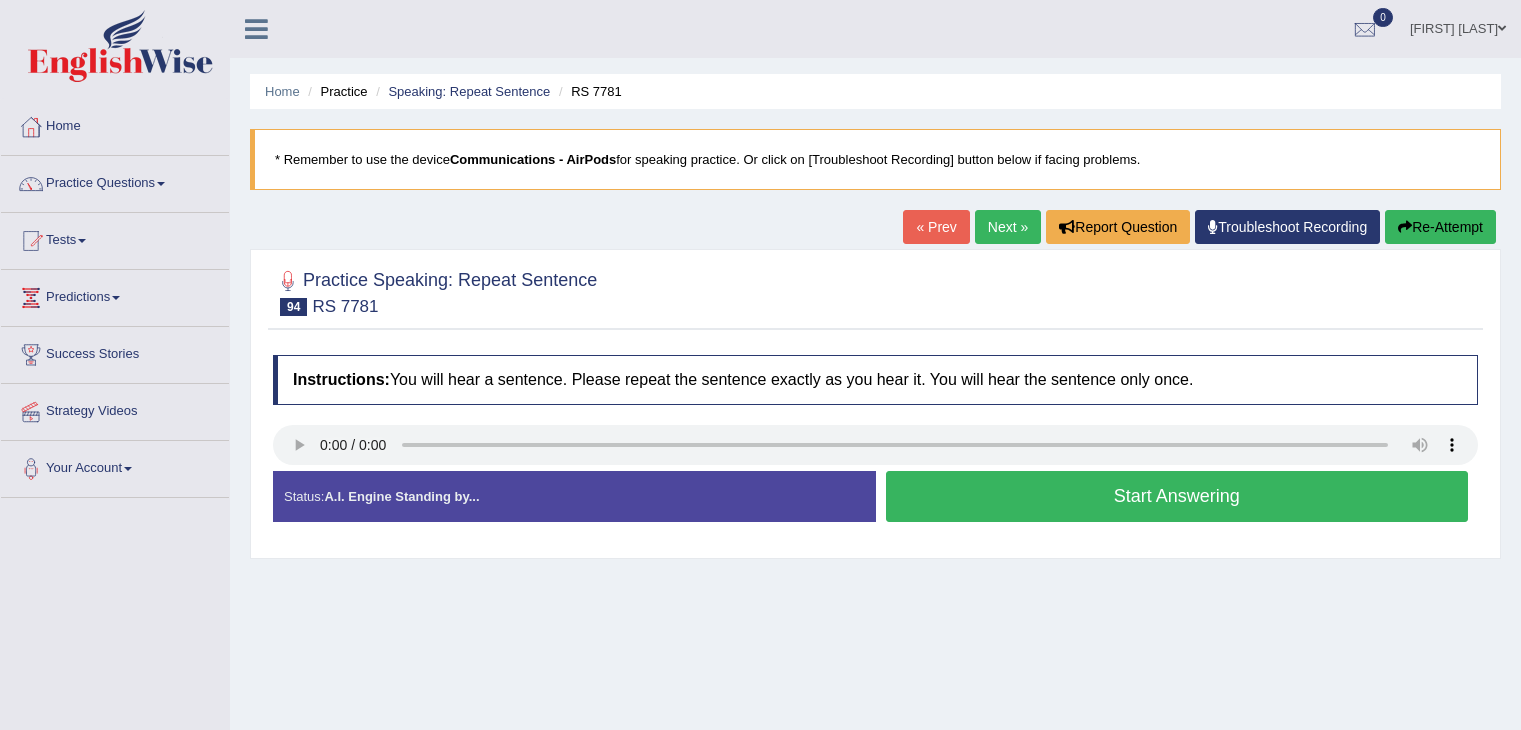 scroll, scrollTop: 0, scrollLeft: 0, axis: both 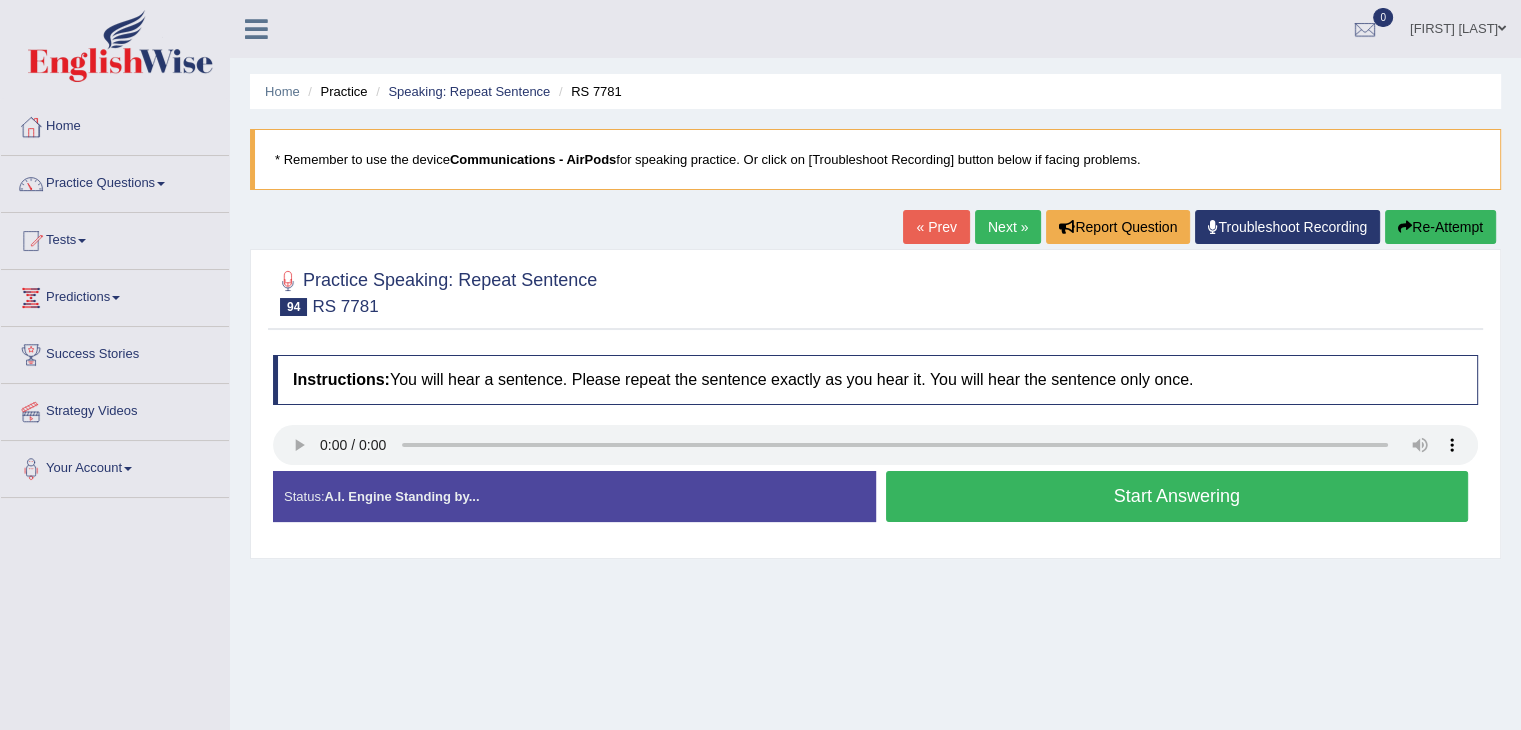 type 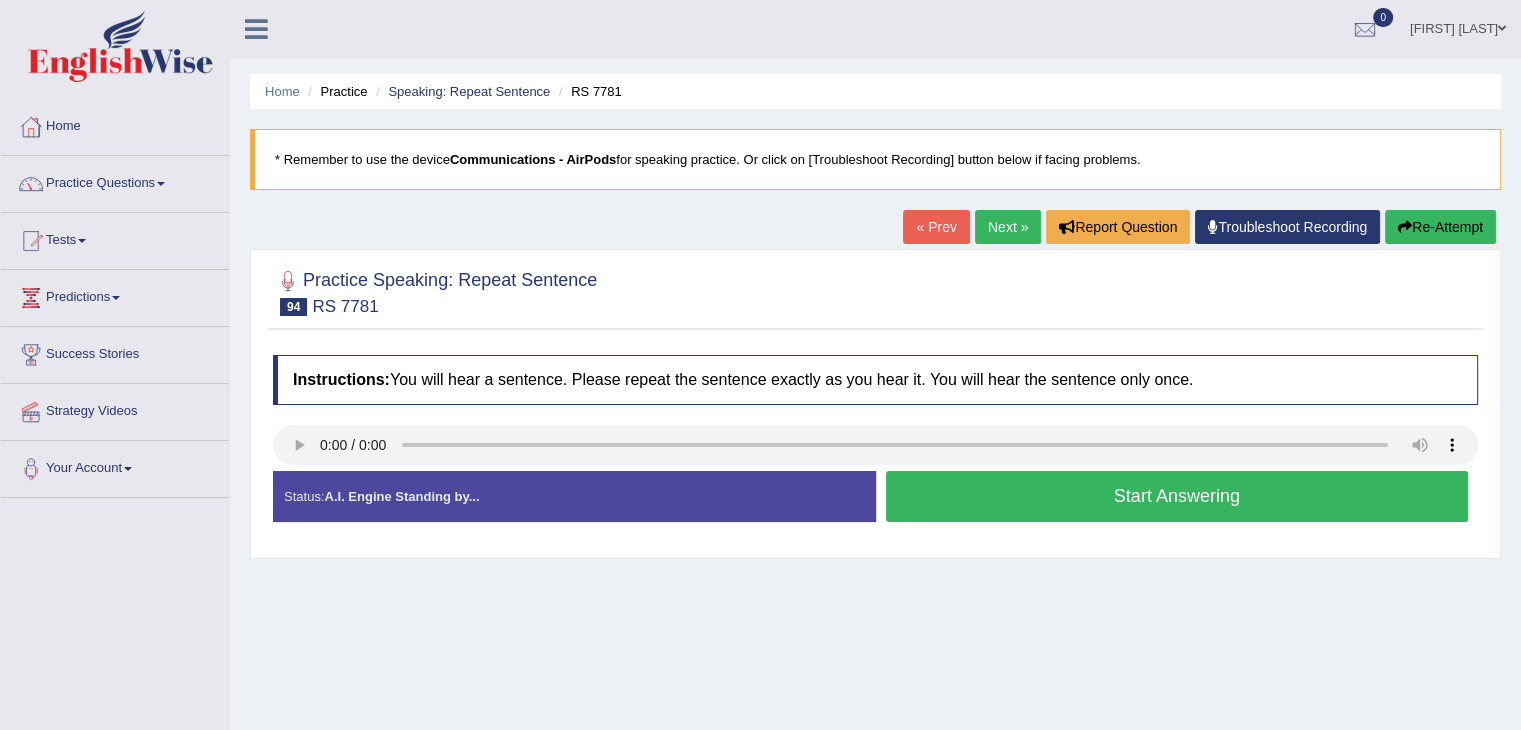 click on "Start Answering" at bounding box center (1177, 496) 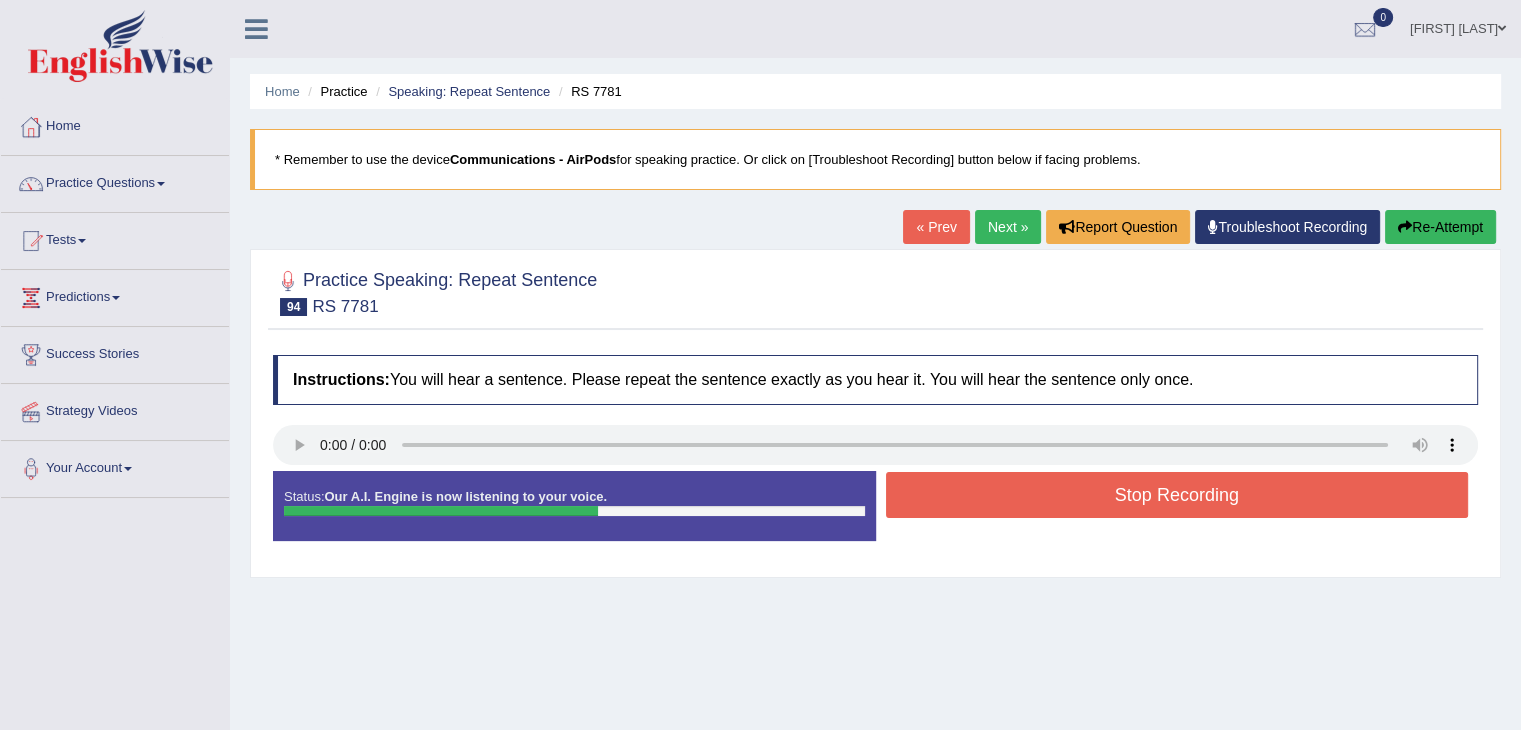 click on "Stop Recording" at bounding box center [1177, 495] 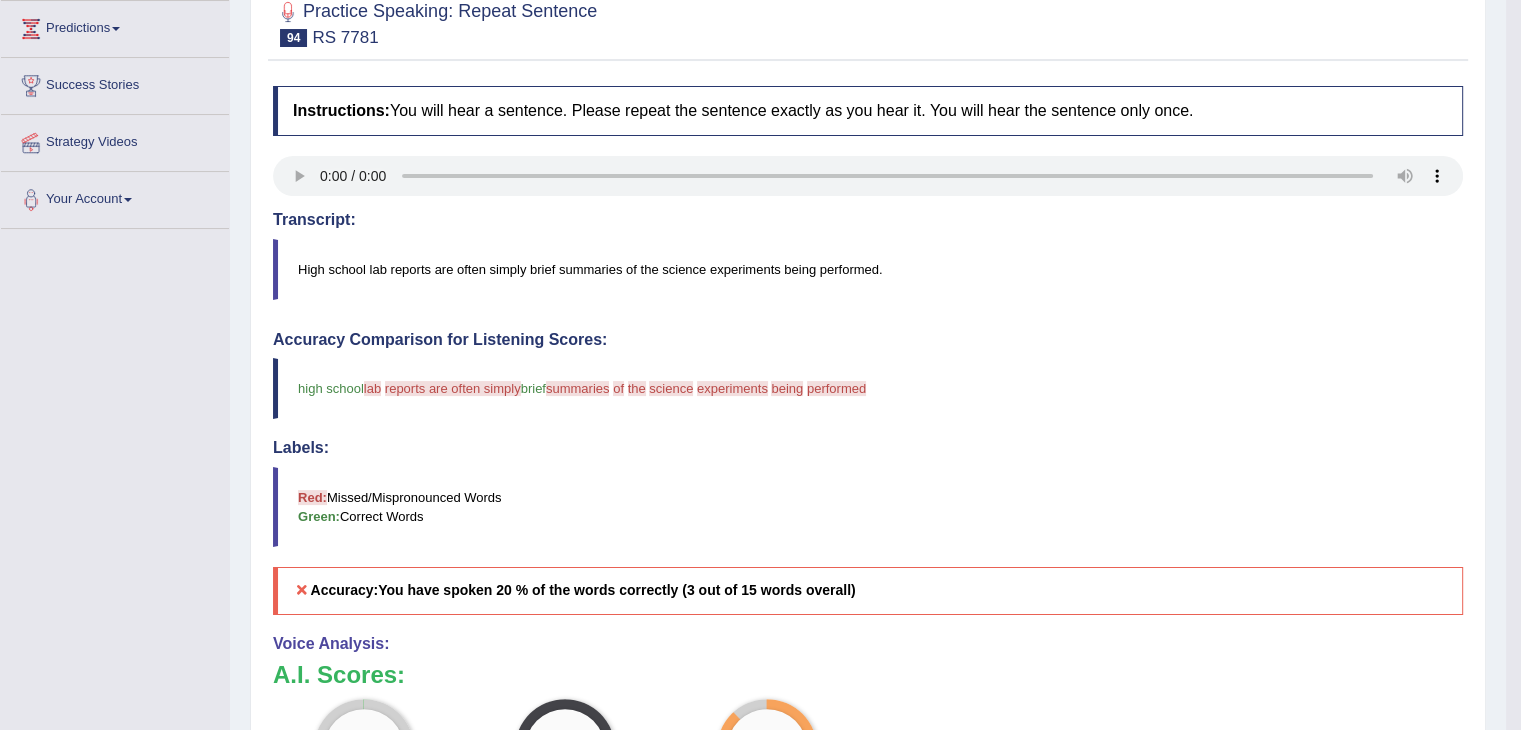 scroll, scrollTop: 133, scrollLeft: 0, axis: vertical 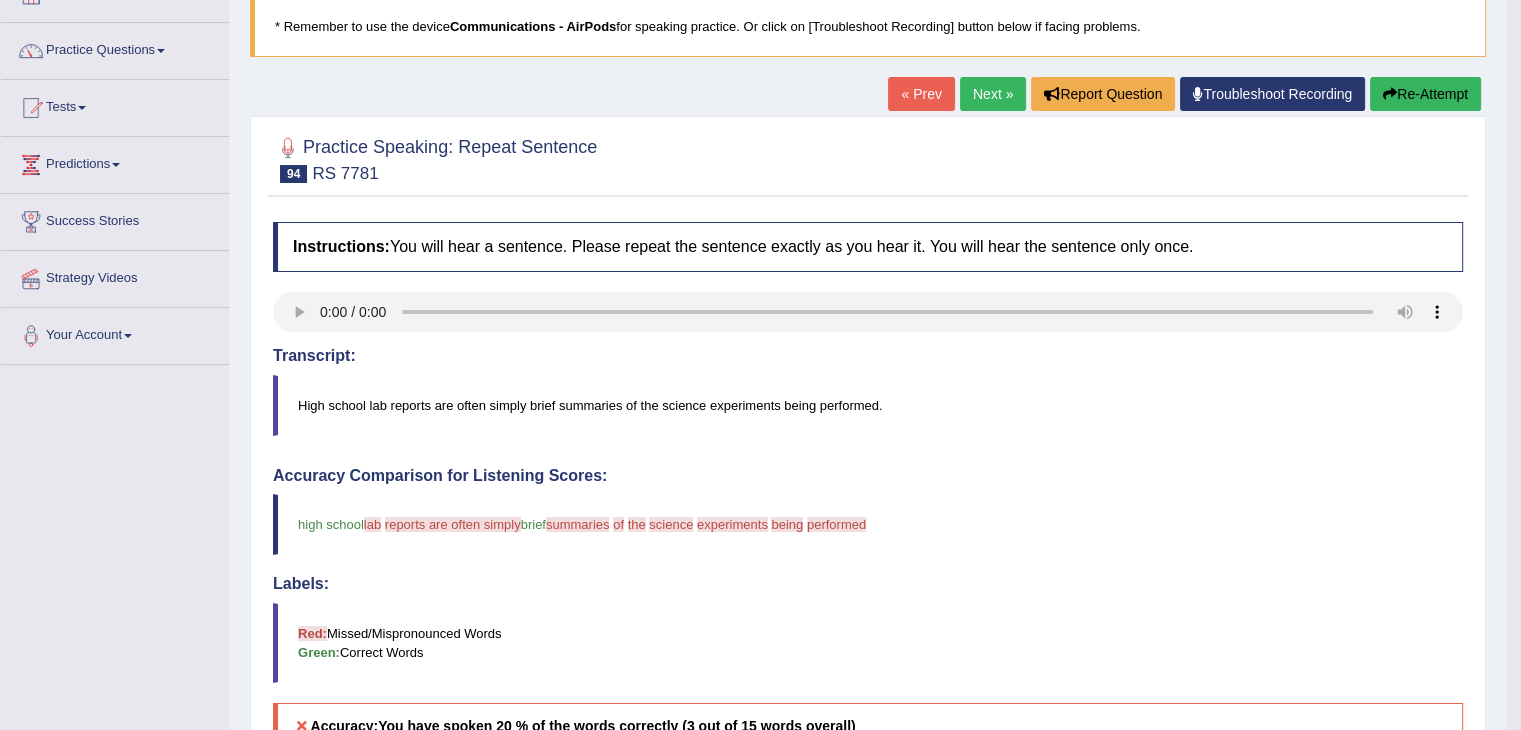 click on "Next »" at bounding box center [993, 94] 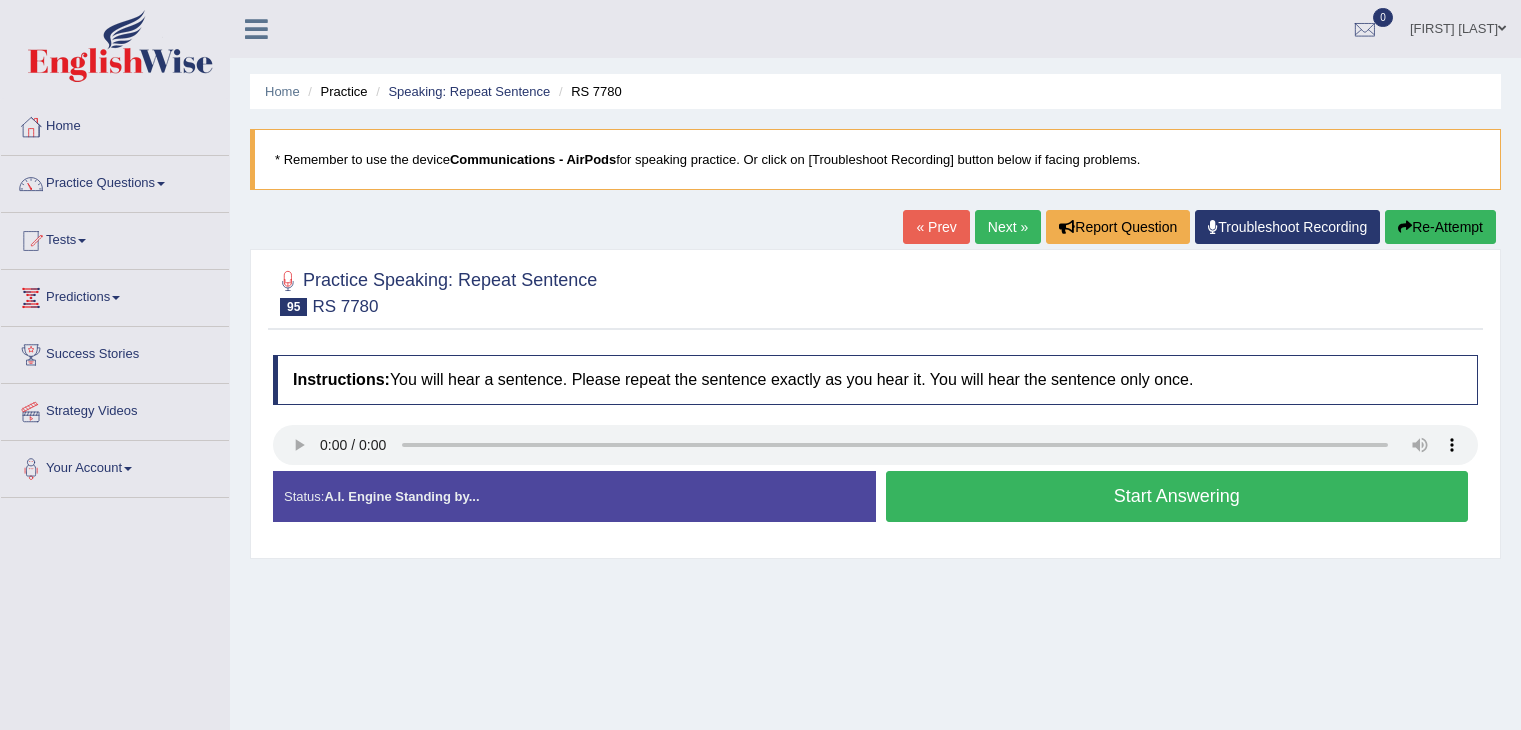 scroll, scrollTop: 0, scrollLeft: 0, axis: both 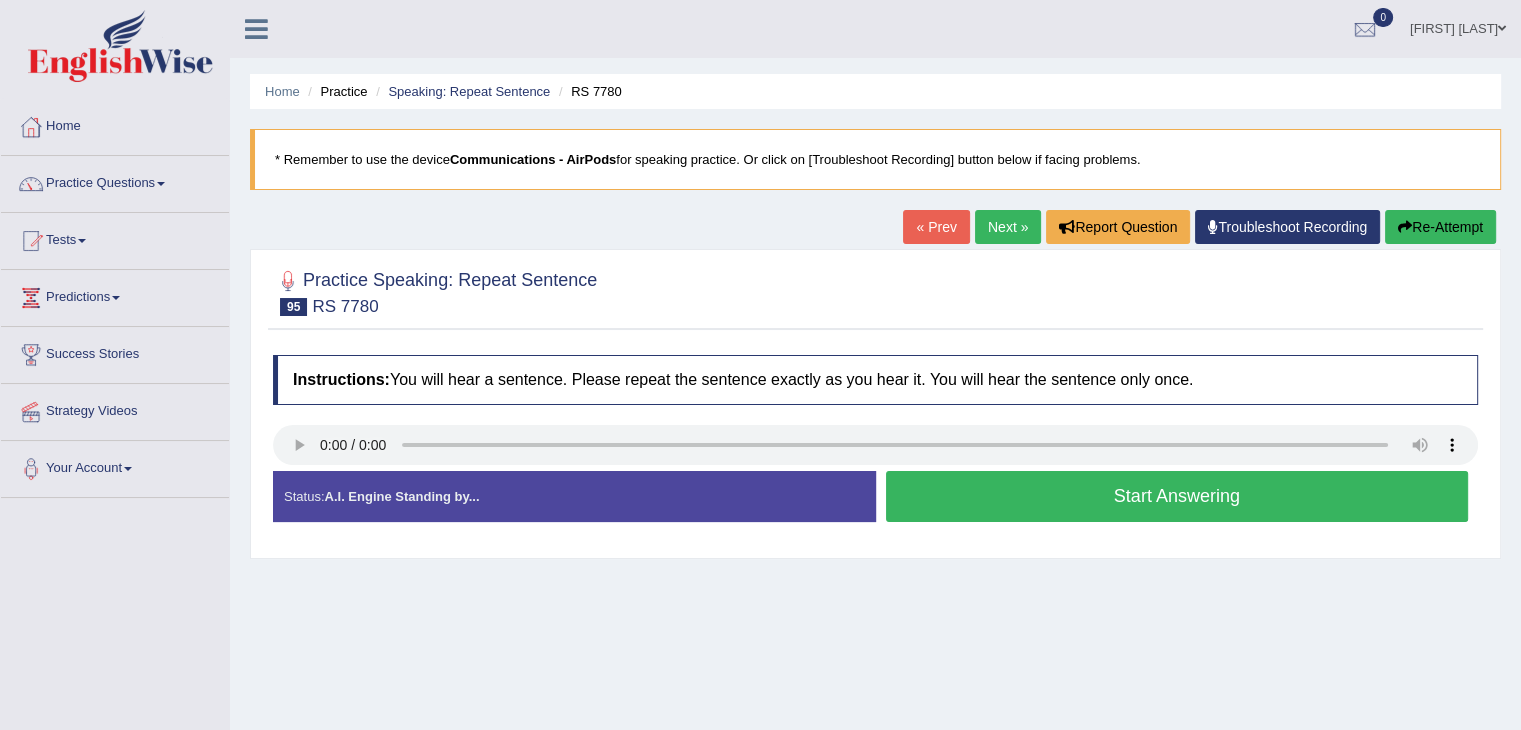click on "Start Answering" at bounding box center (1177, 496) 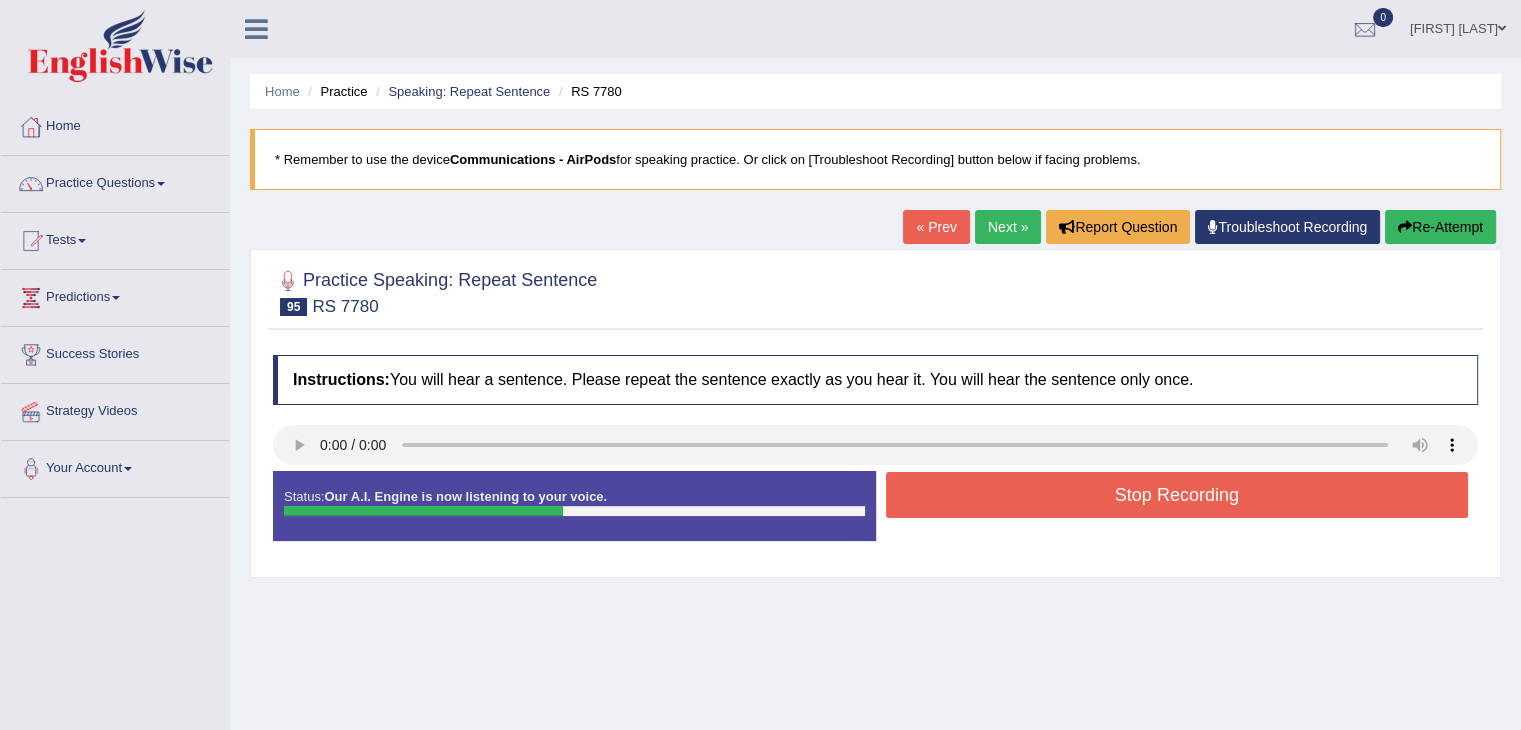 click on "Stop Recording" at bounding box center [1177, 495] 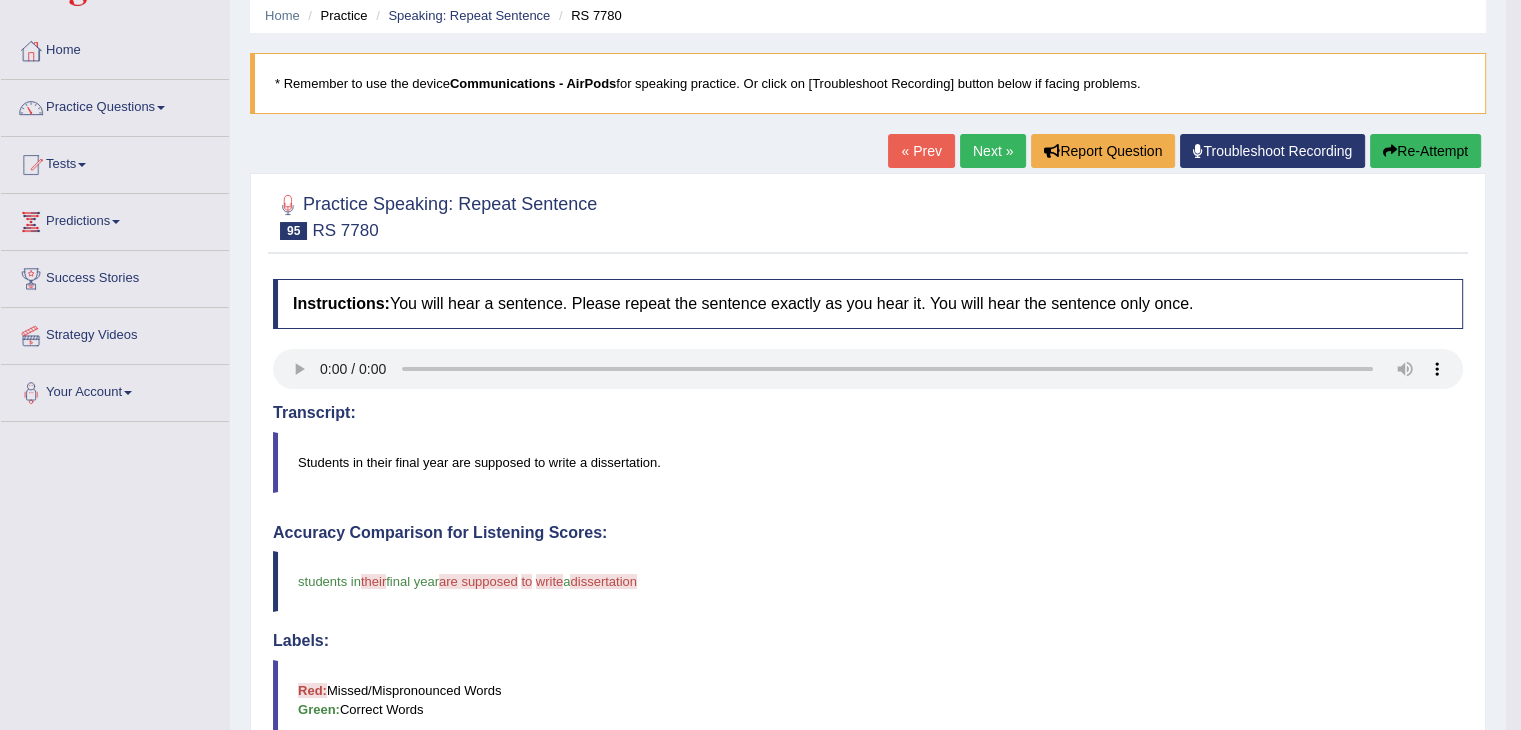 scroll, scrollTop: 66, scrollLeft: 0, axis: vertical 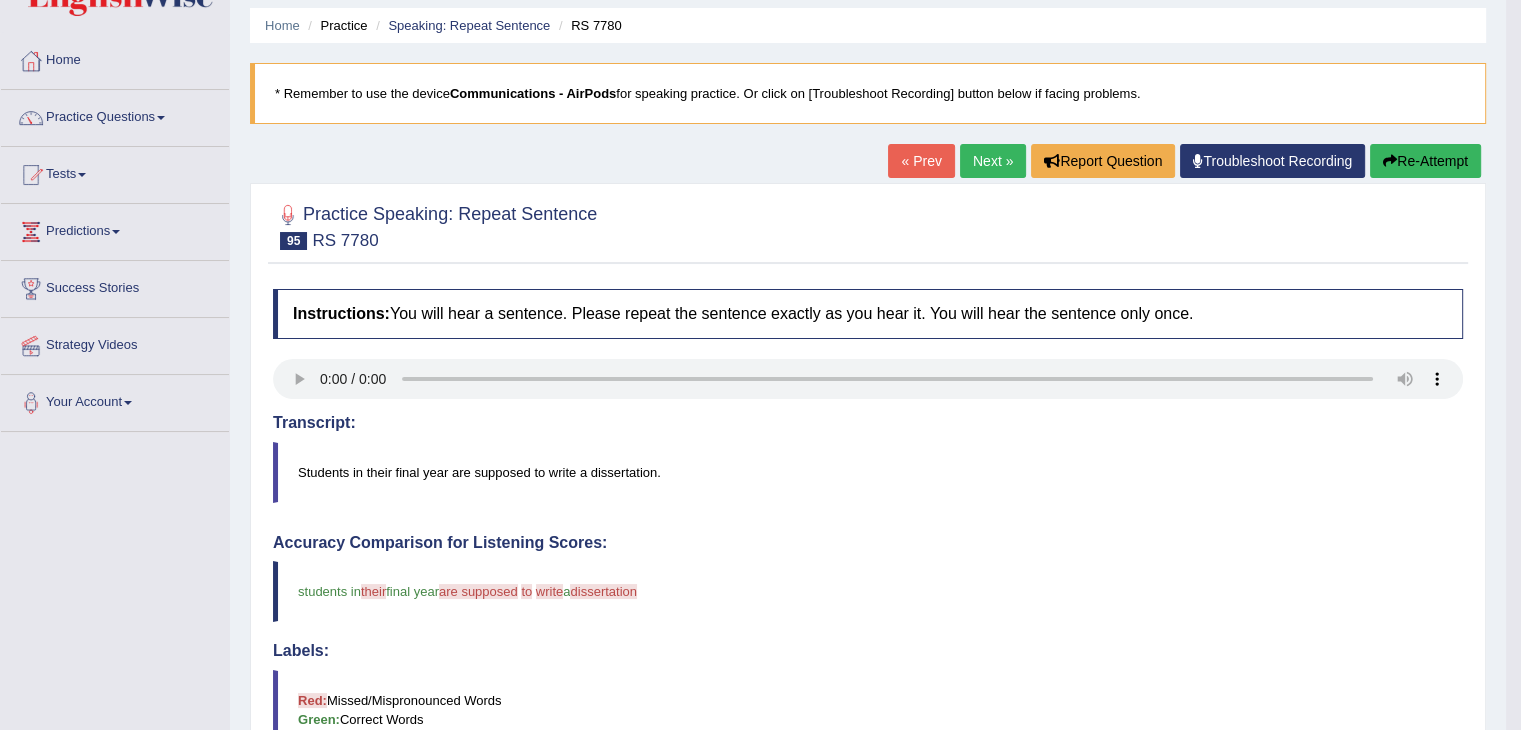 click on "Next »" at bounding box center (993, 161) 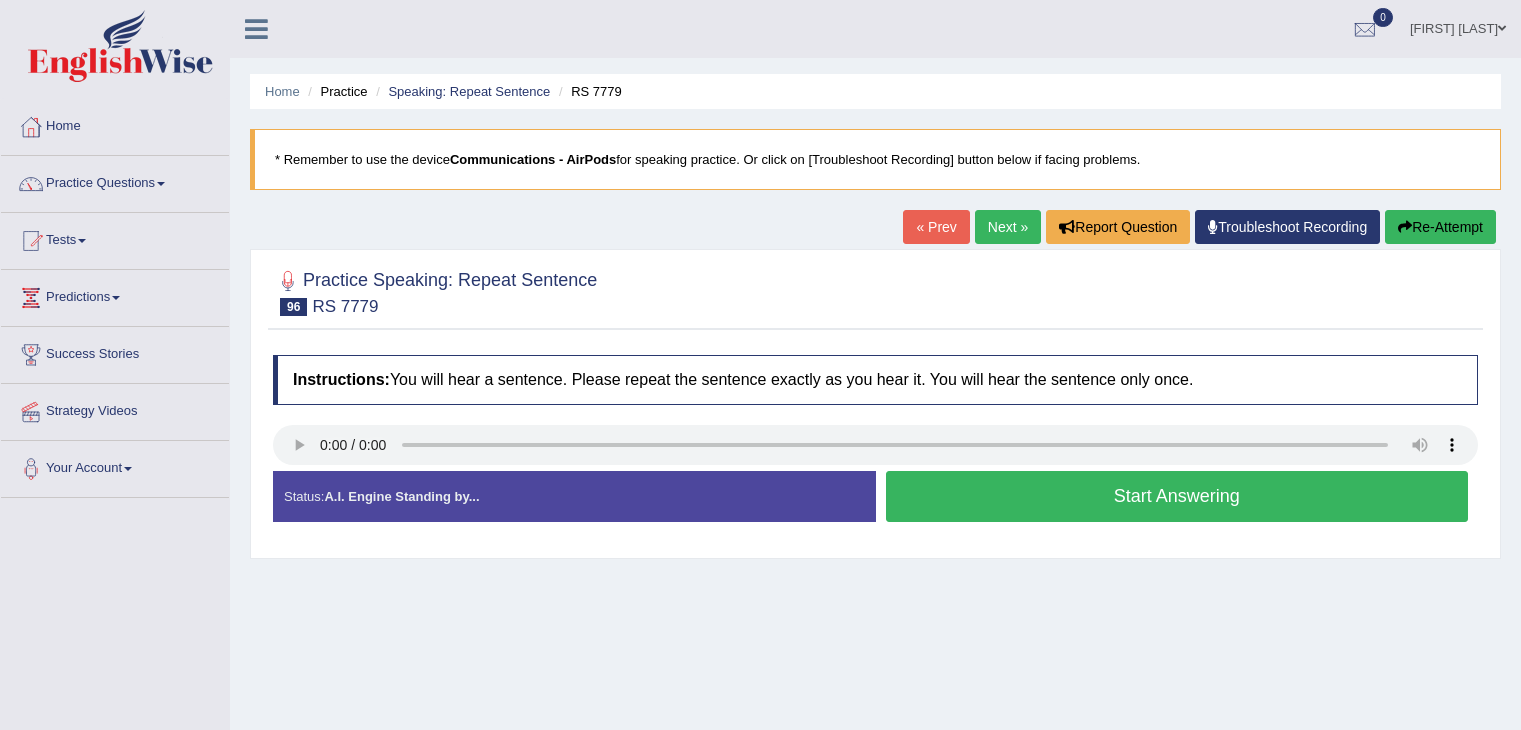 scroll, scrollTop: 0, scrollLeft: 0, axis: both 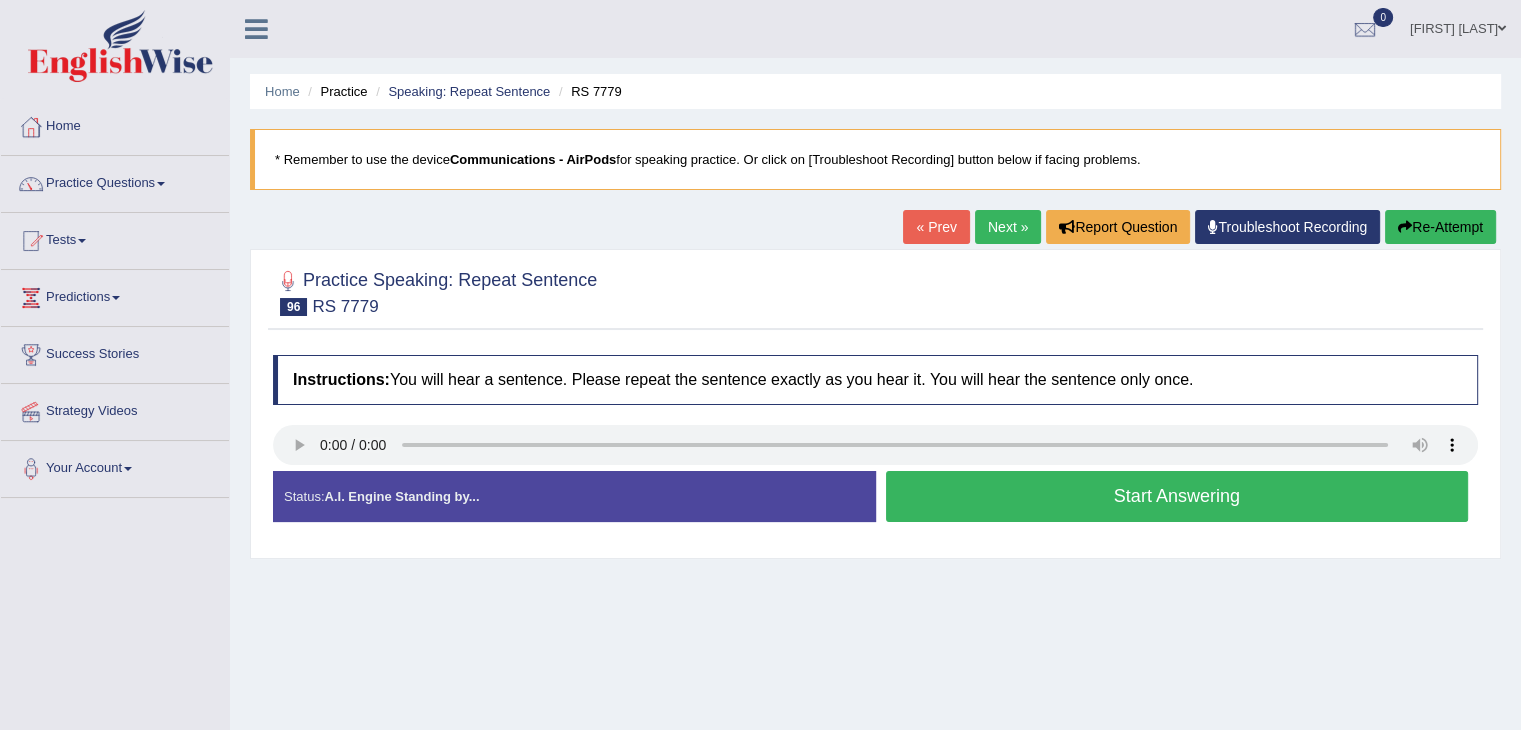 click on "Start Answering" at bounding box center (1177, 496) 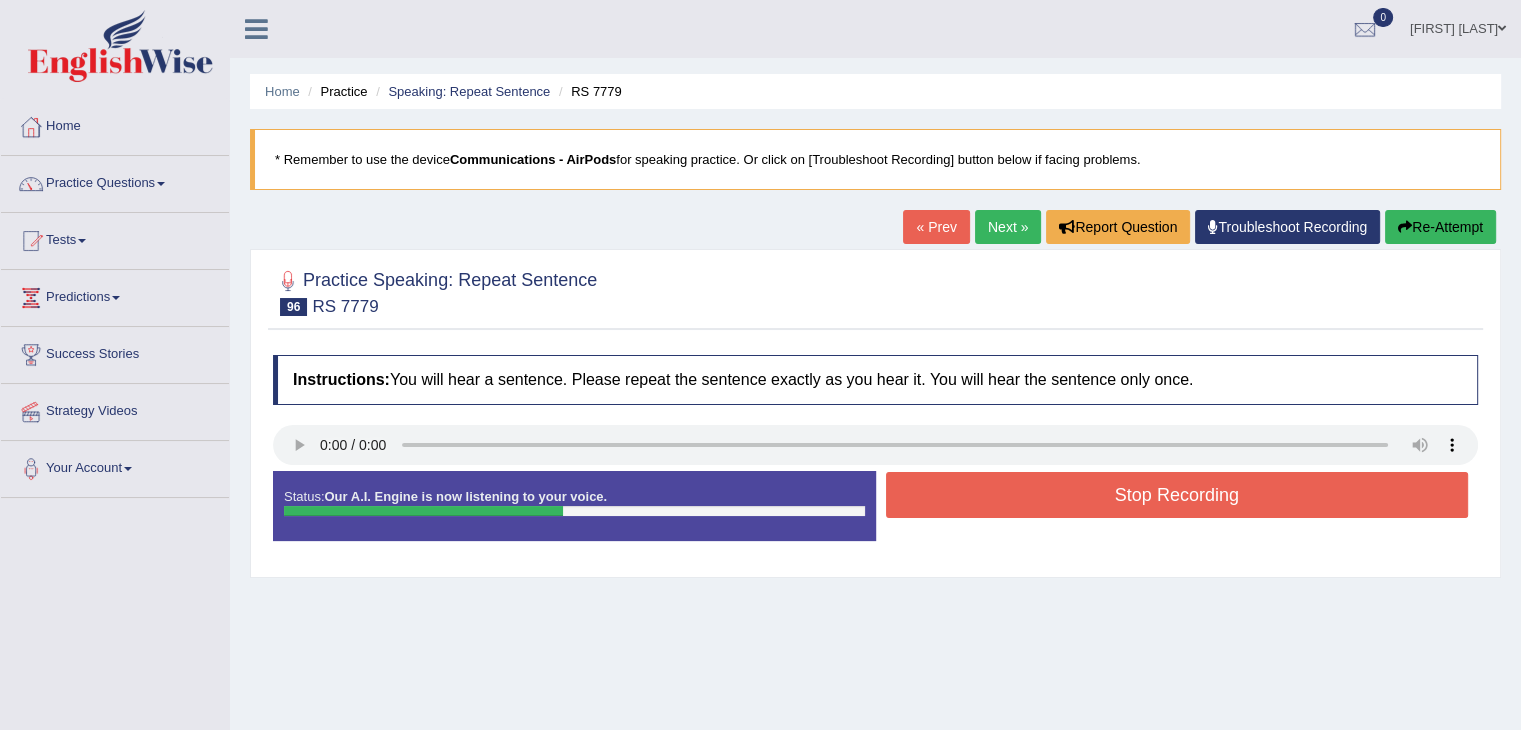 click on "Stop Recording" at bounding box center (1177, 495) 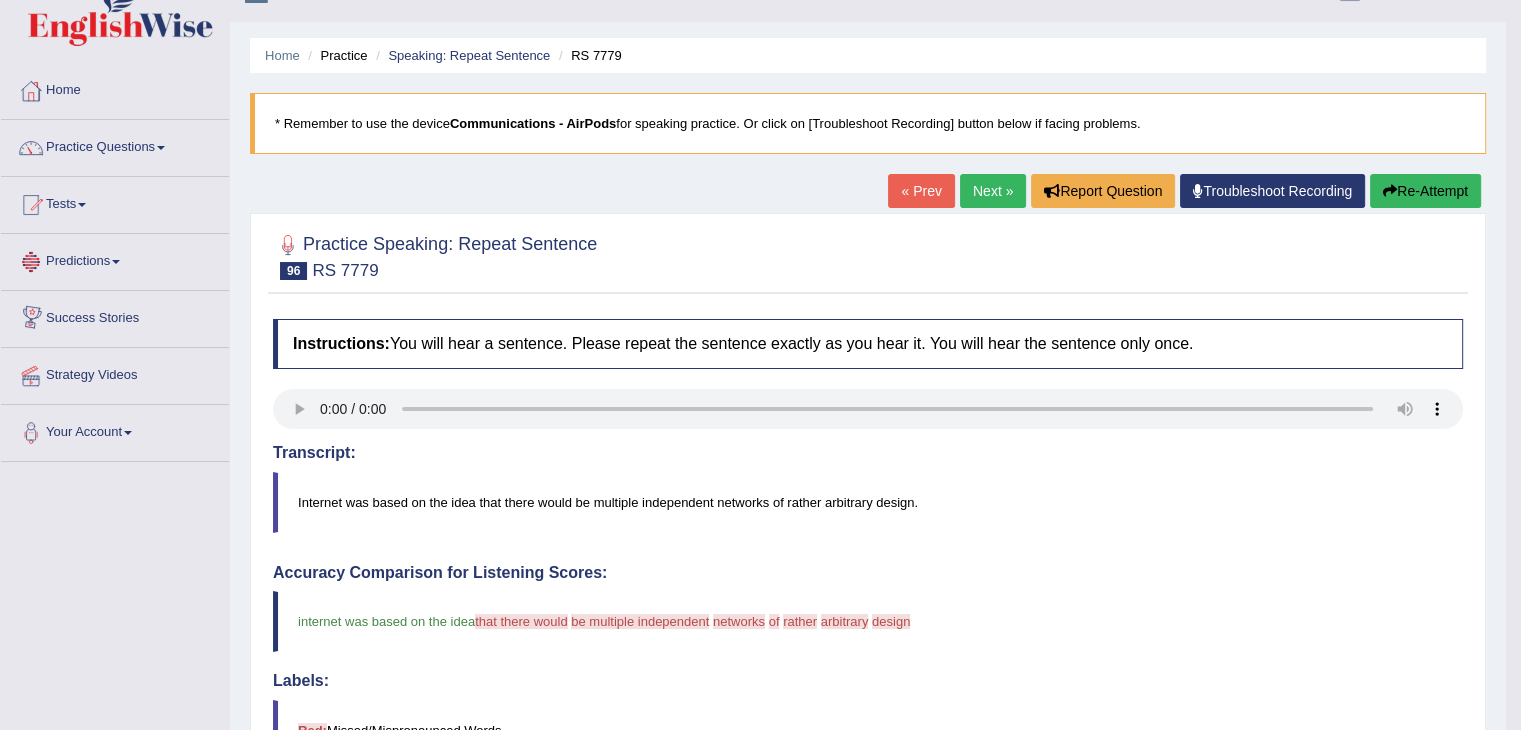 scroll, scrollTop: 33, scrollLeft: 0, axis: vertical 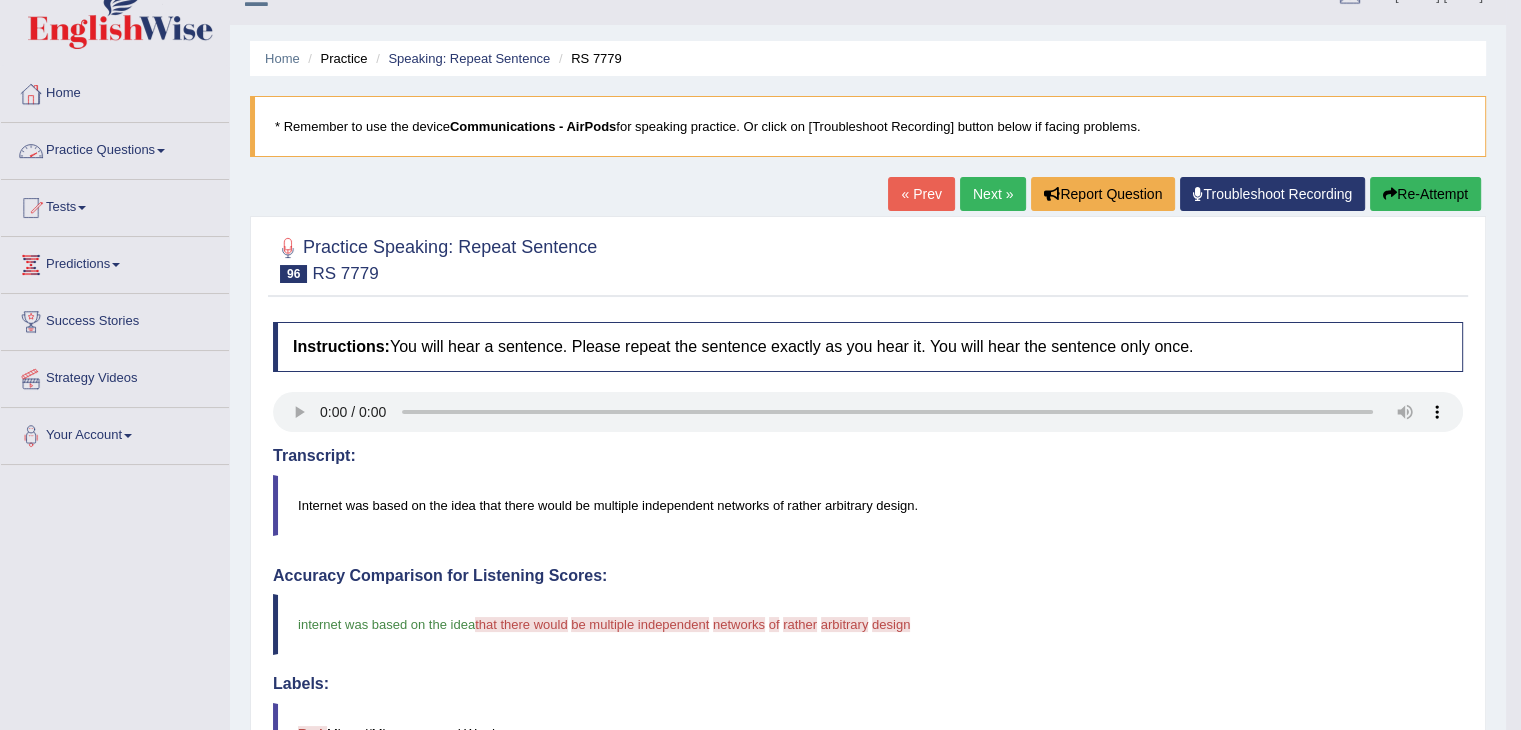 click on "Practice Questions" at bounding box center [115, 148] 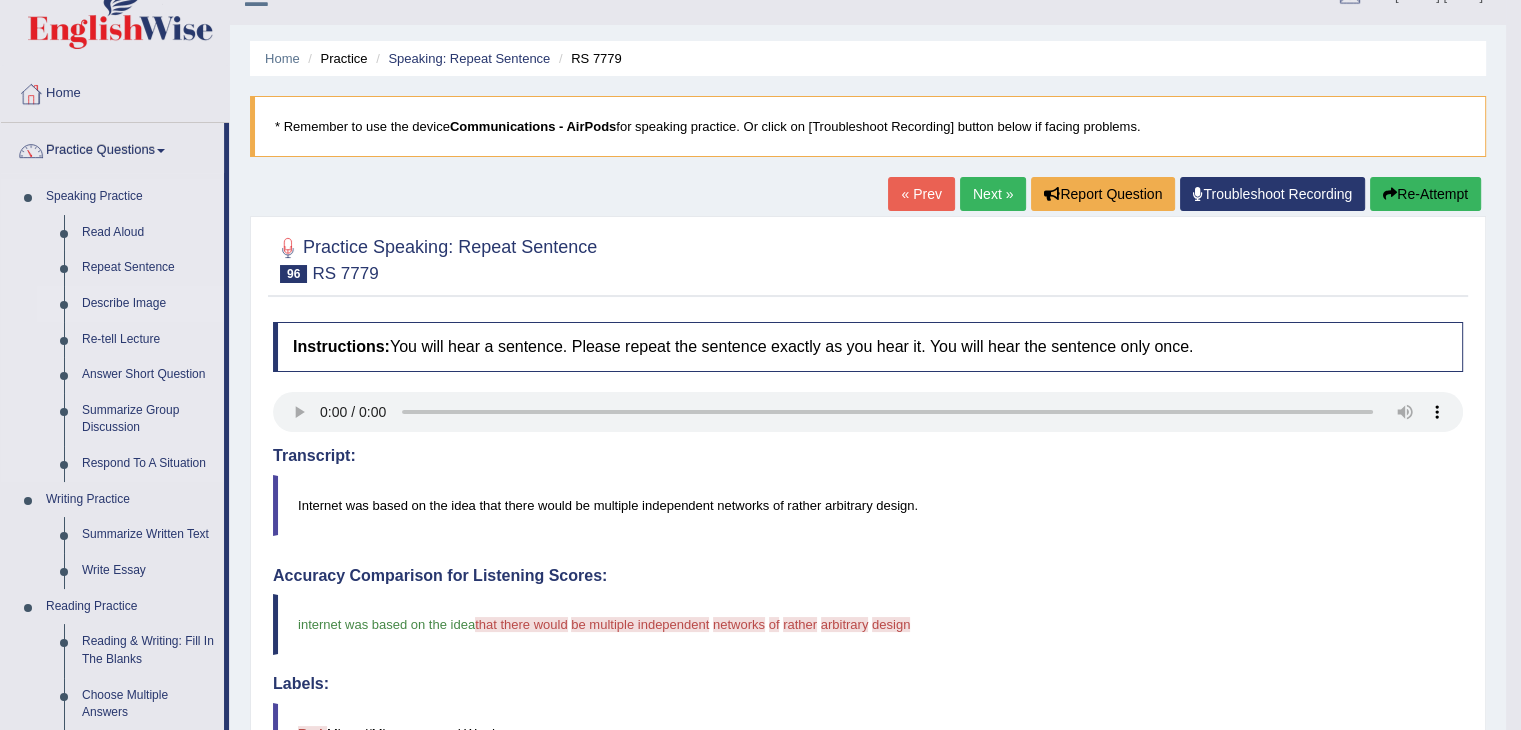 click on "Describe Image" at bounding box center (148, 304) 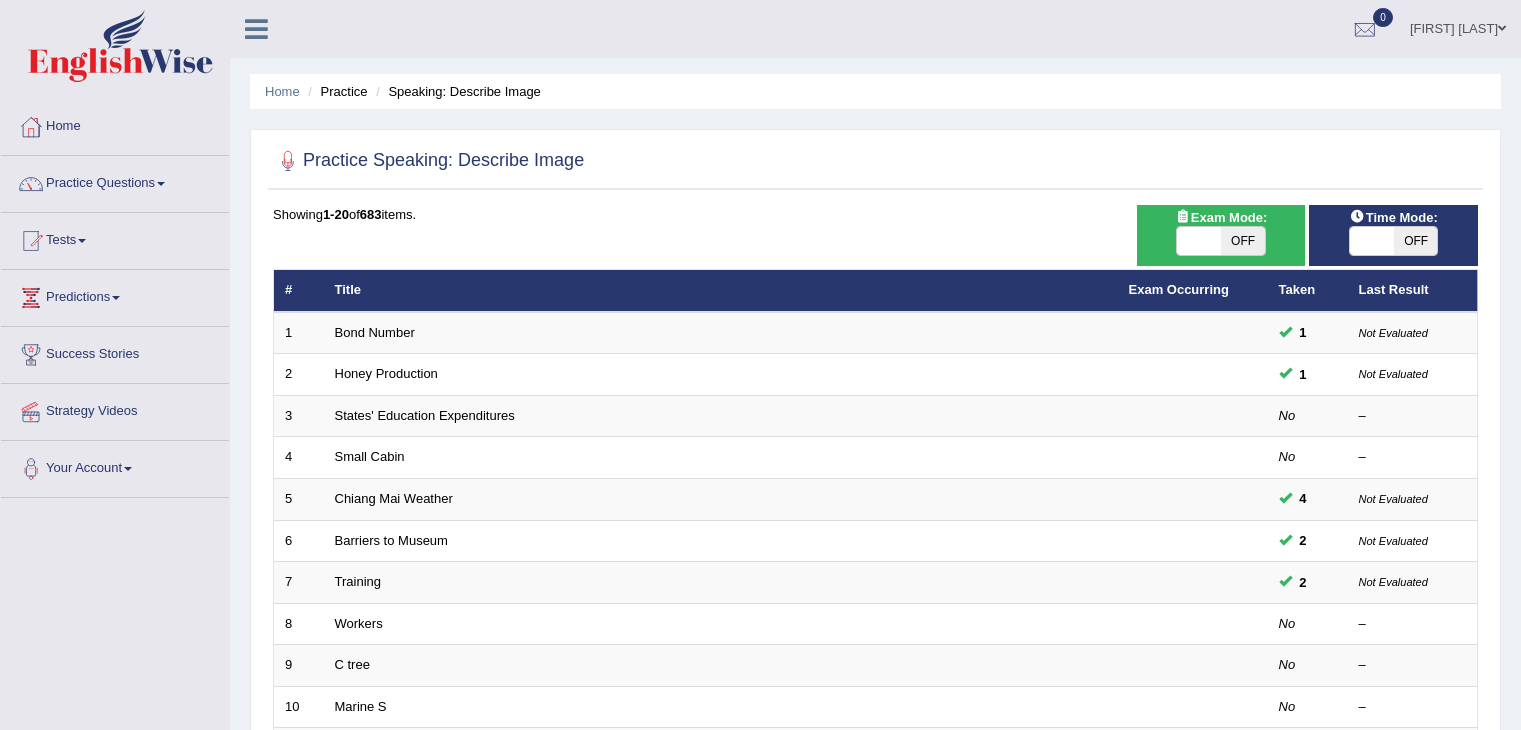 scroll, scrollTop: 200, scrollLeft: 0, axis: vertical 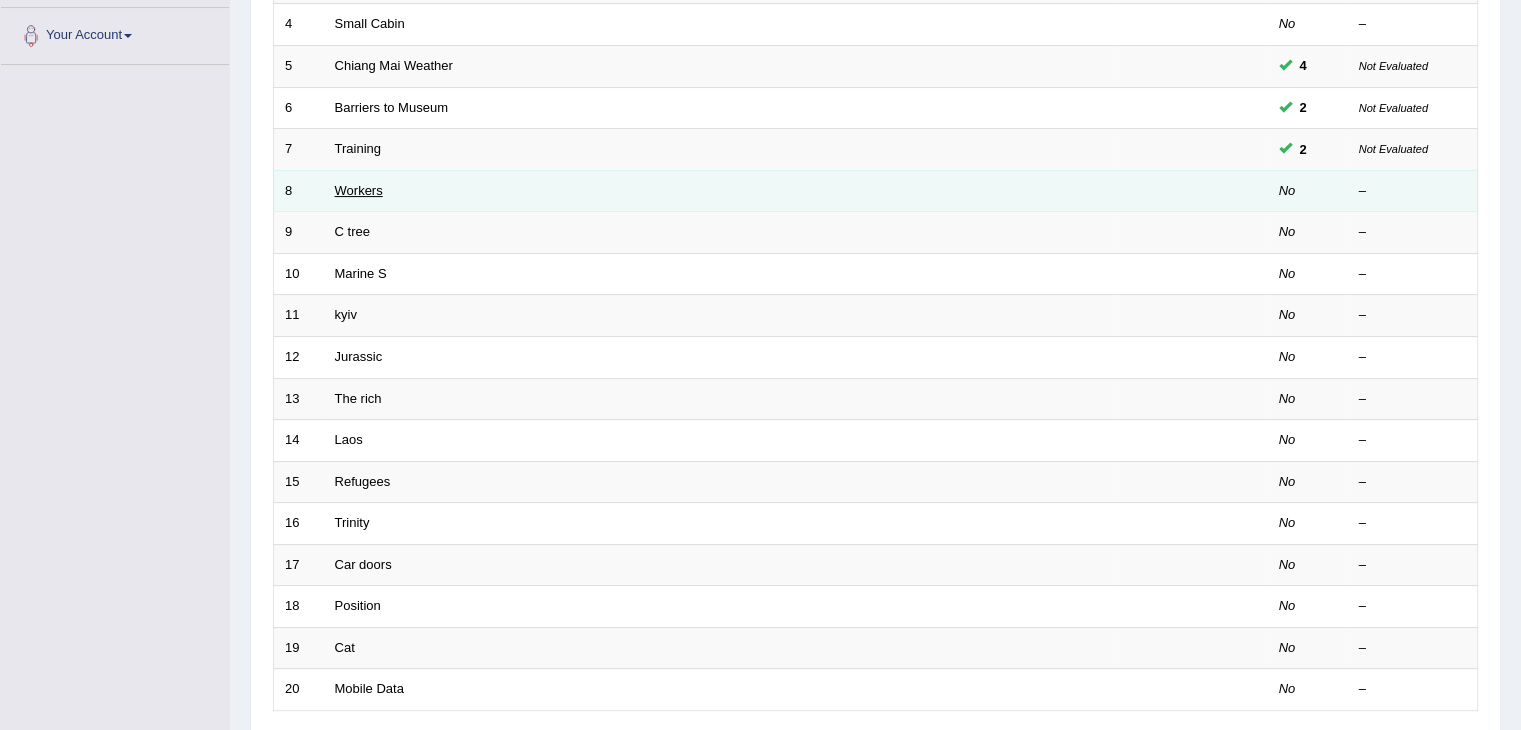 click on "Workers" at bounding box center [359, 190] 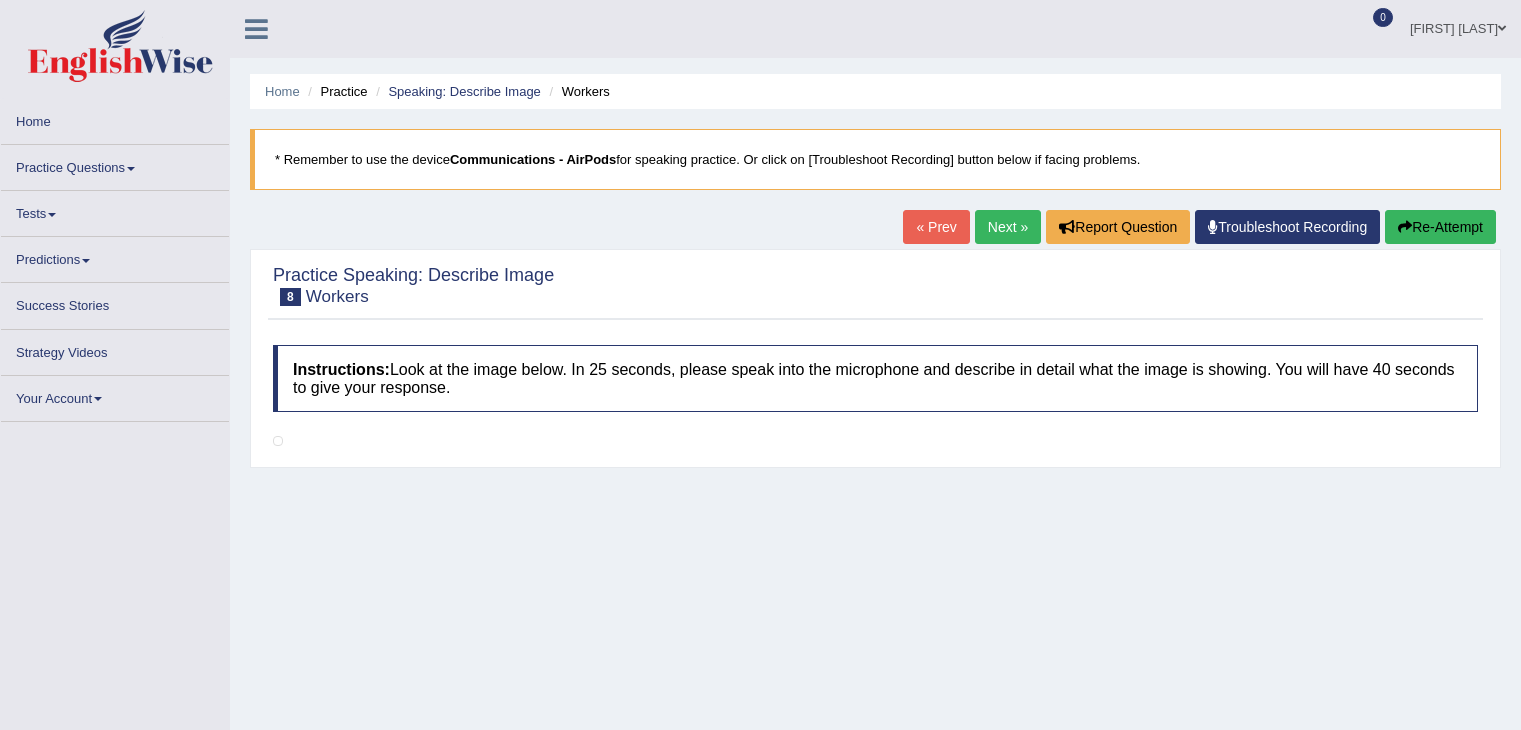 scroll, scrollTop: 0, scrollLeft: 0, axis: both 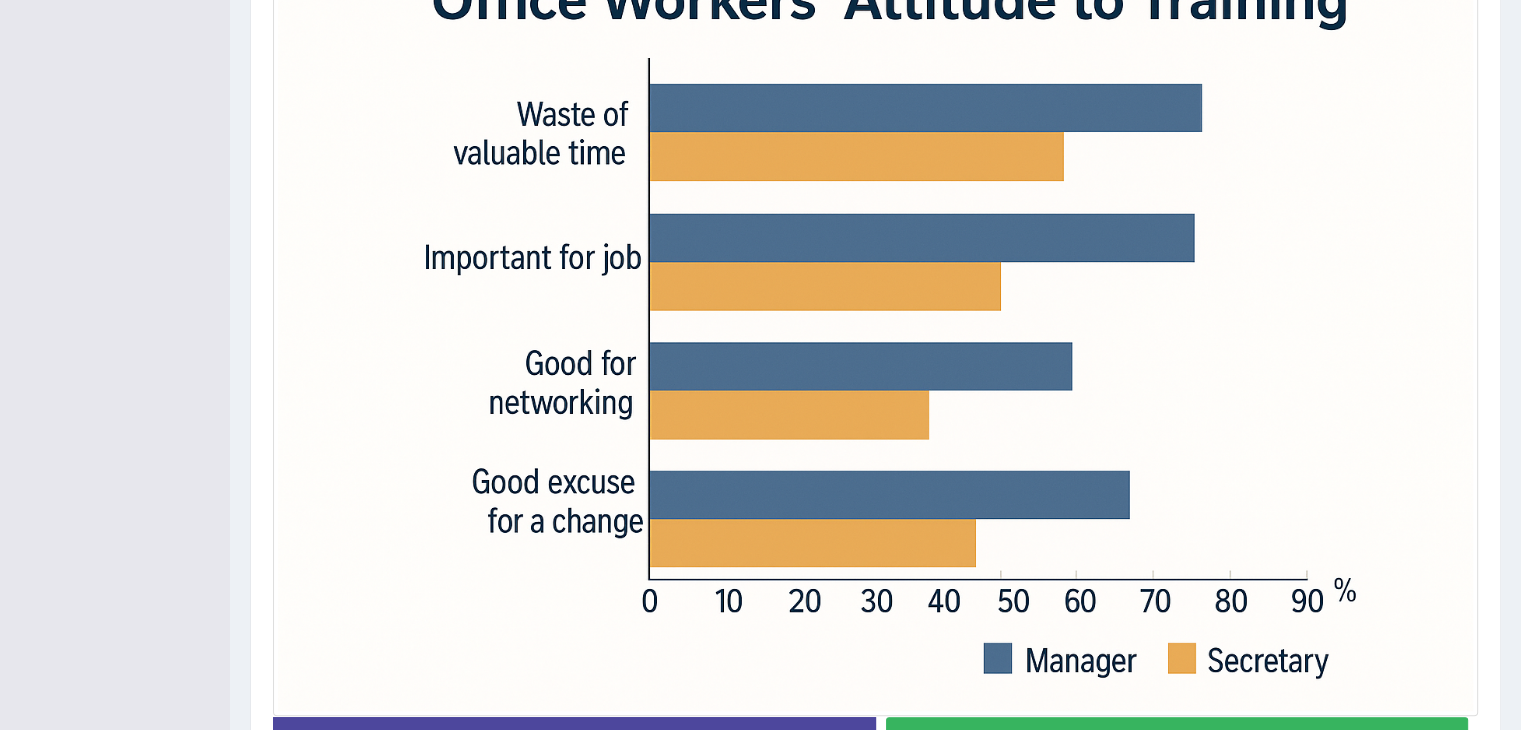 click on "Start Answering" at bounding box center (1177, 742) 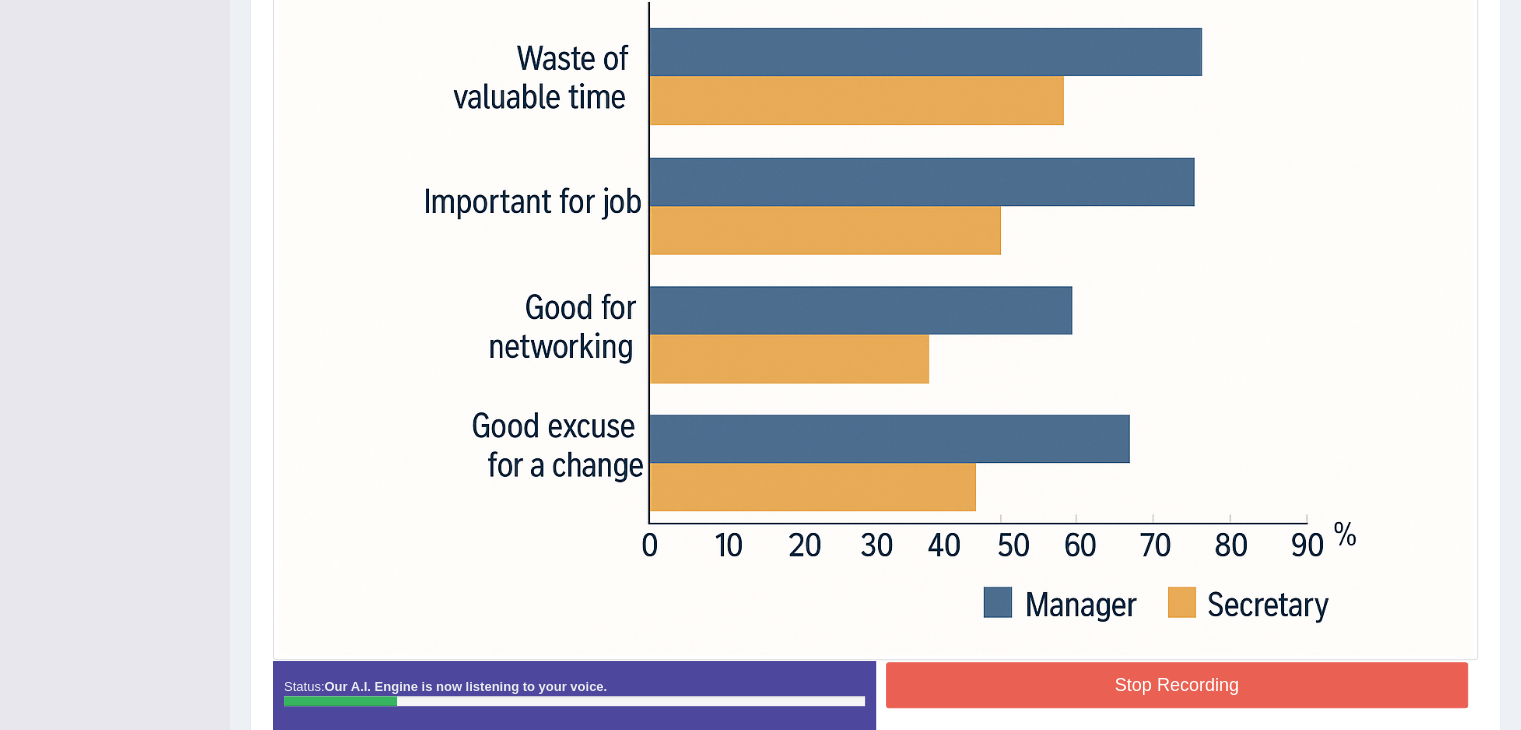 scroll, scrollTop: 600, scrollLeft: 0, axis: vertical 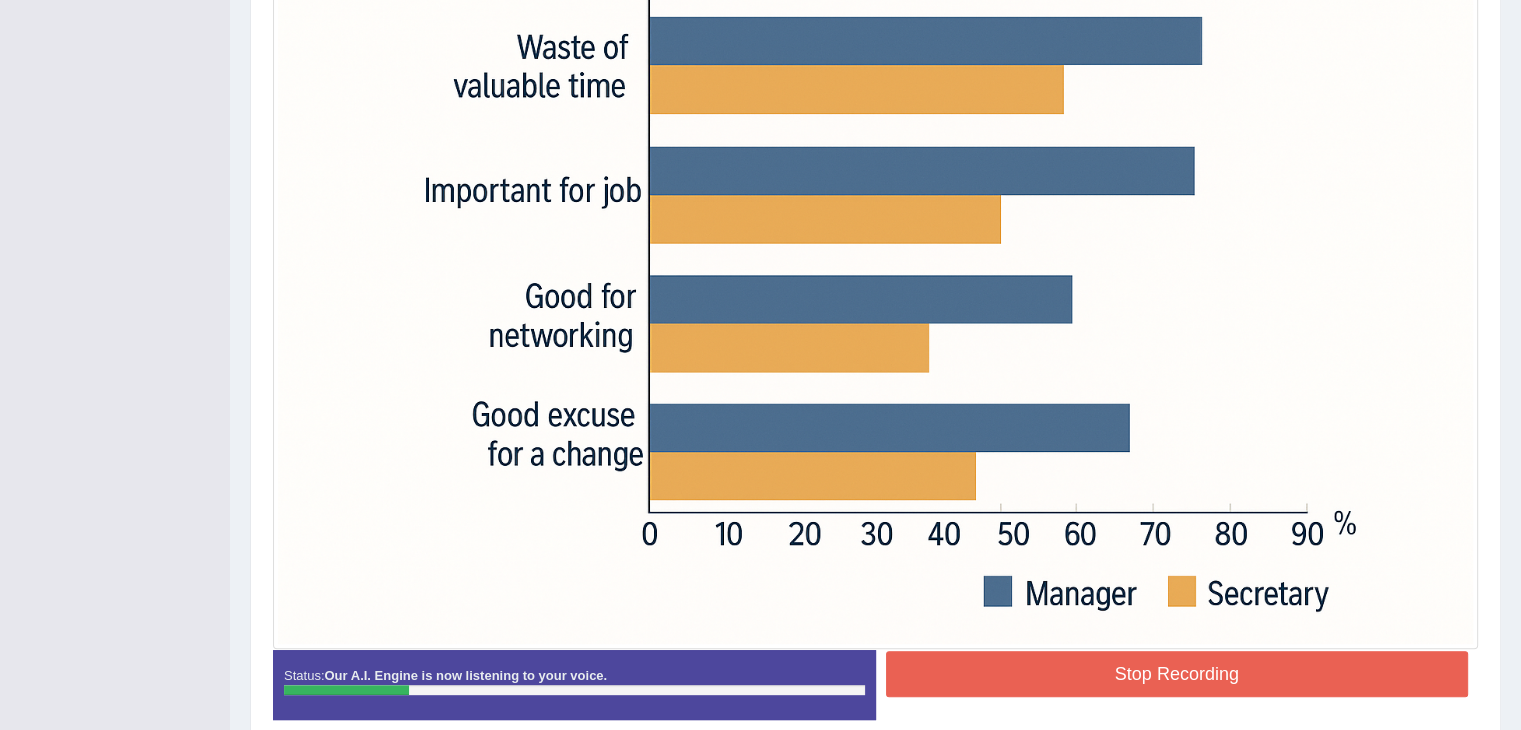 click on "Stop Recording" at bounding box center (1177, 674) 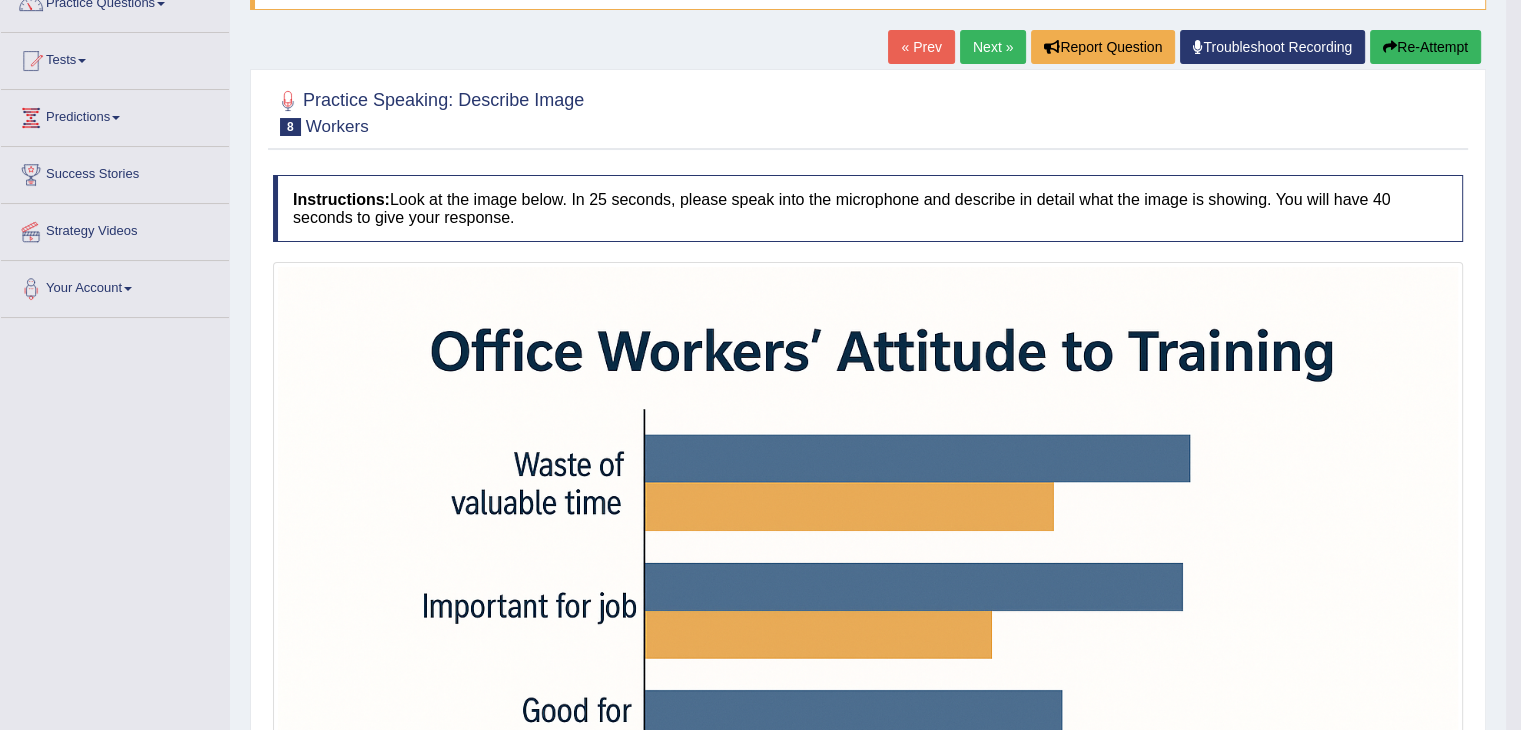 scroll, scrollTop: 132, scrollLeft: 0, axis: vertical 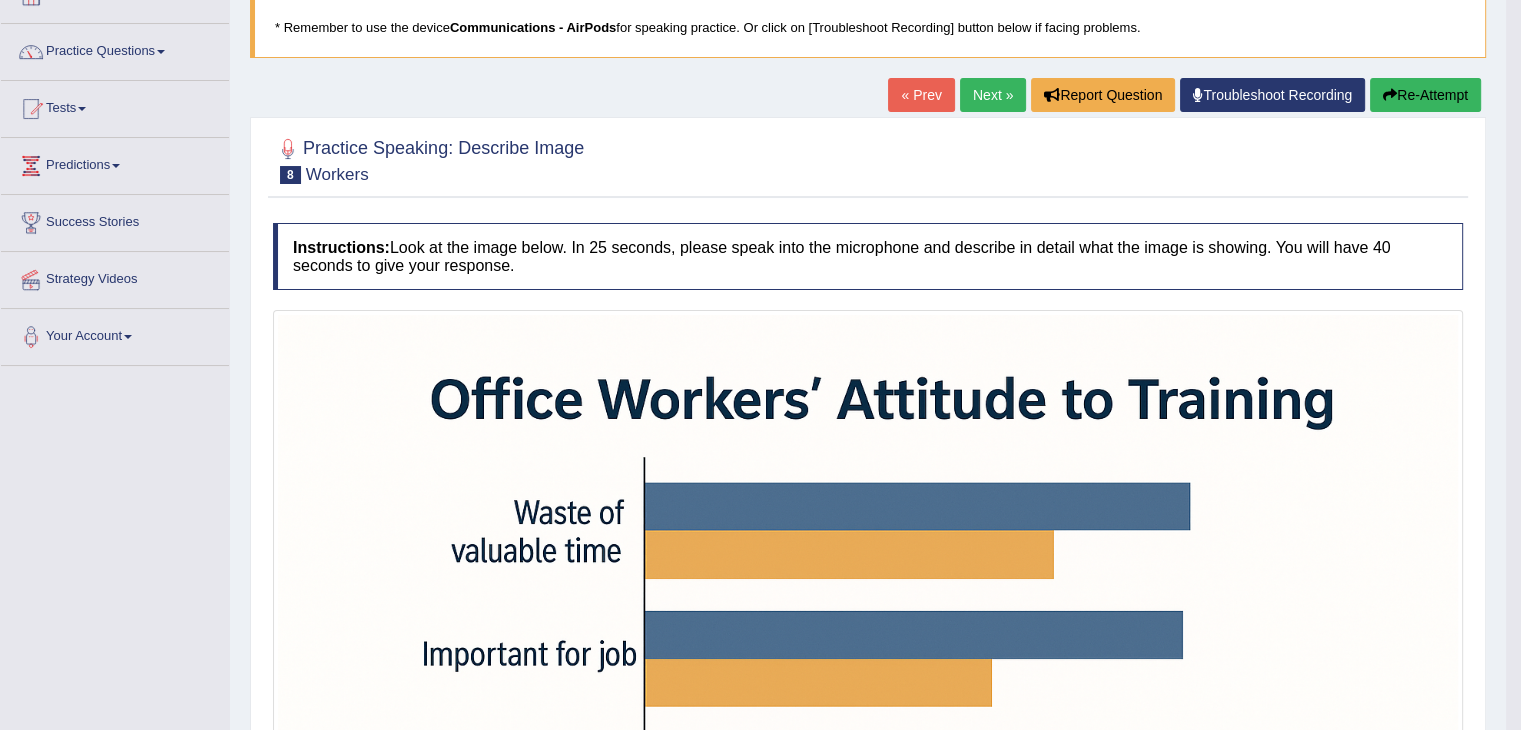 click on "Re-Attempt" at bounding box center [1425, 95] 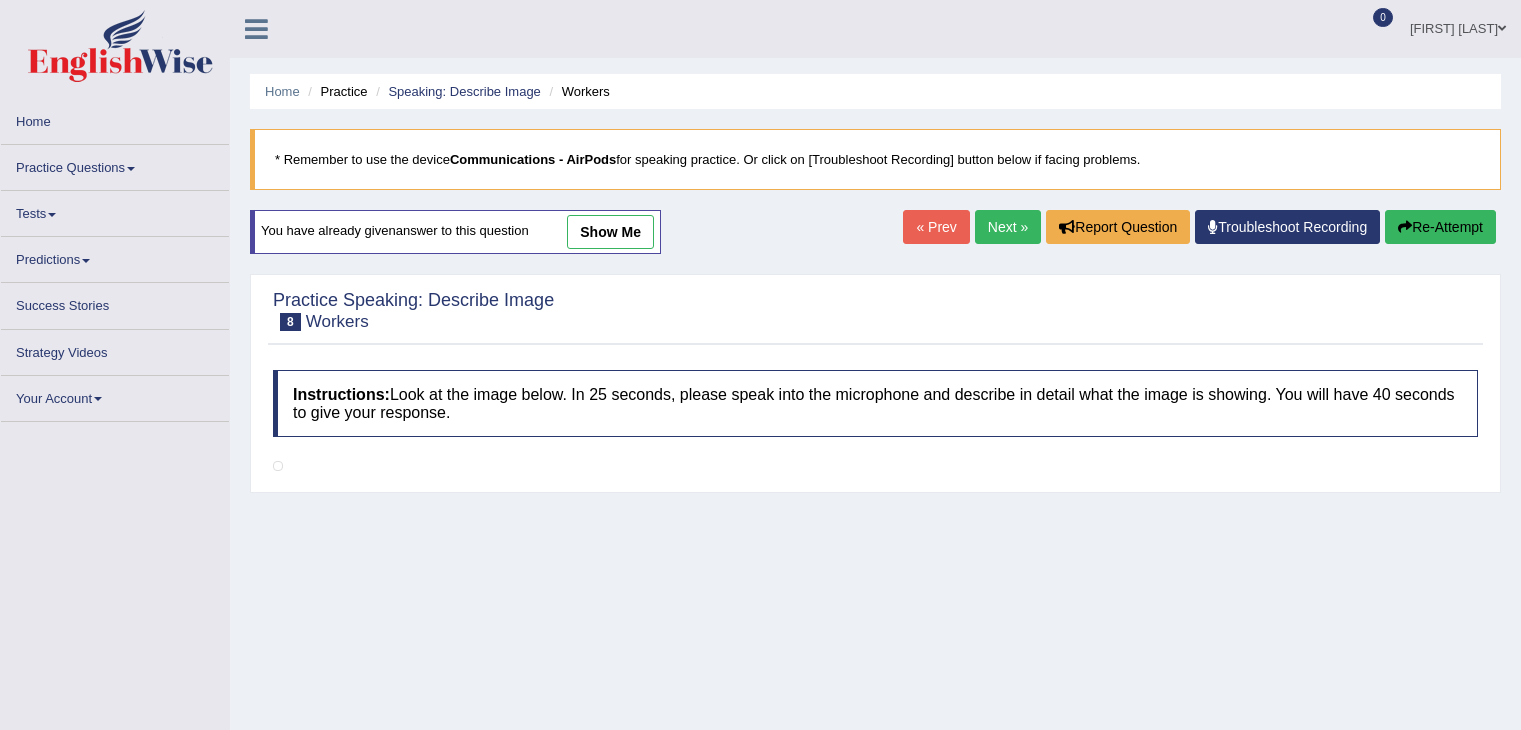 scroll, scrollTop: 266, scrollLeft: 0, axis: vertical 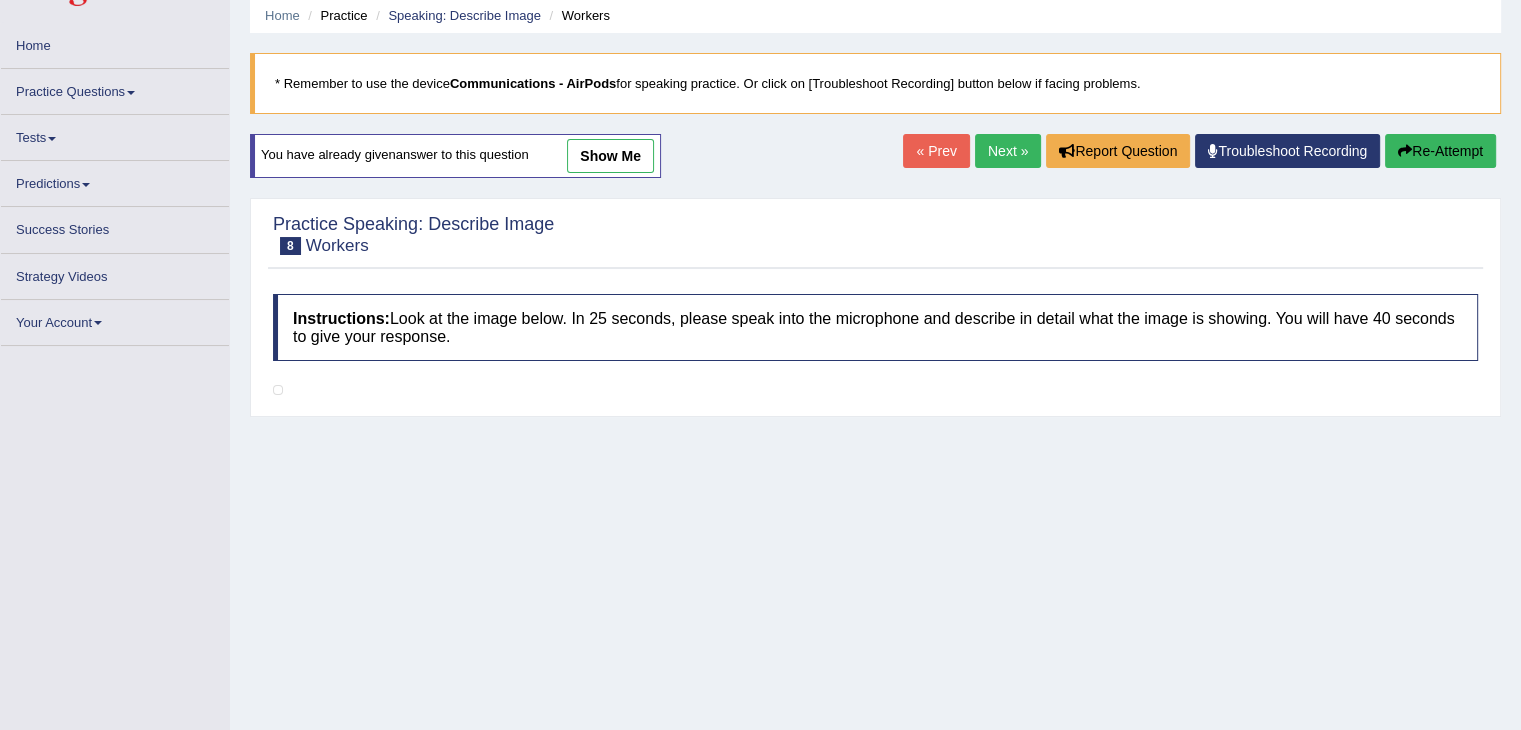 click on "Re-Attempt" at bounding box center (1440, 151) 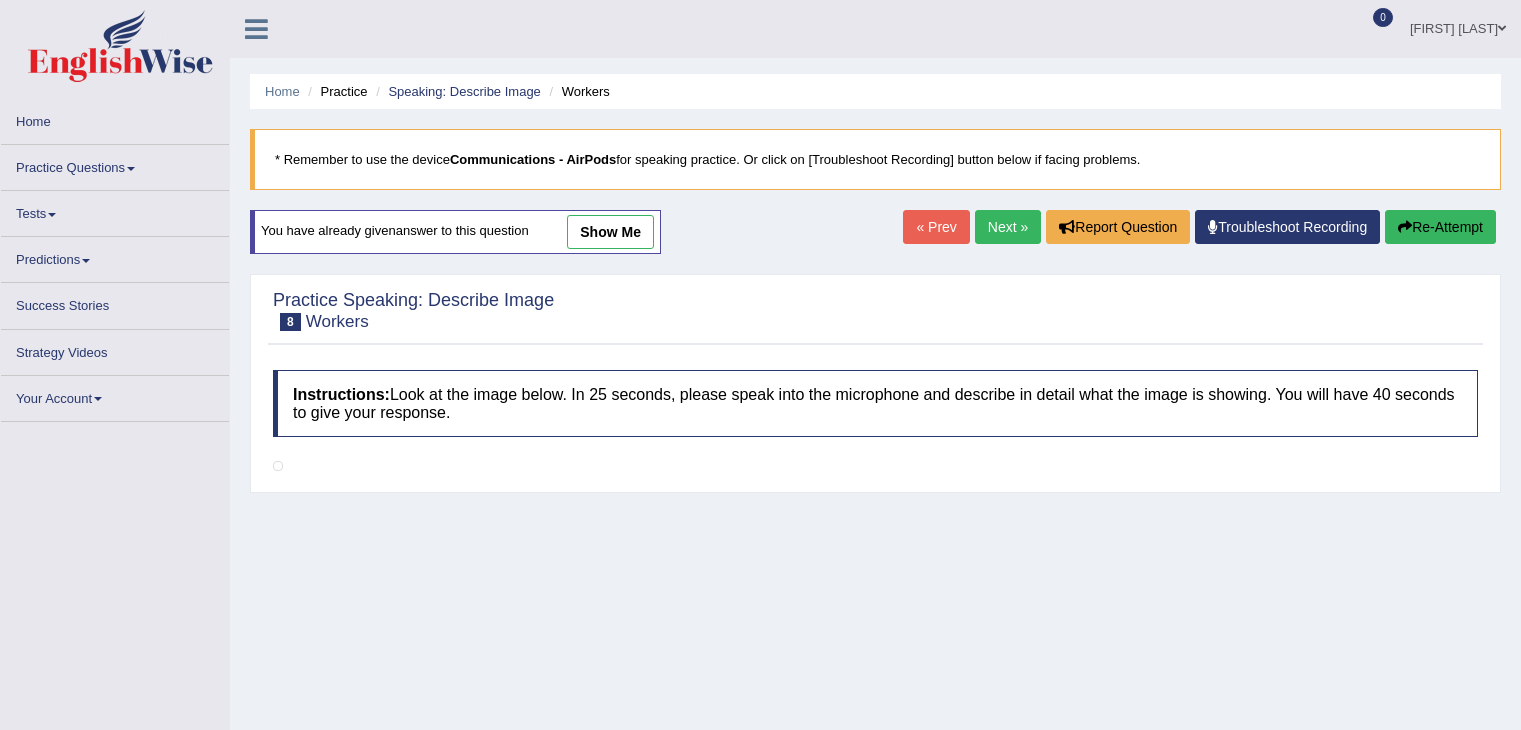 scroll, scrollTop: 76, scrollLeft: 0, axis: vertical 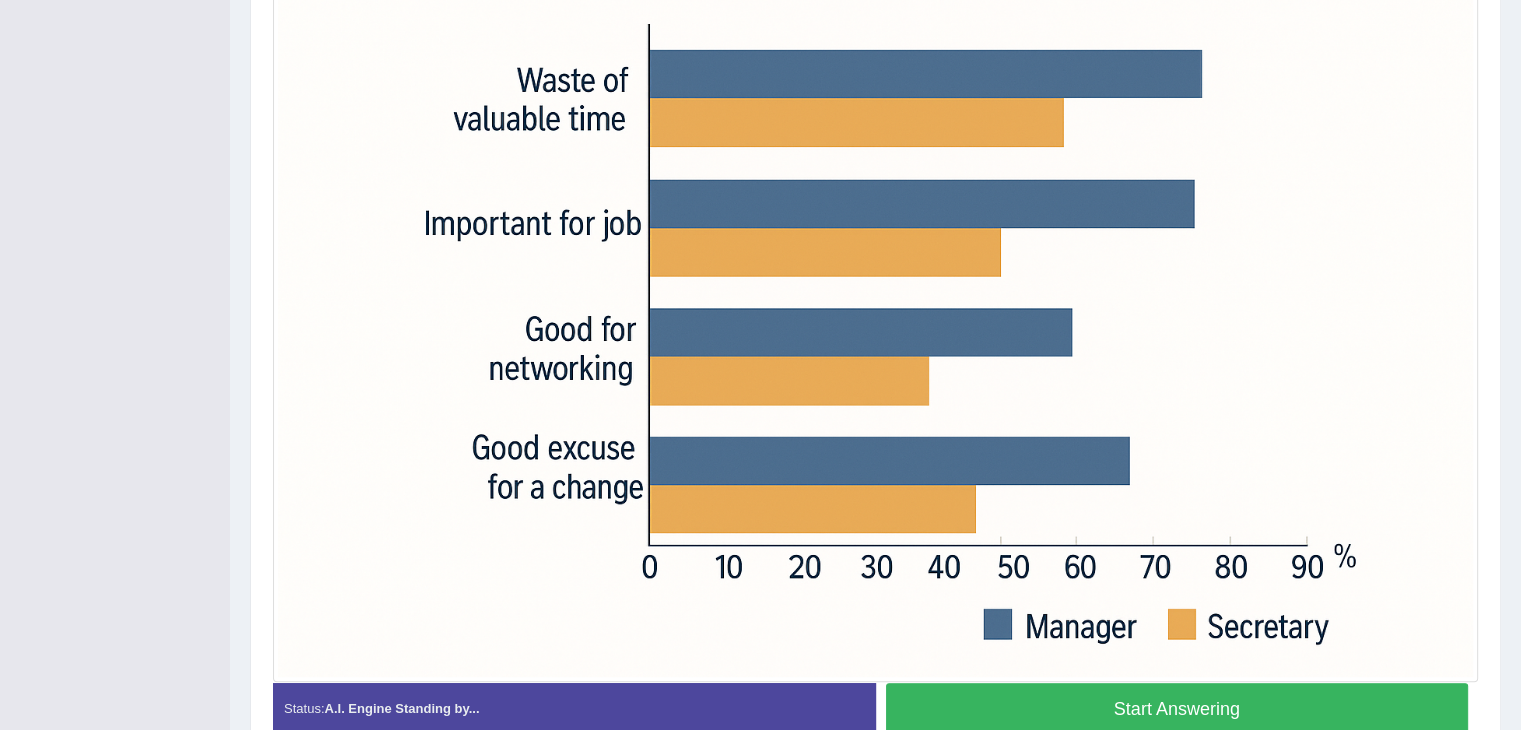 click on "Start Answering" at bounding box center [1177, 708] 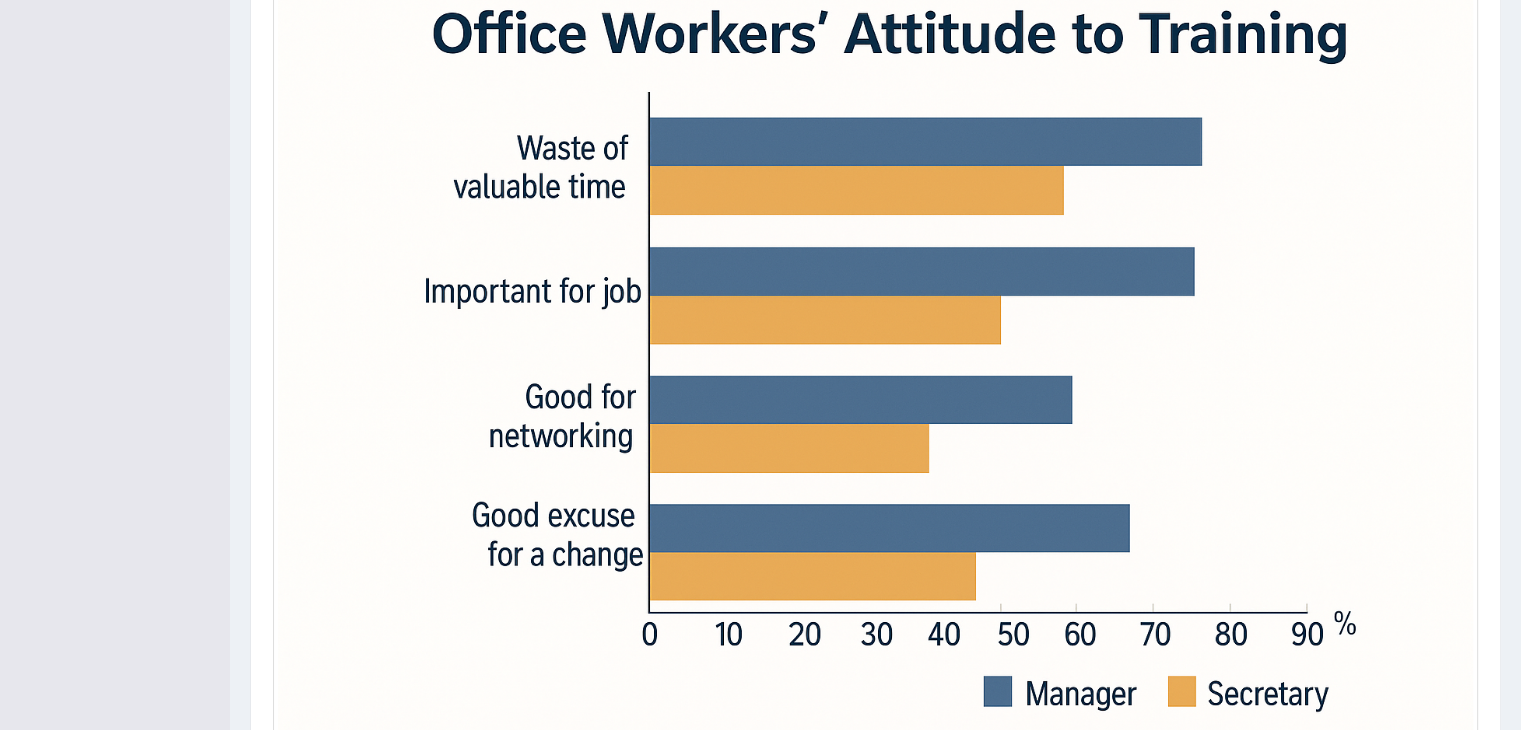 scroll, scrollTop: 511, scrollLeft: 0, axis: vertical 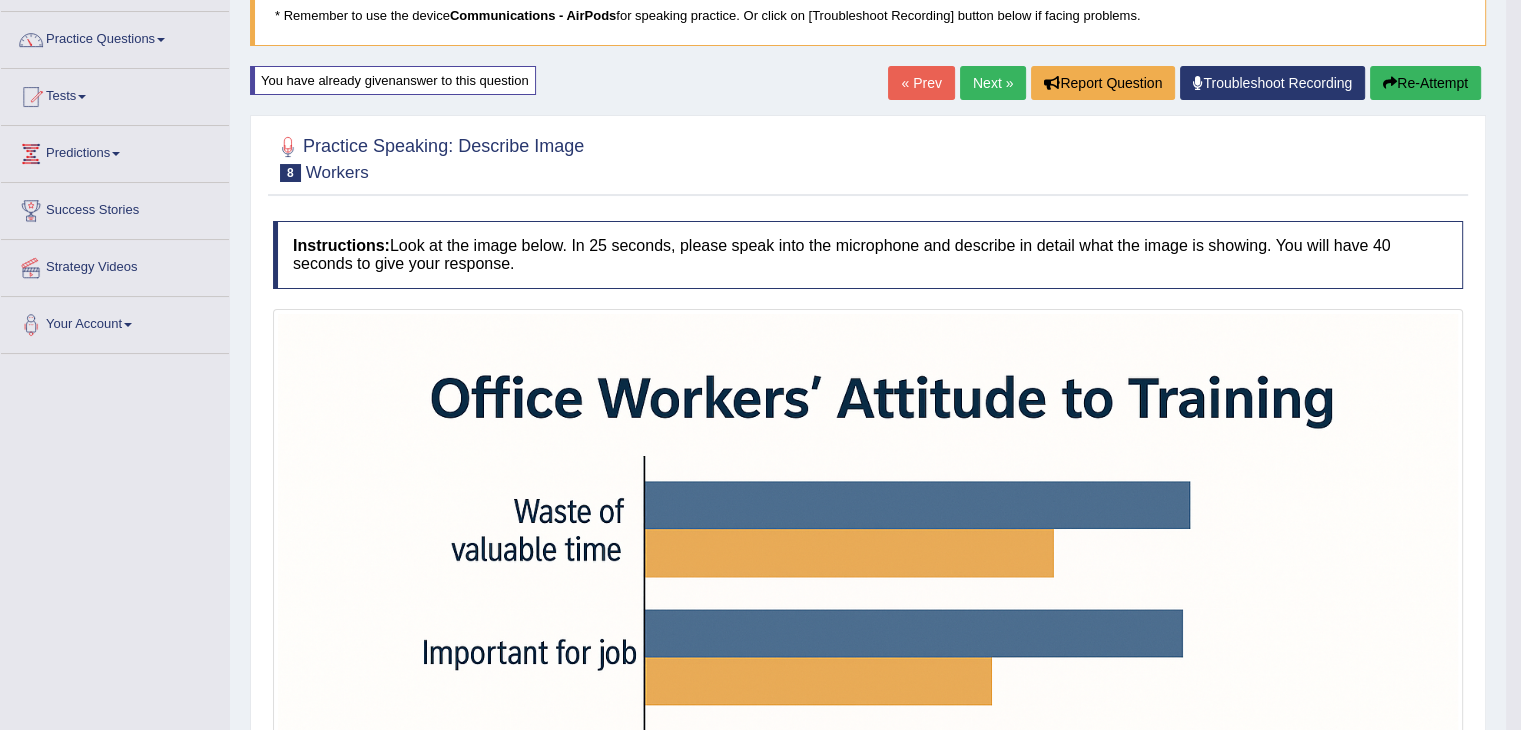 click on "Next »" at bounding box center (993, 83) 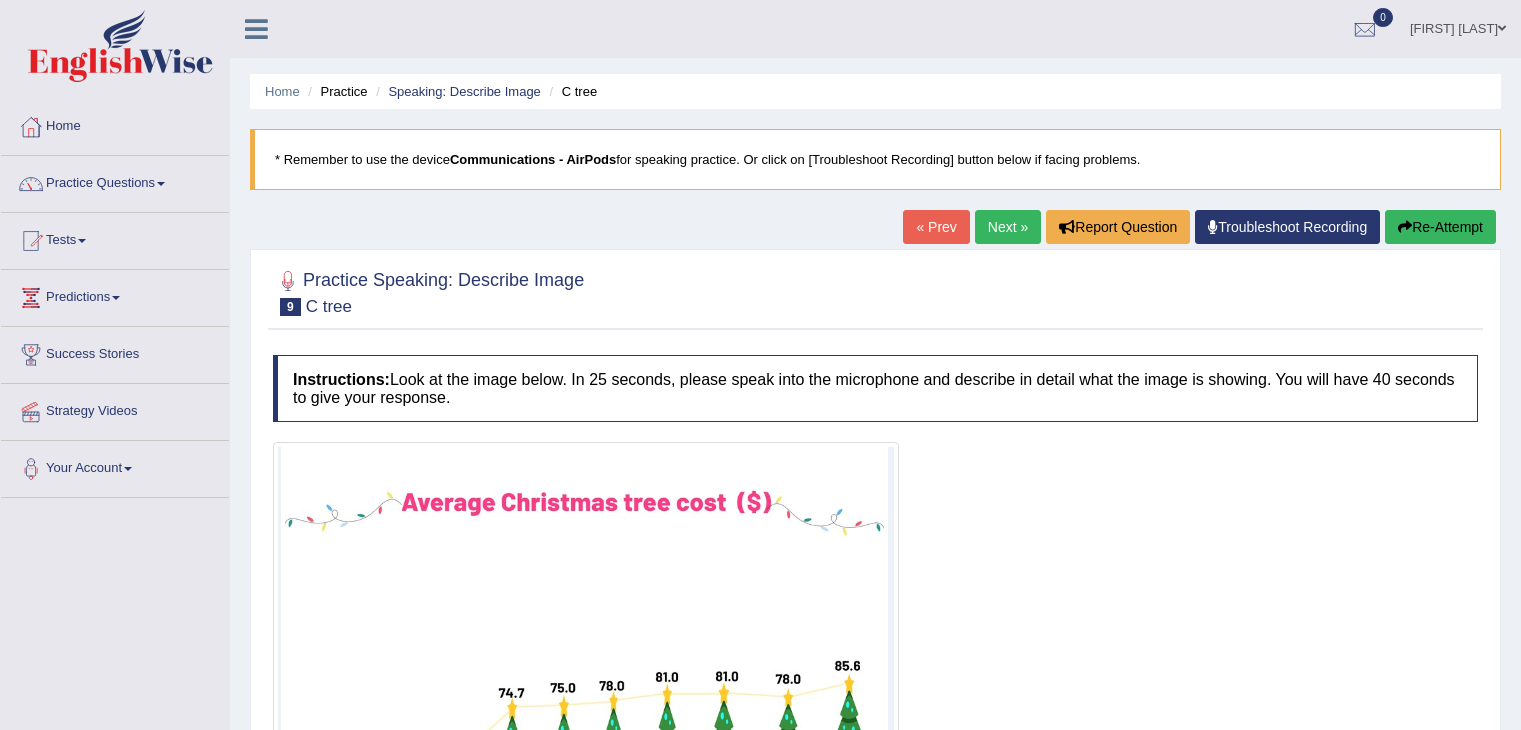scroll, scrollTop: 92, scrollLeft: 0, axis: vertical 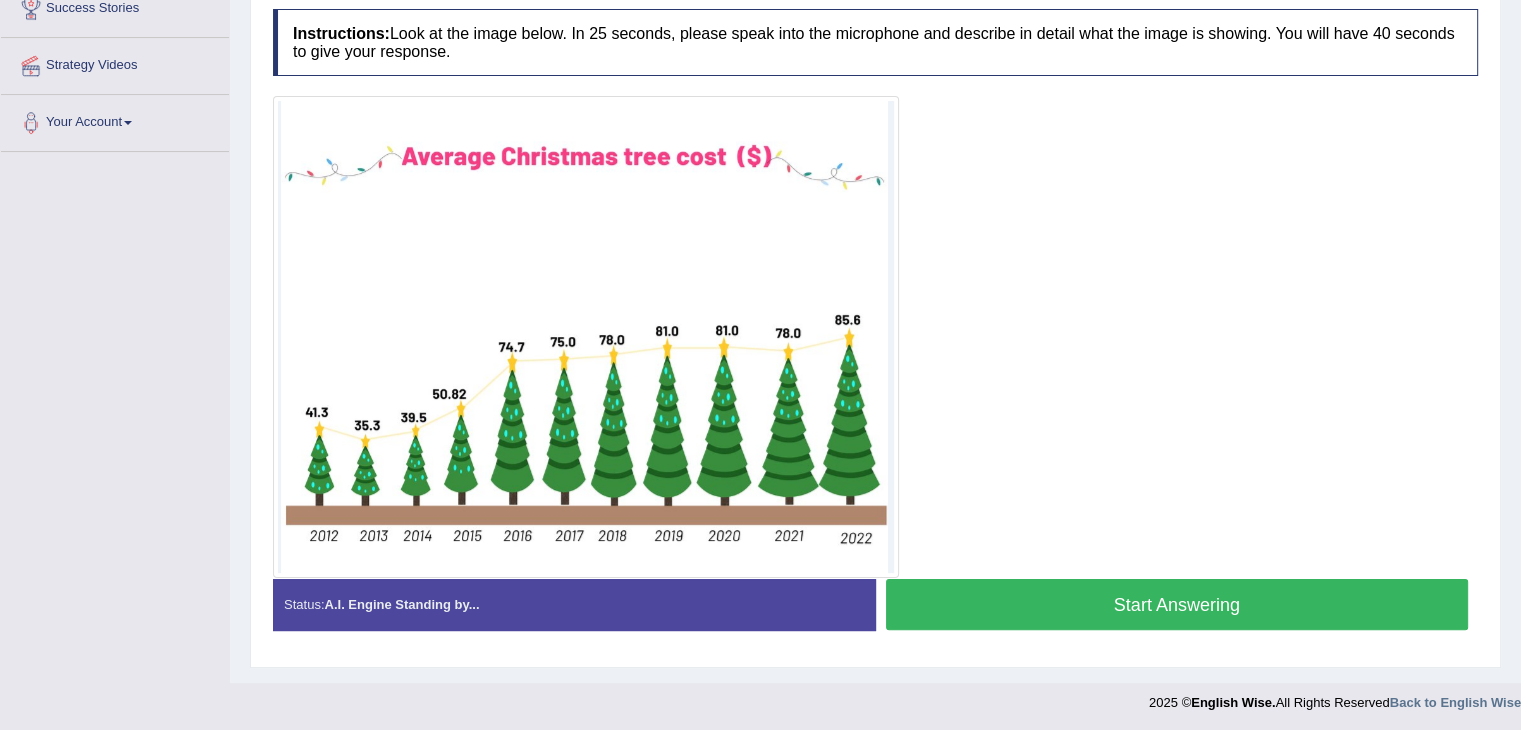 click on "Start Answering" at bounding box center (1177, 604) 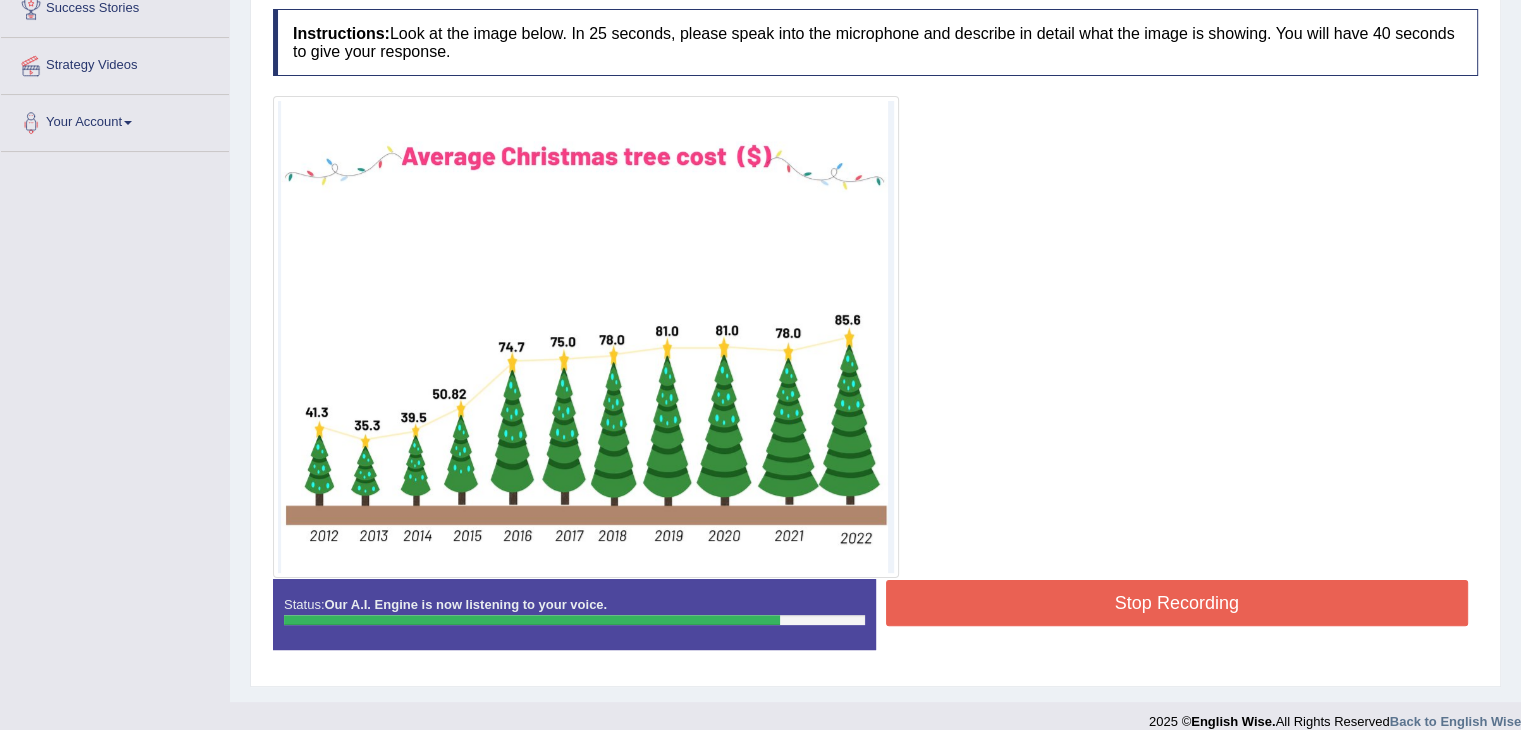 click on "Stop Recording" at bounding box center [1177, 603] 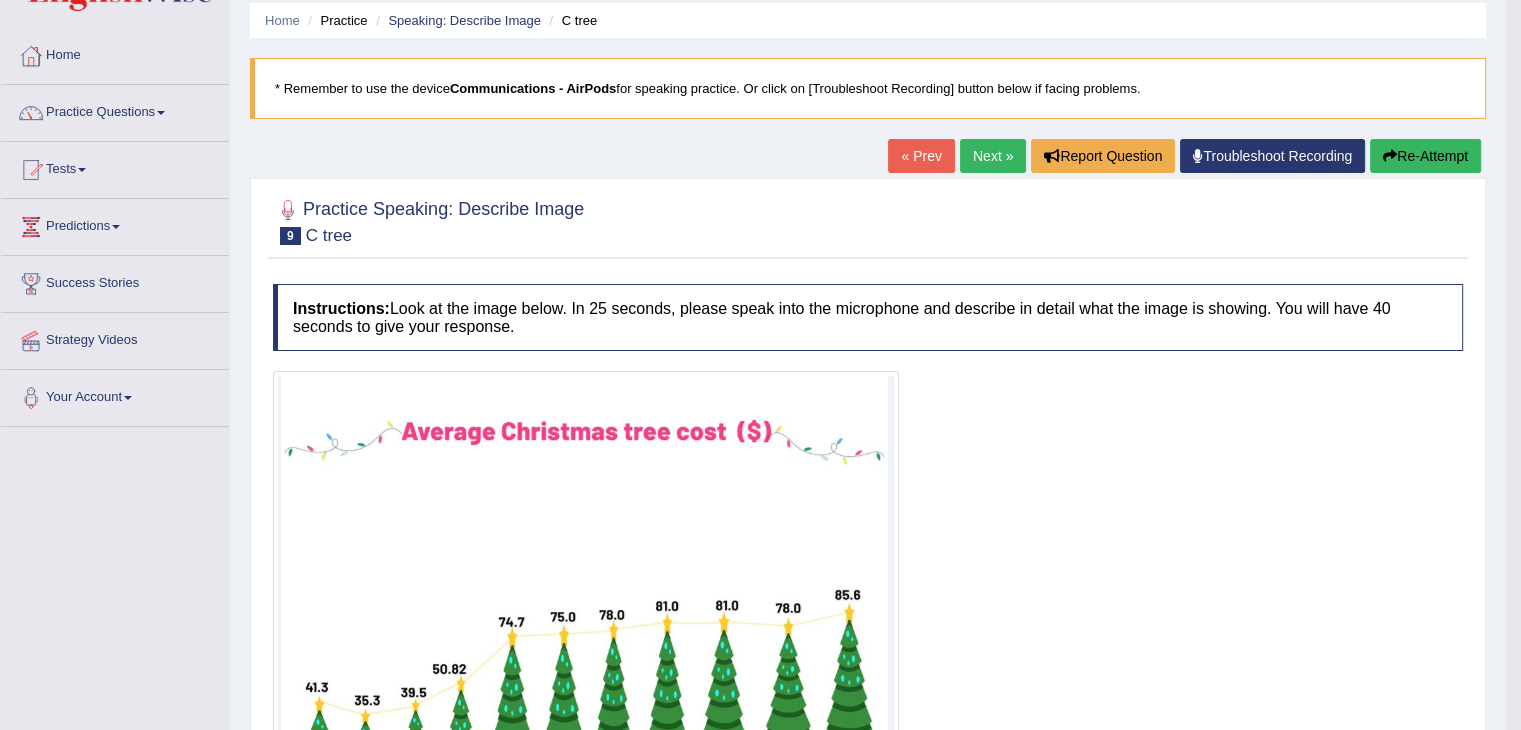 scroll, scrollTop: 66, scrollLeft: 0, axis: vertical 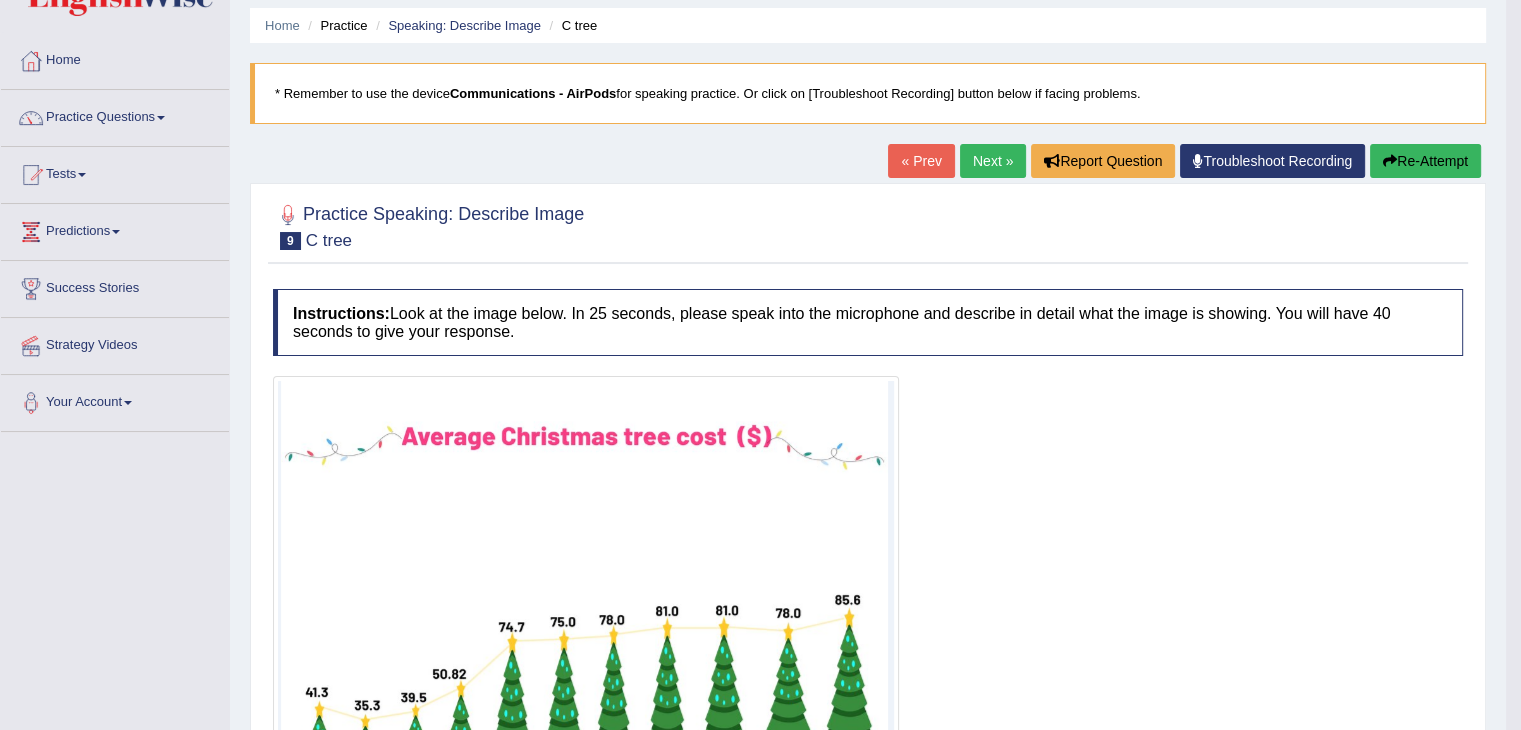click on "Next »" at bounding box center [993, 161] 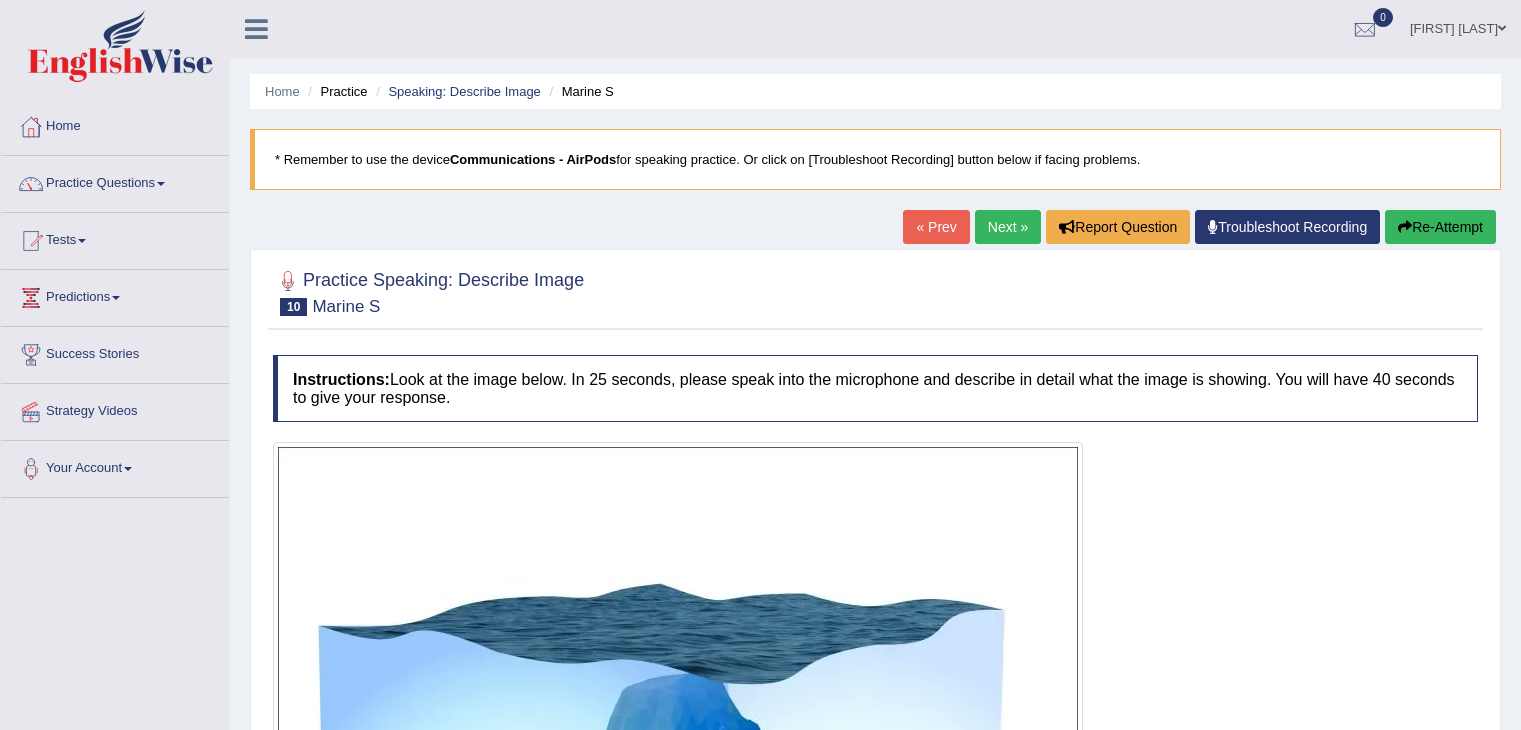 scroll, scrollTop: 130, scrollLeft: 0, axis: vertical 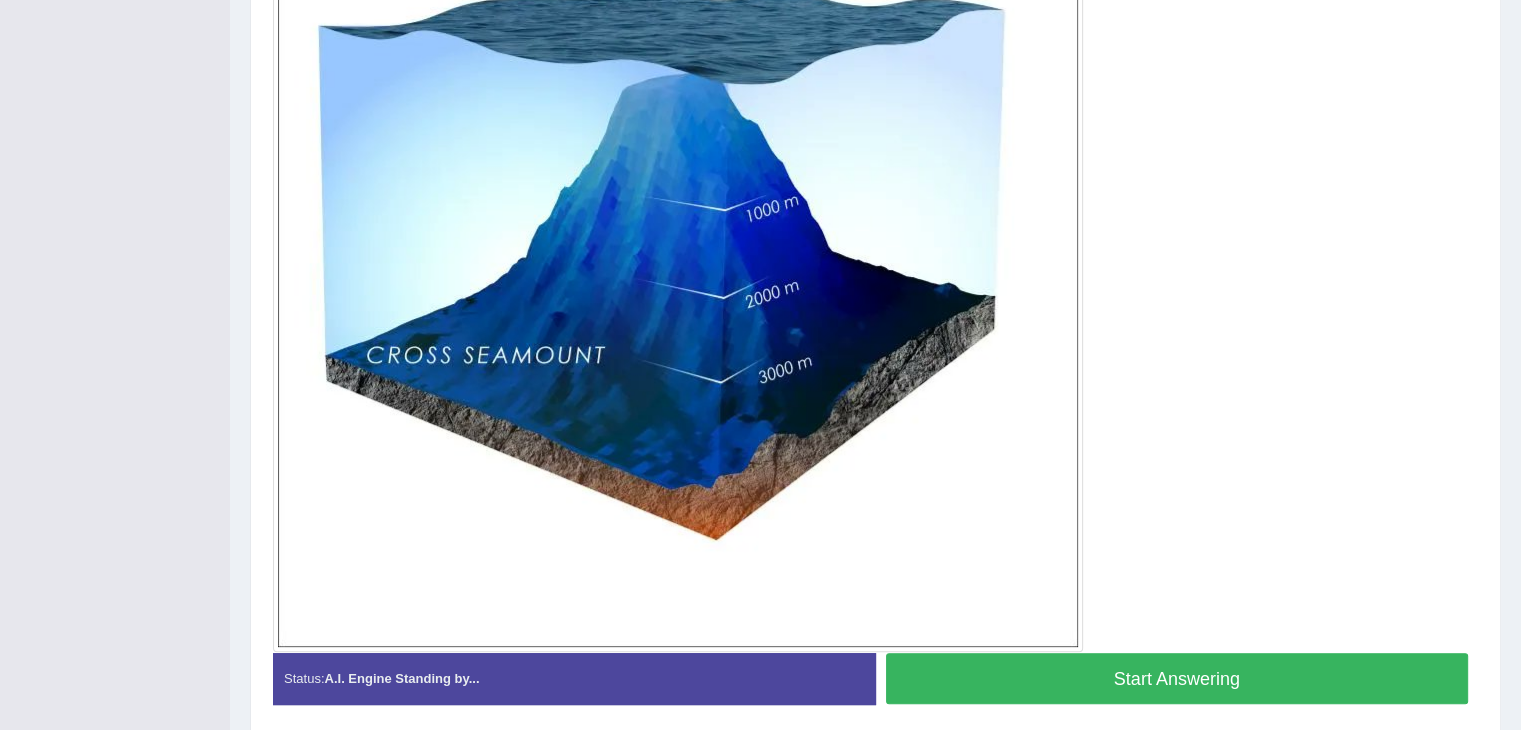 click on "Start Answering" at bounding box center (1177, 678) 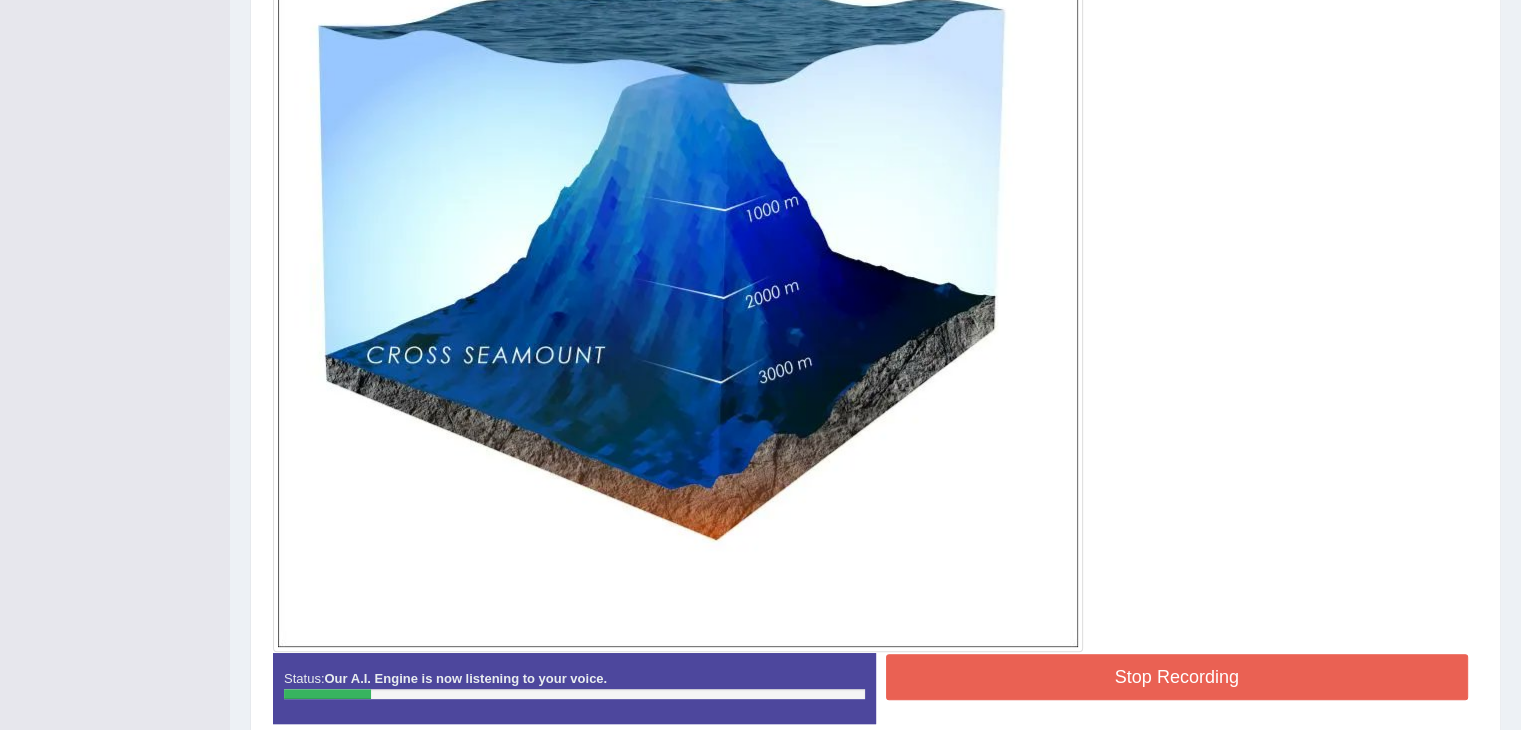 click on "Stop Recording" at bounding box center (1177, 677) 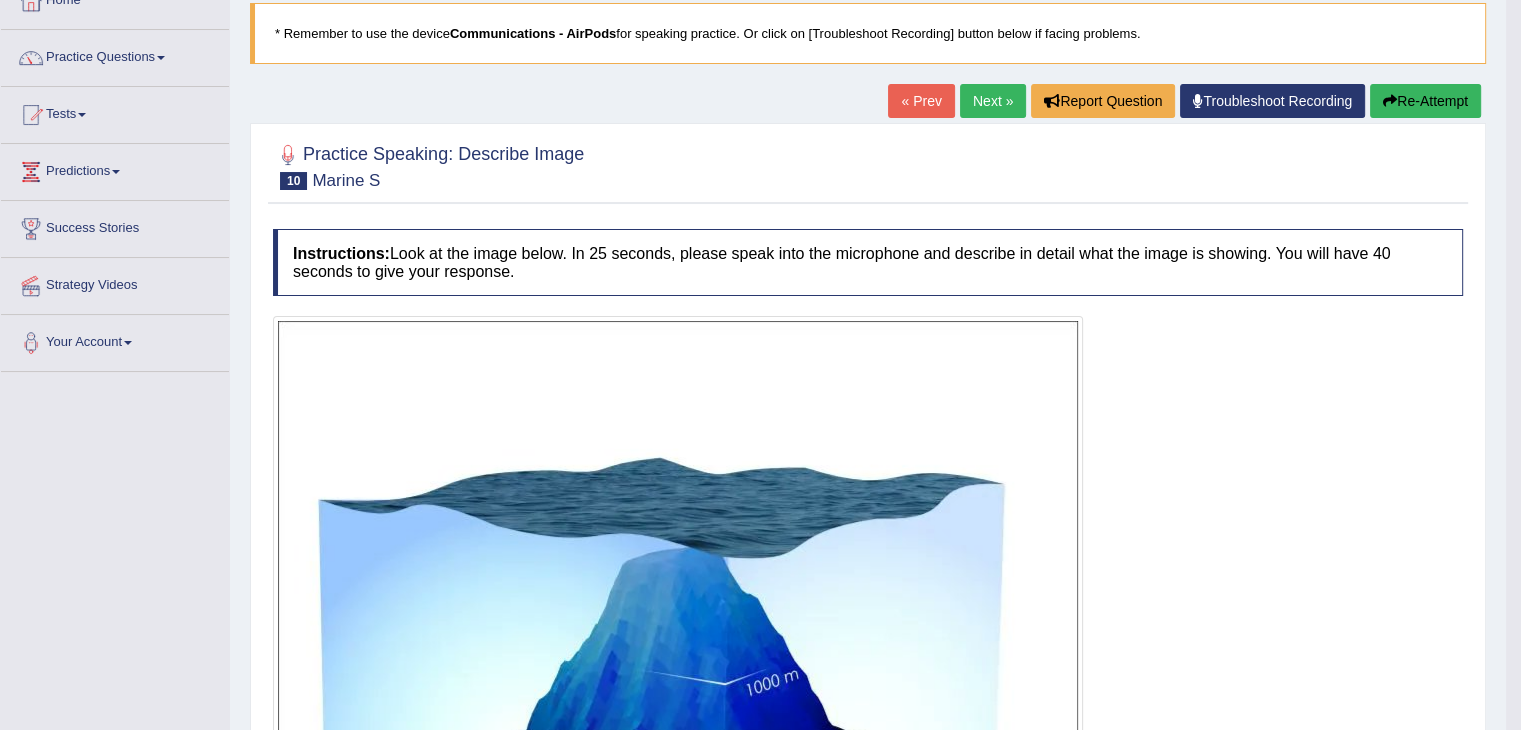 scroll, scrollTop: 100, scrollLeft: 0, axis: vertical 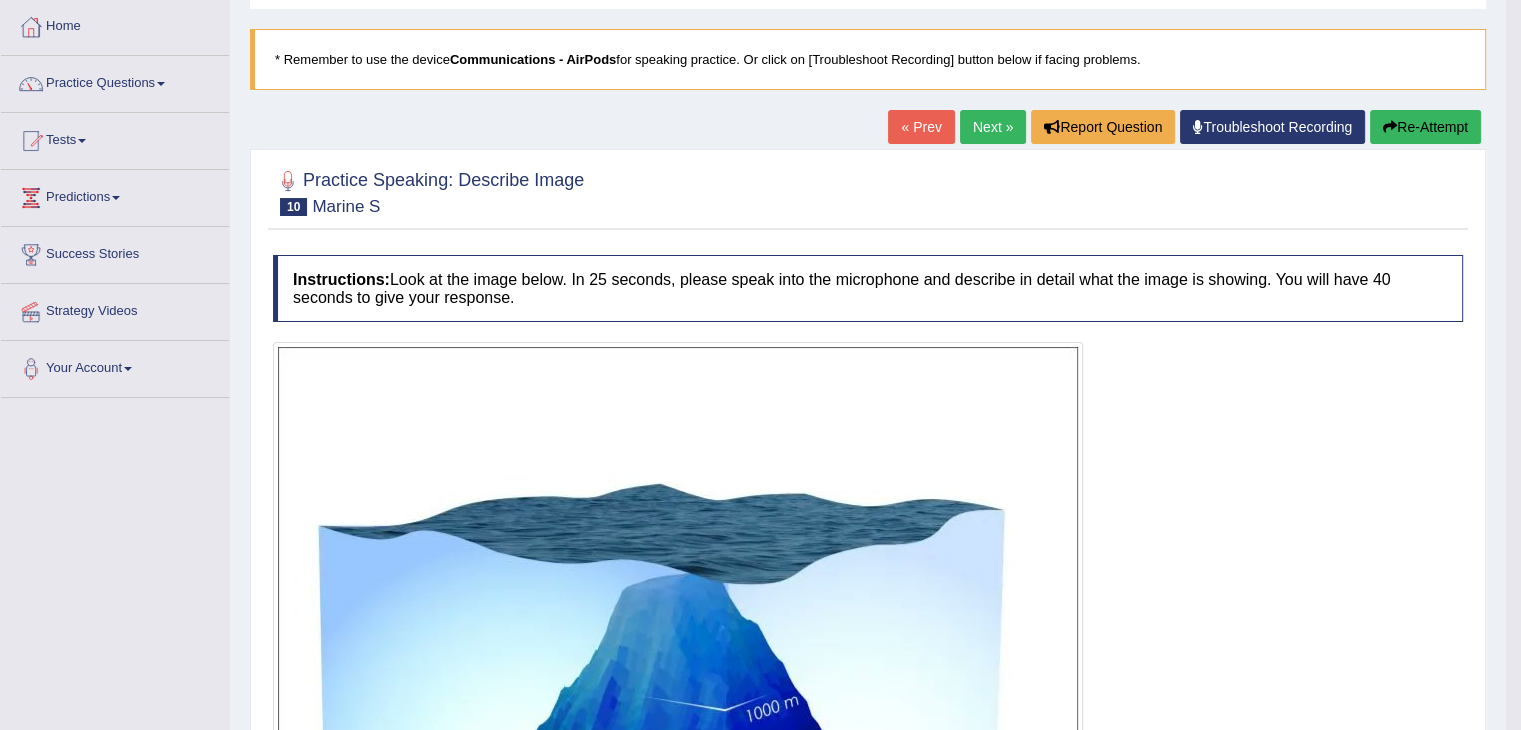 click on "Re-Attempt" at bounding box center (1425, 127) 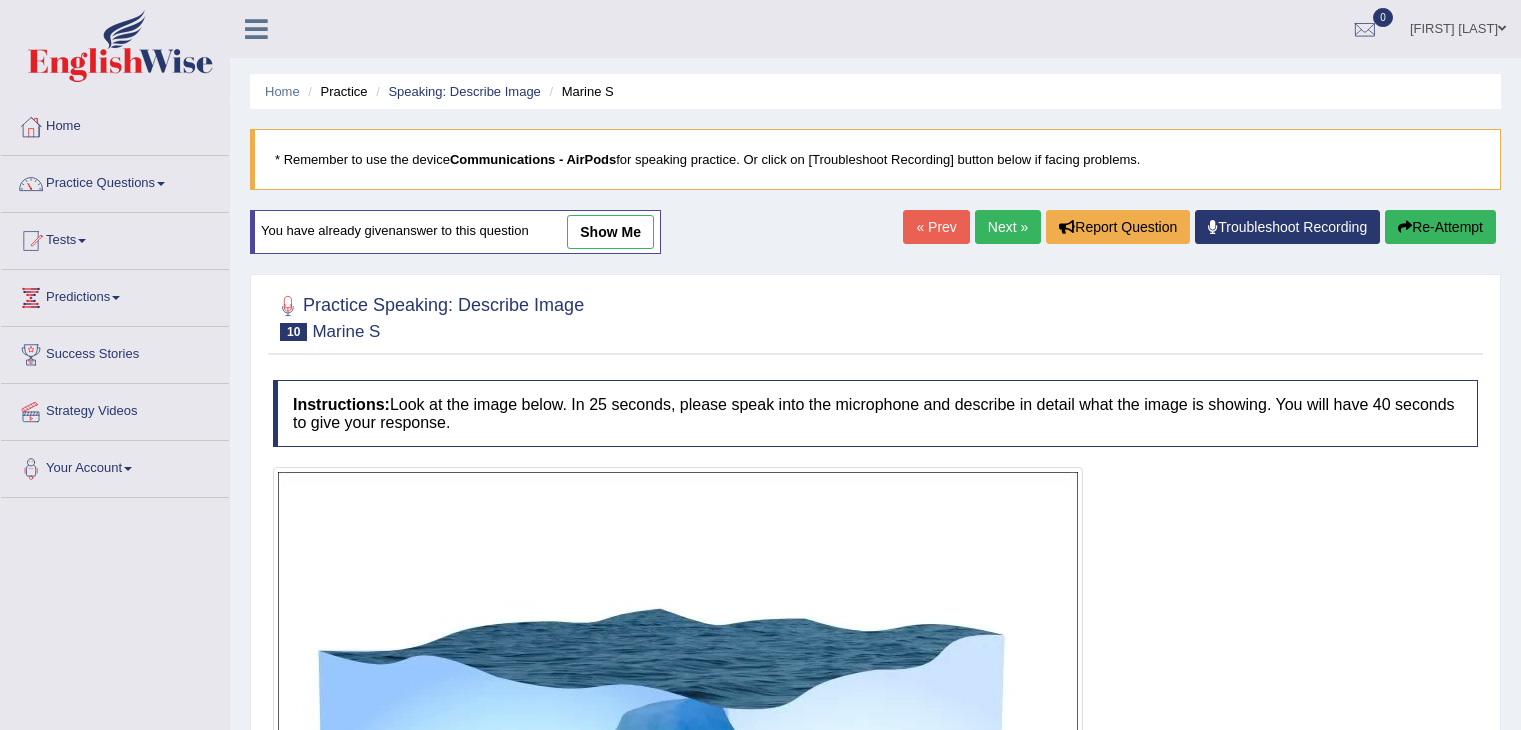scroll, scrollTop: 376, scrollLeft: 0, axis: vertical 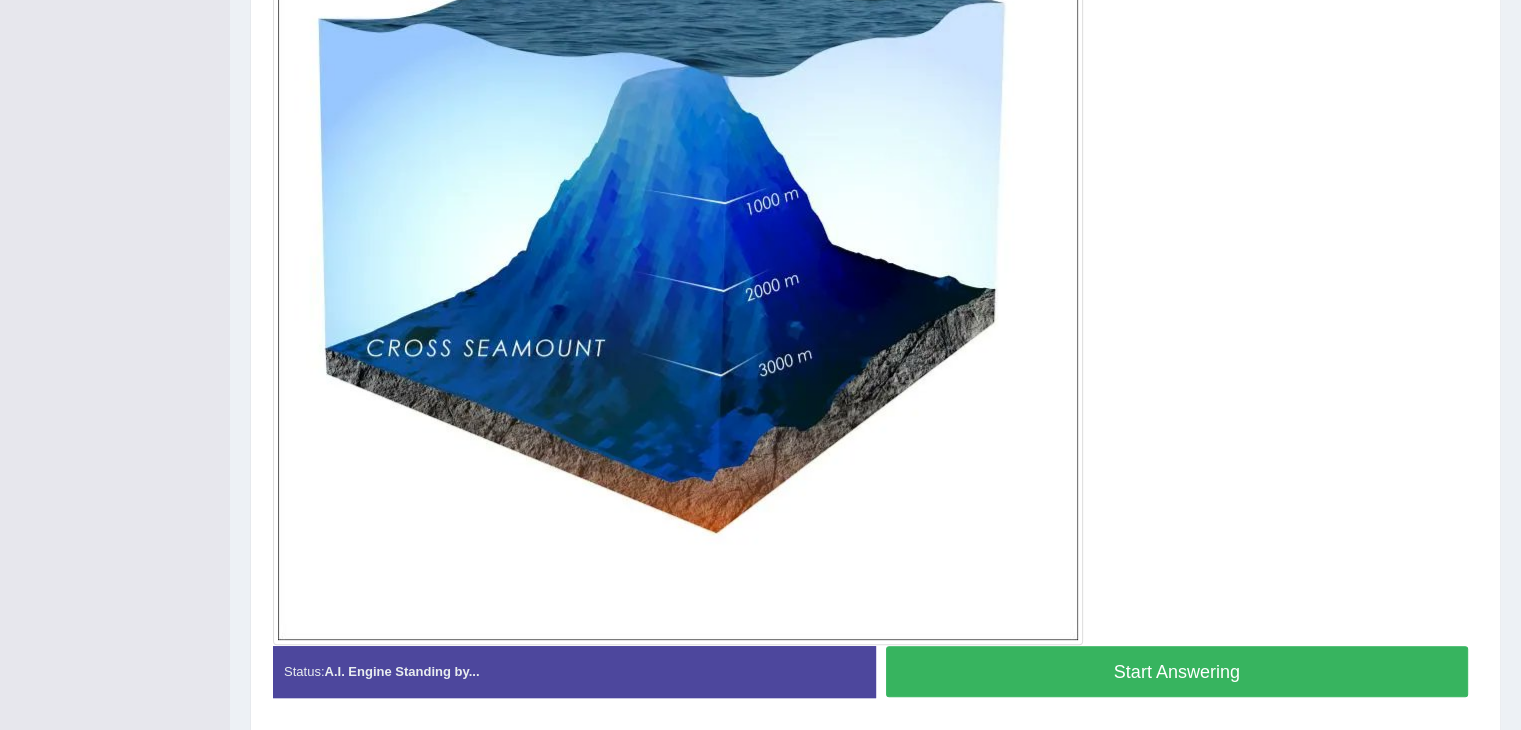 click on "Start Answering" at bounding box center [1177, 671] 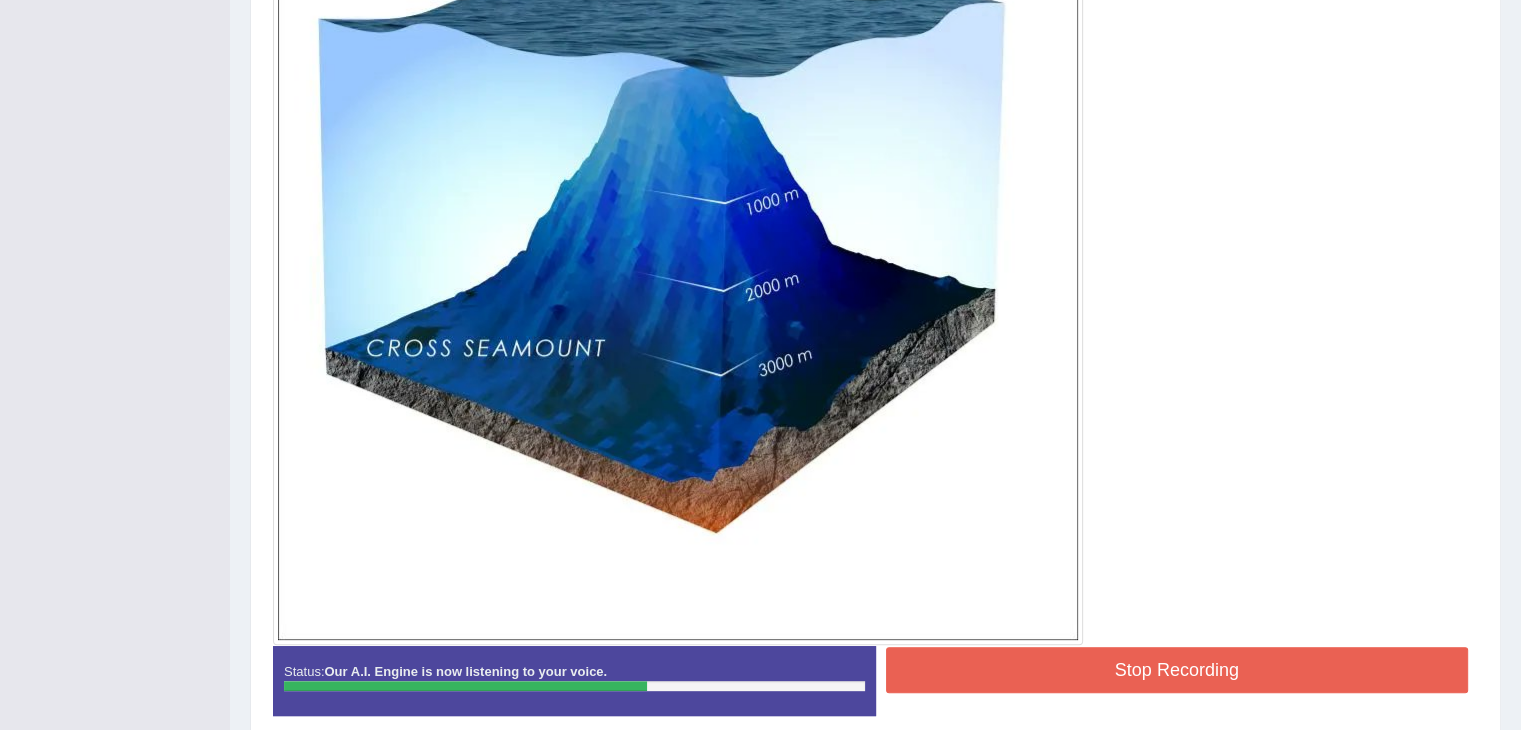 click on "Stop Recording" at bounding box center (1177, 670) 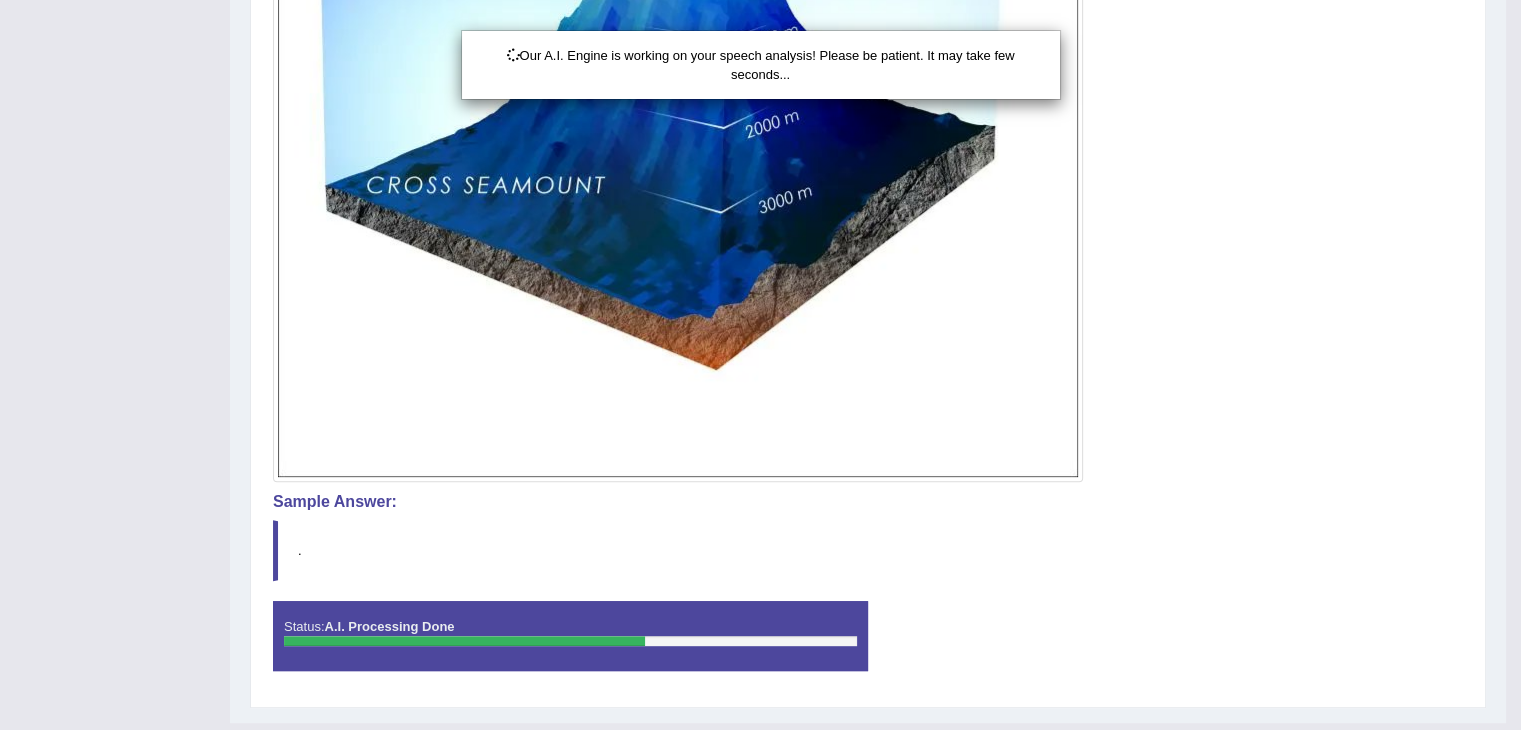 scroll, scrollTop: 821, scrollLeft: 0, axis: vertical 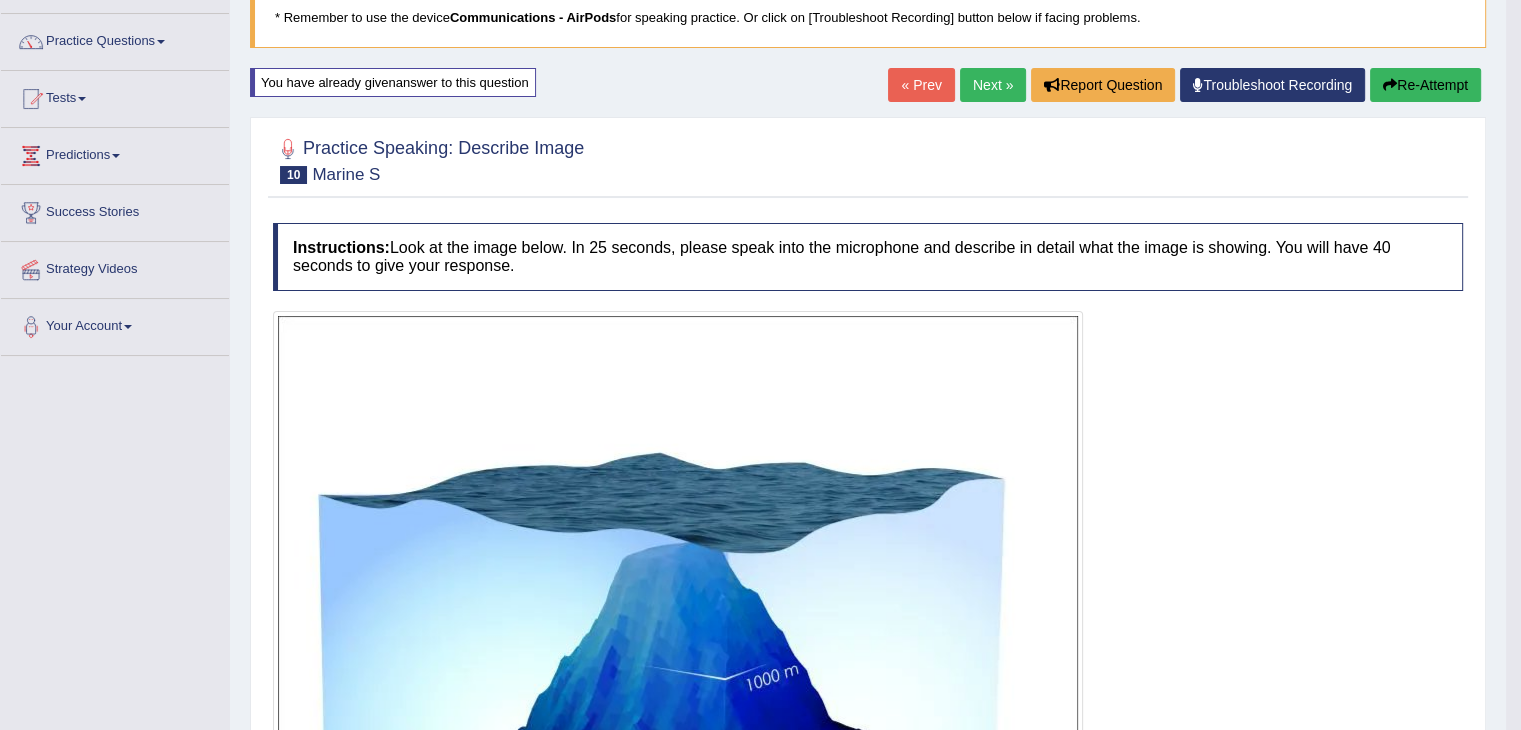 click on "Re-Attempt" at bounding box center (1425, 85) 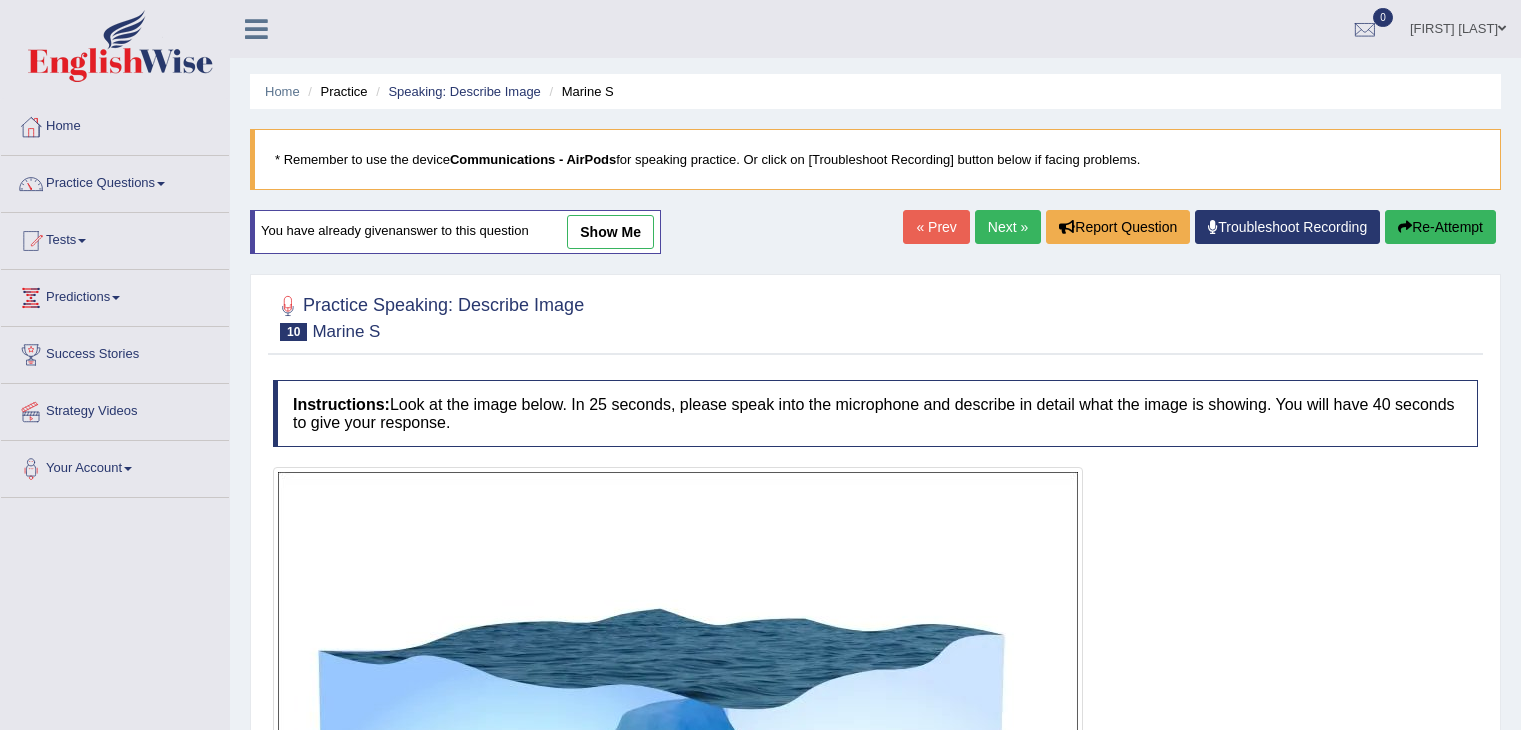 scroll, scrollTop: 342, scrollLeft: 0, axis: vertical 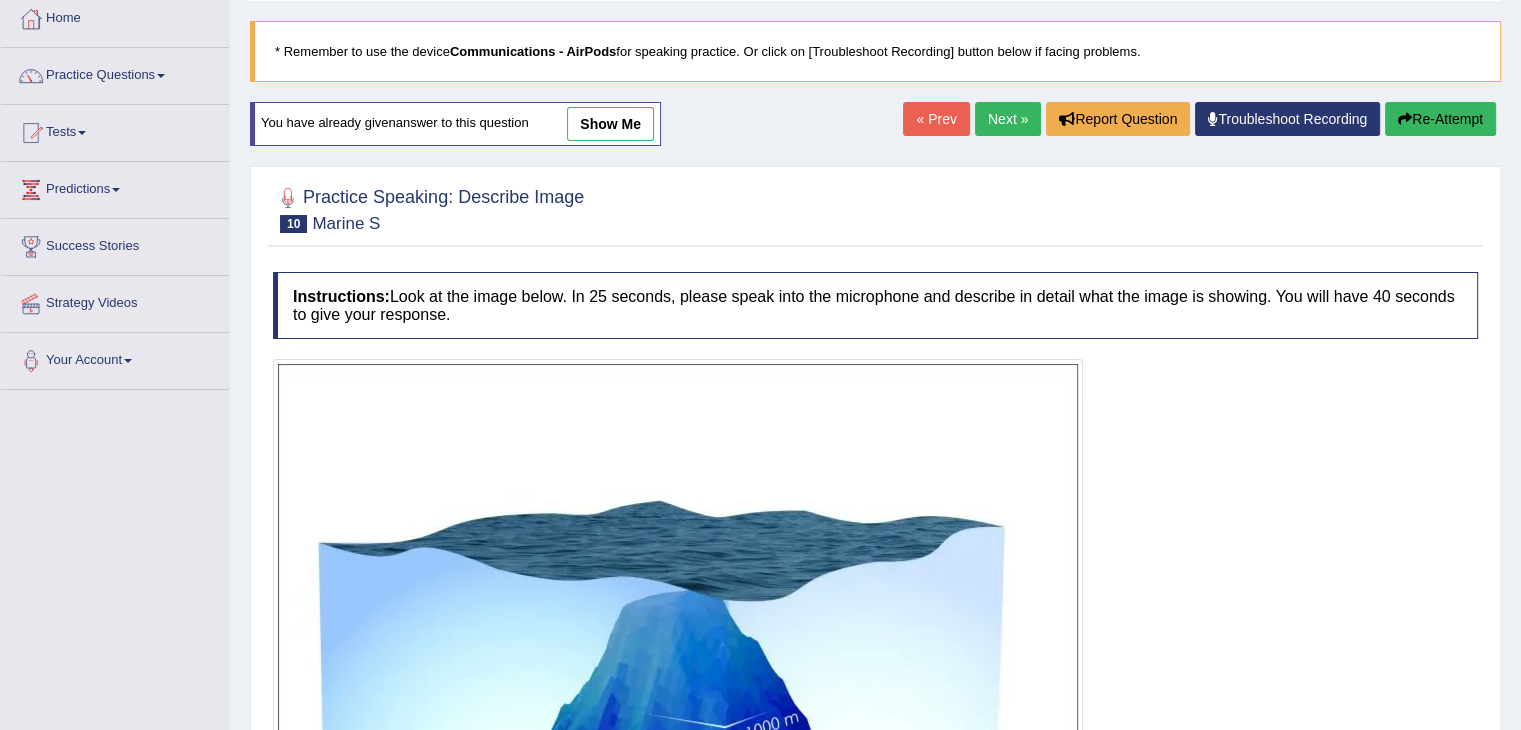 click on "Next »" at bounding box center [1008, 119] 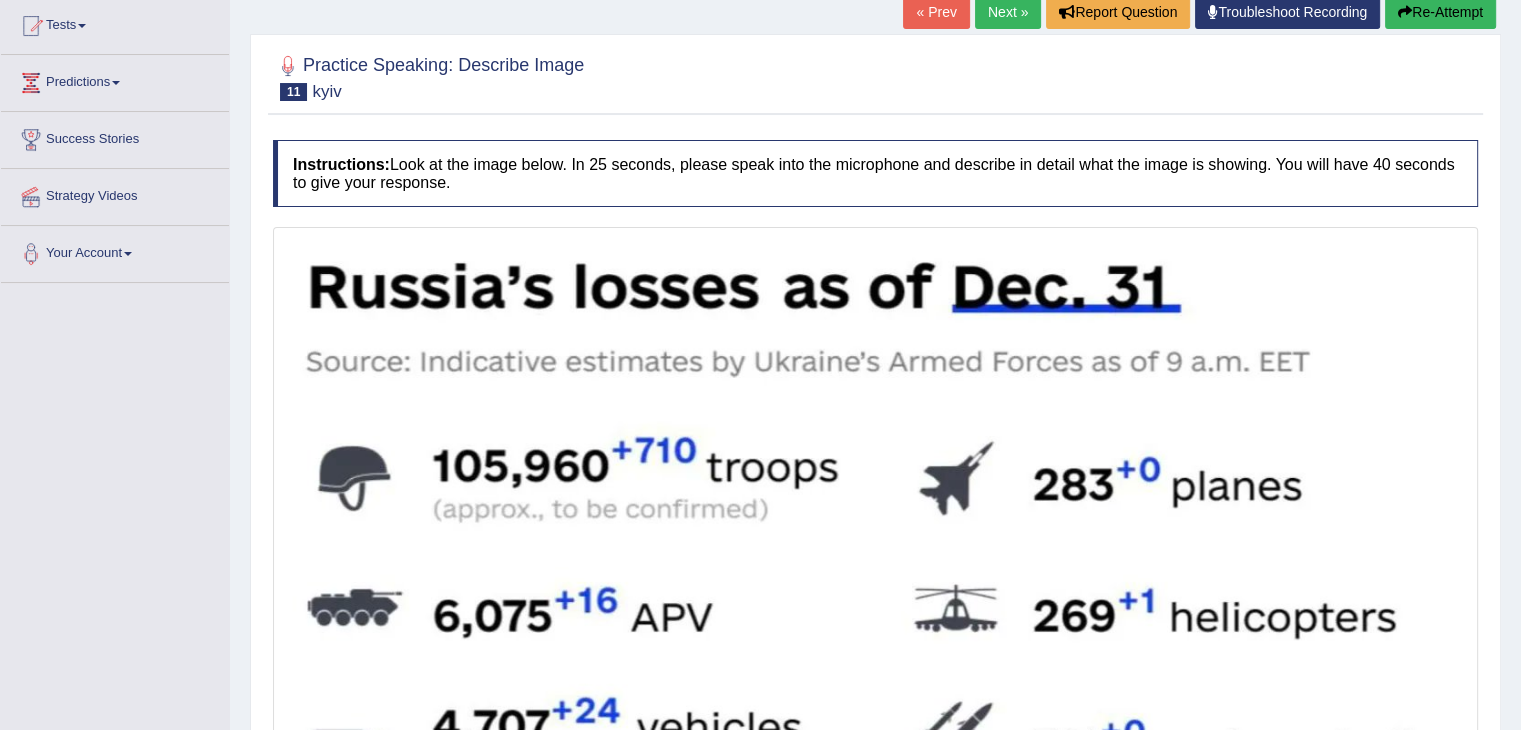 scroll, scrollTop: 0, scrollLeft: 0, axis: both 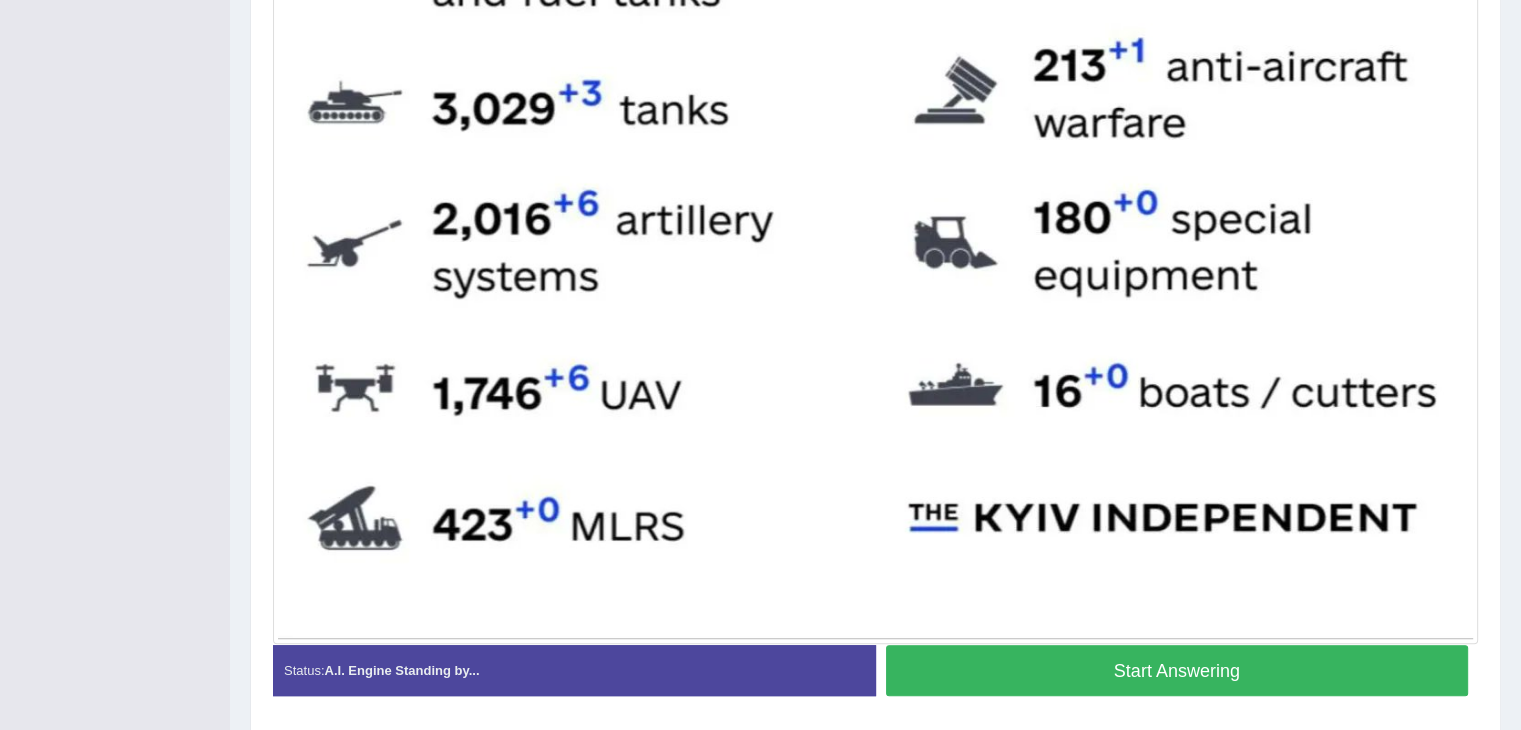 click on "Start Answering" at bounding box center [1177, 670] 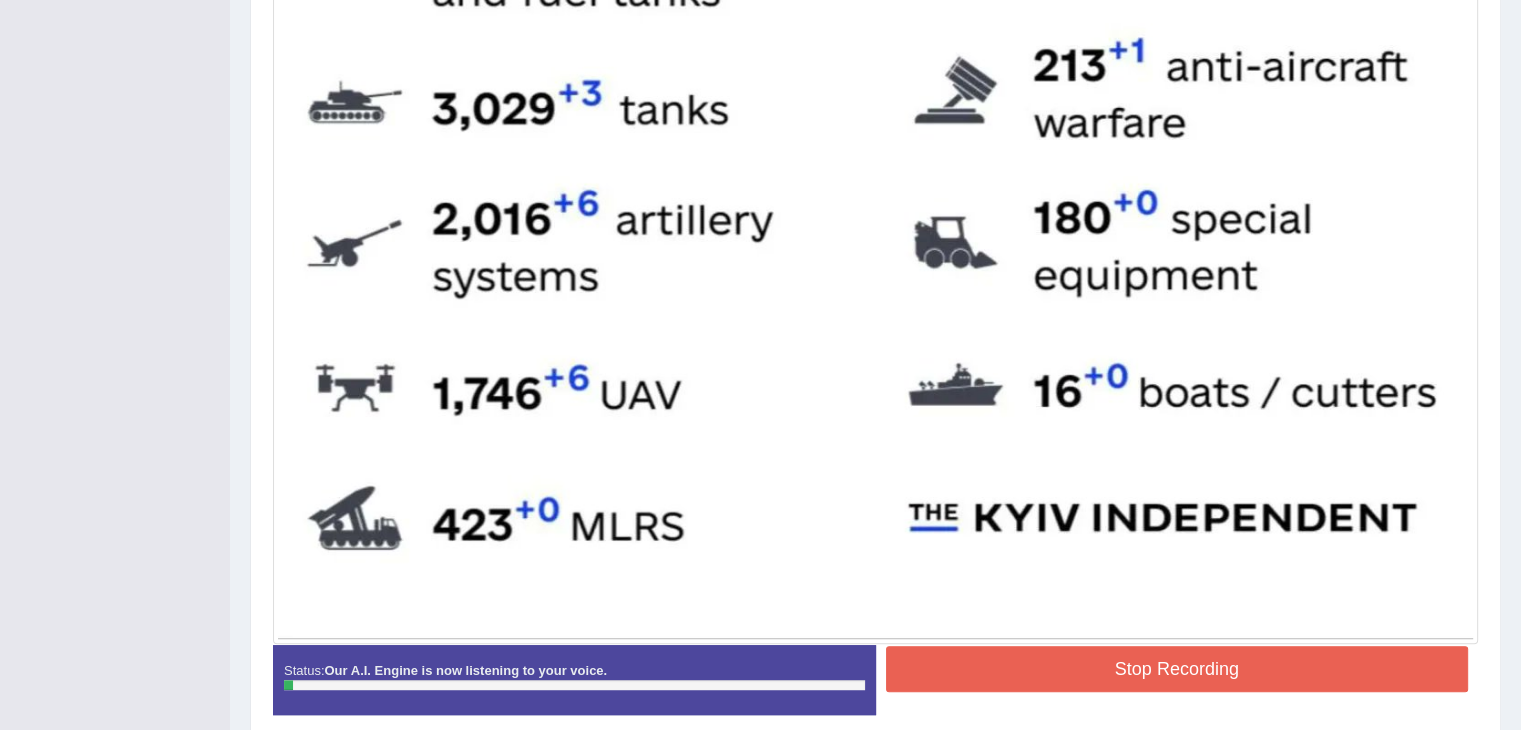 click on "Stop Recording" at bounding box center (1177, 669) 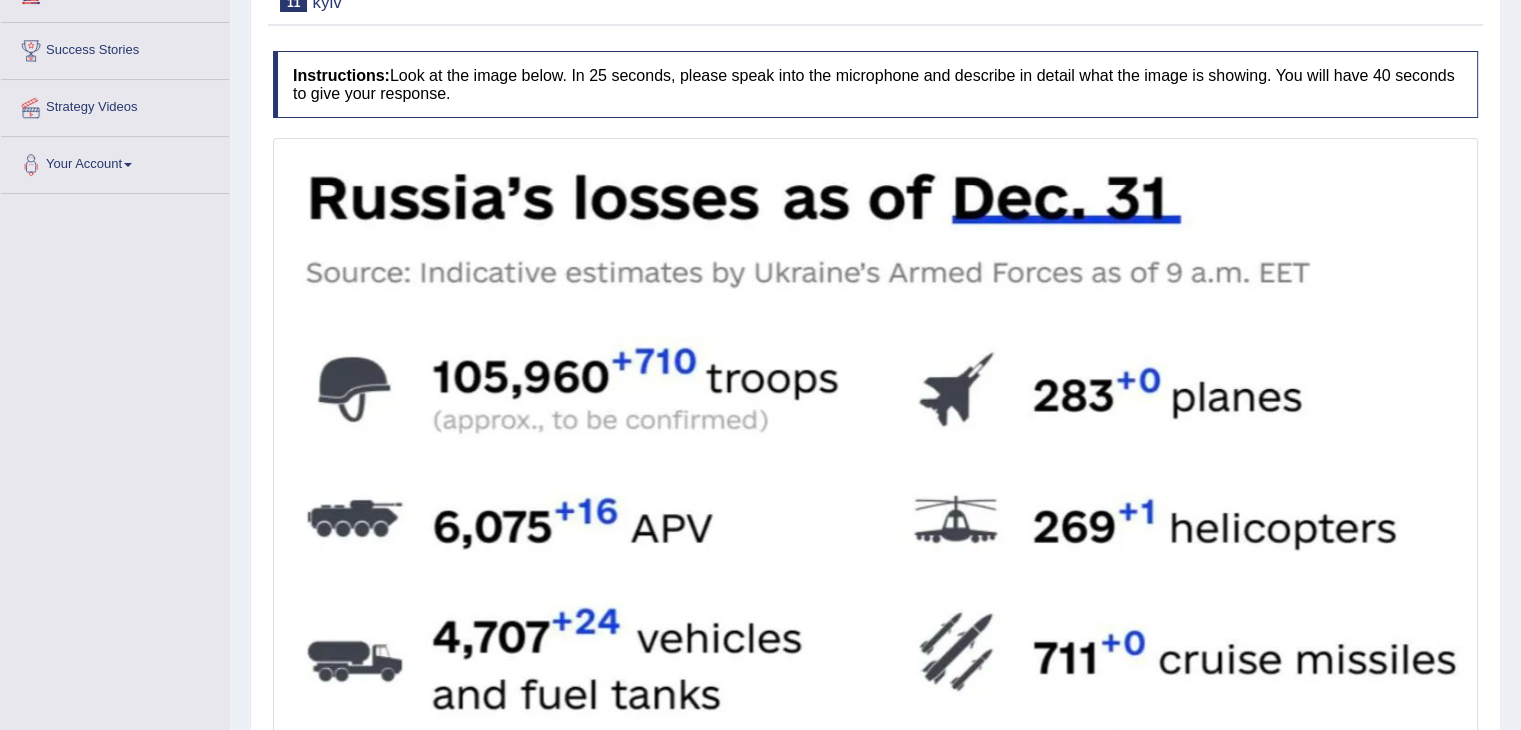 scroll, scrollTop: 207, scrollLeft: 0, axis: vertical 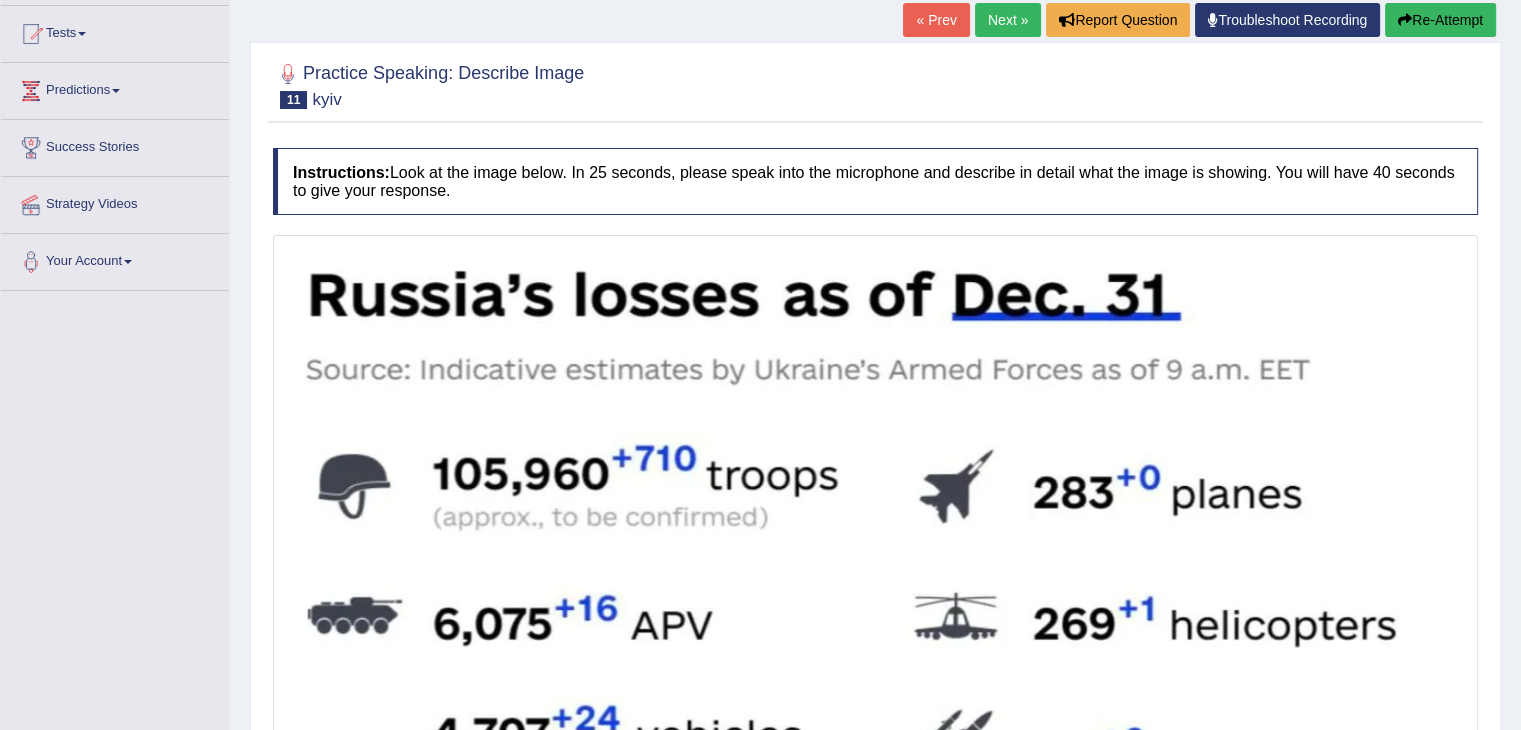 click on "Next »" at bounding box center (1008, 20) 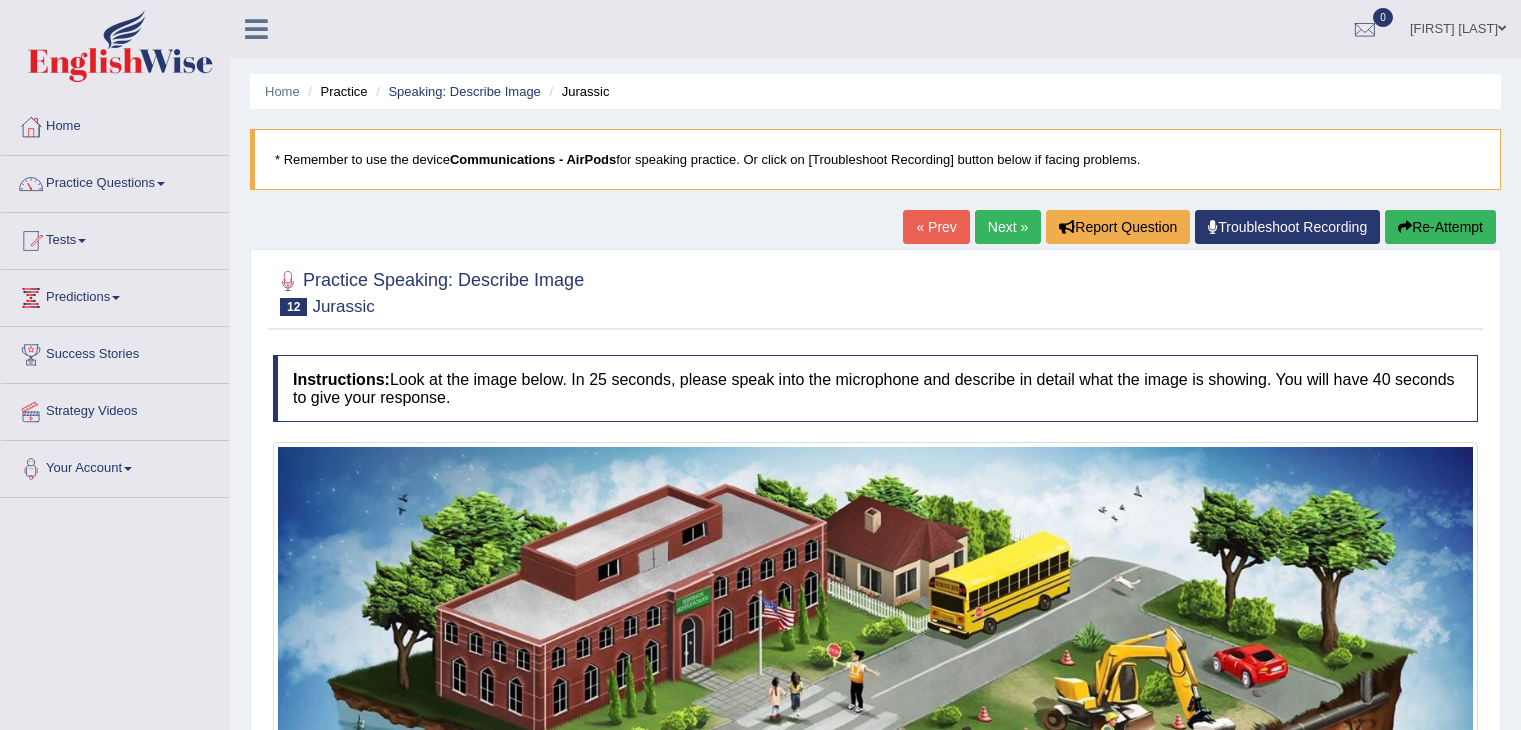 scroll, scrollTop: 24, scrollLeft: 0, axis: vertical 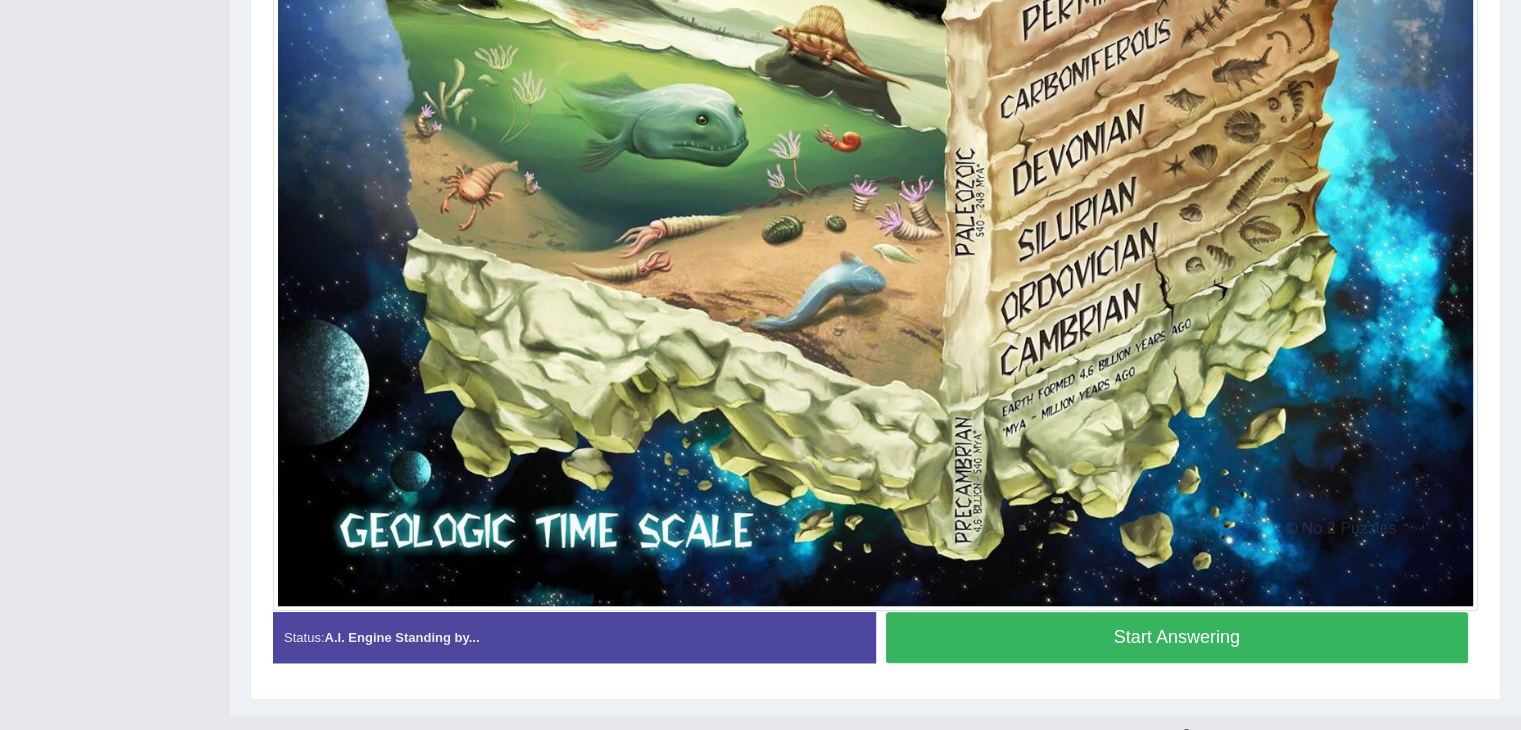 click on "Start Answering" at bounding box center [1177, 637] 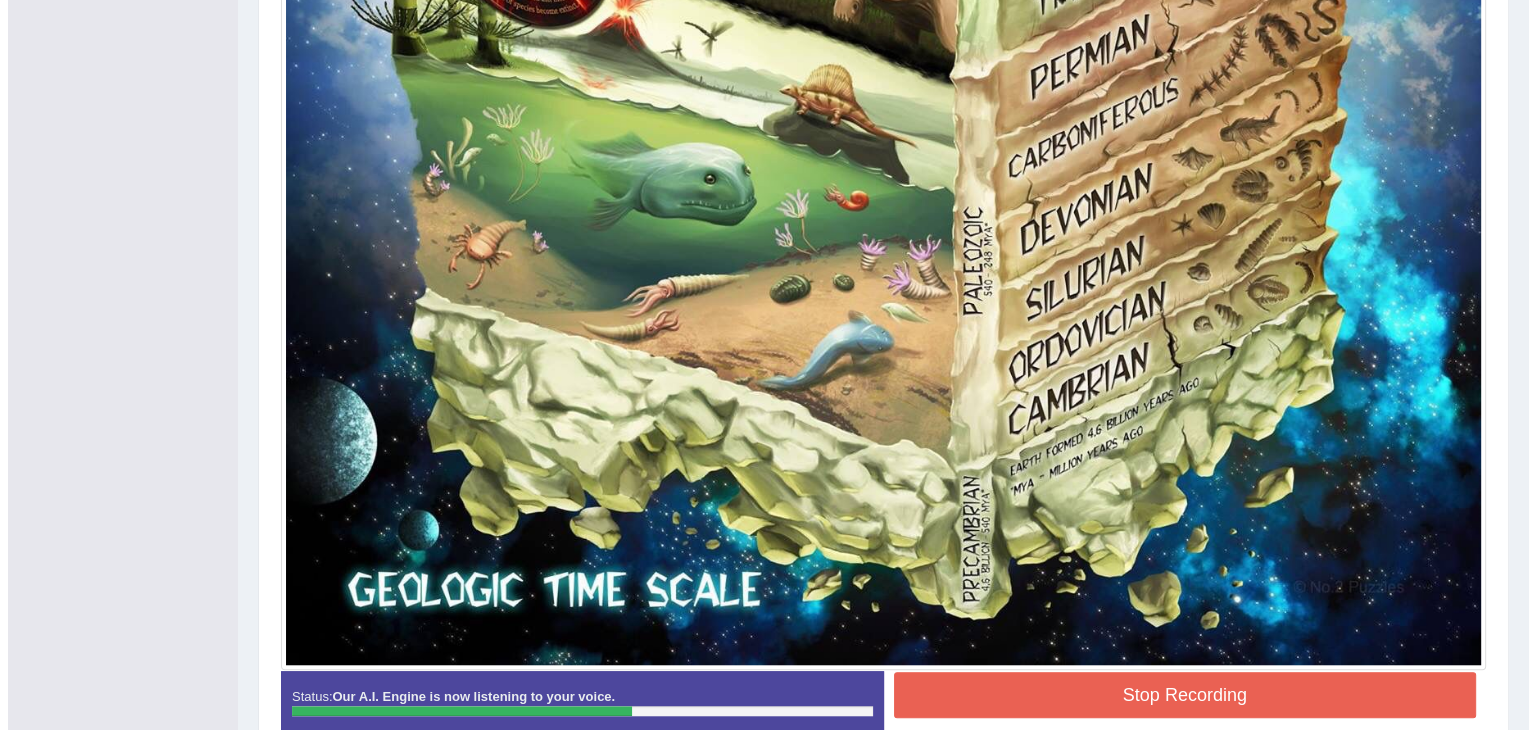 scroll, scrollTop: 1486, scrollLeft: 0, axis: vertical 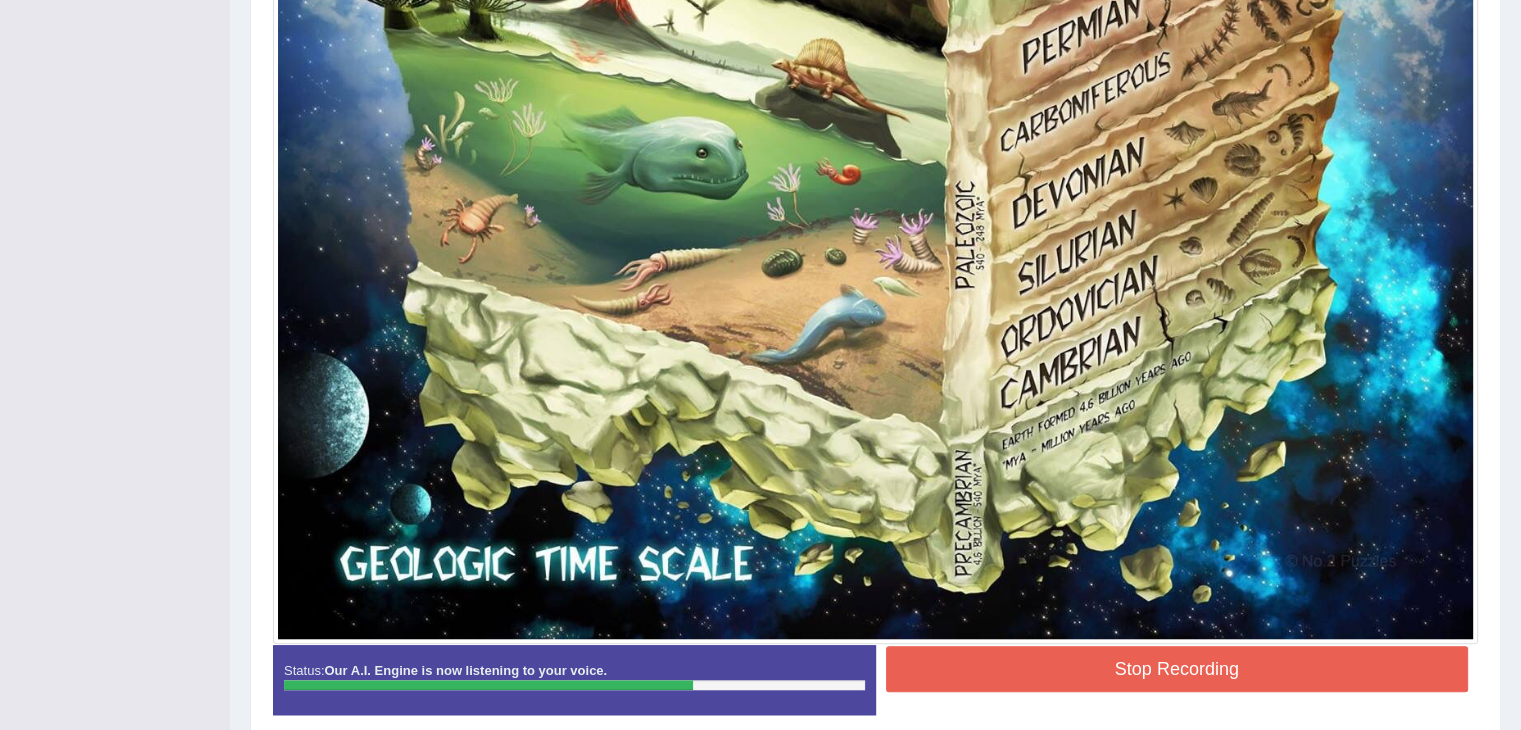 click on "Stop Recording" at bounding box center (1177, 669) 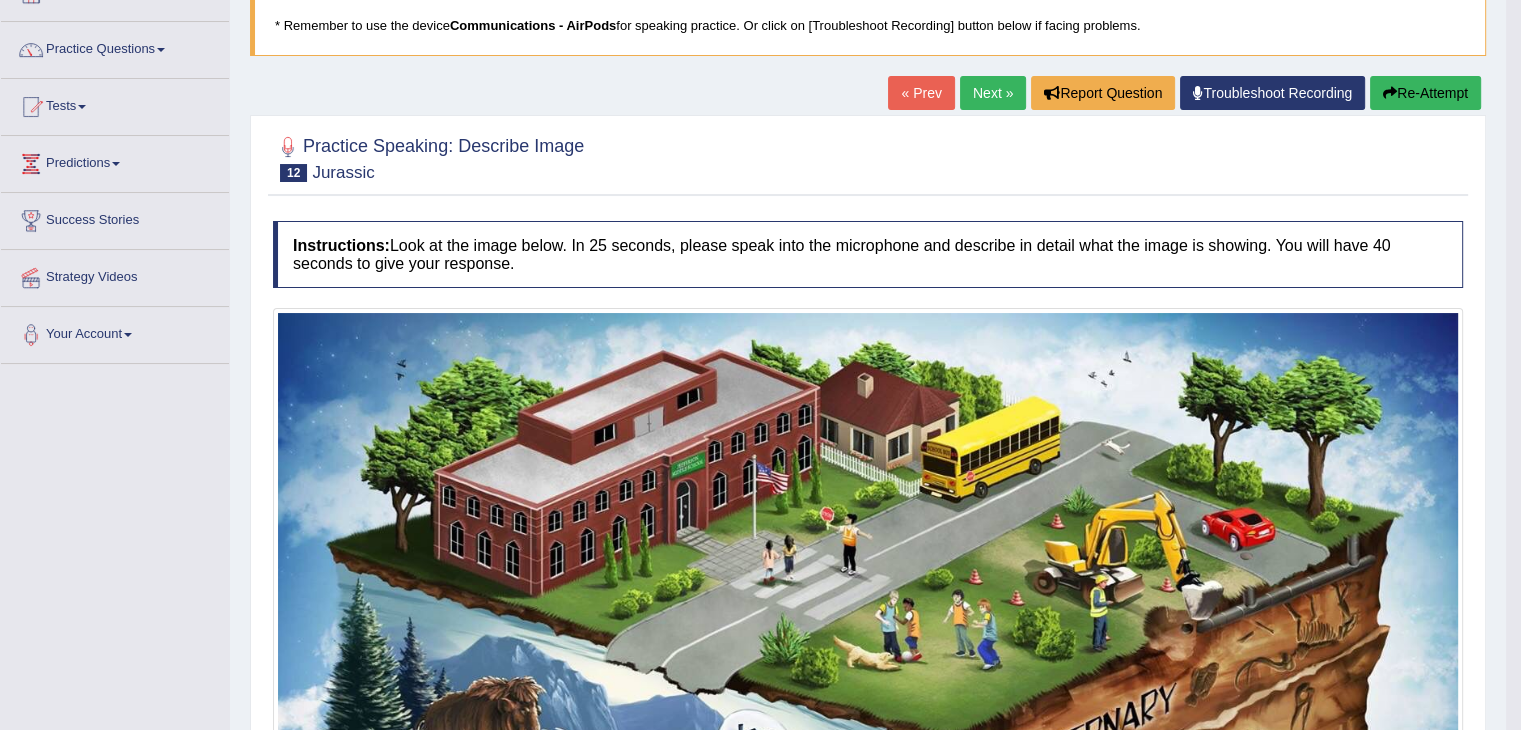 scroll, scrollTop: 135, scrollLeft: 0, axis: vertical 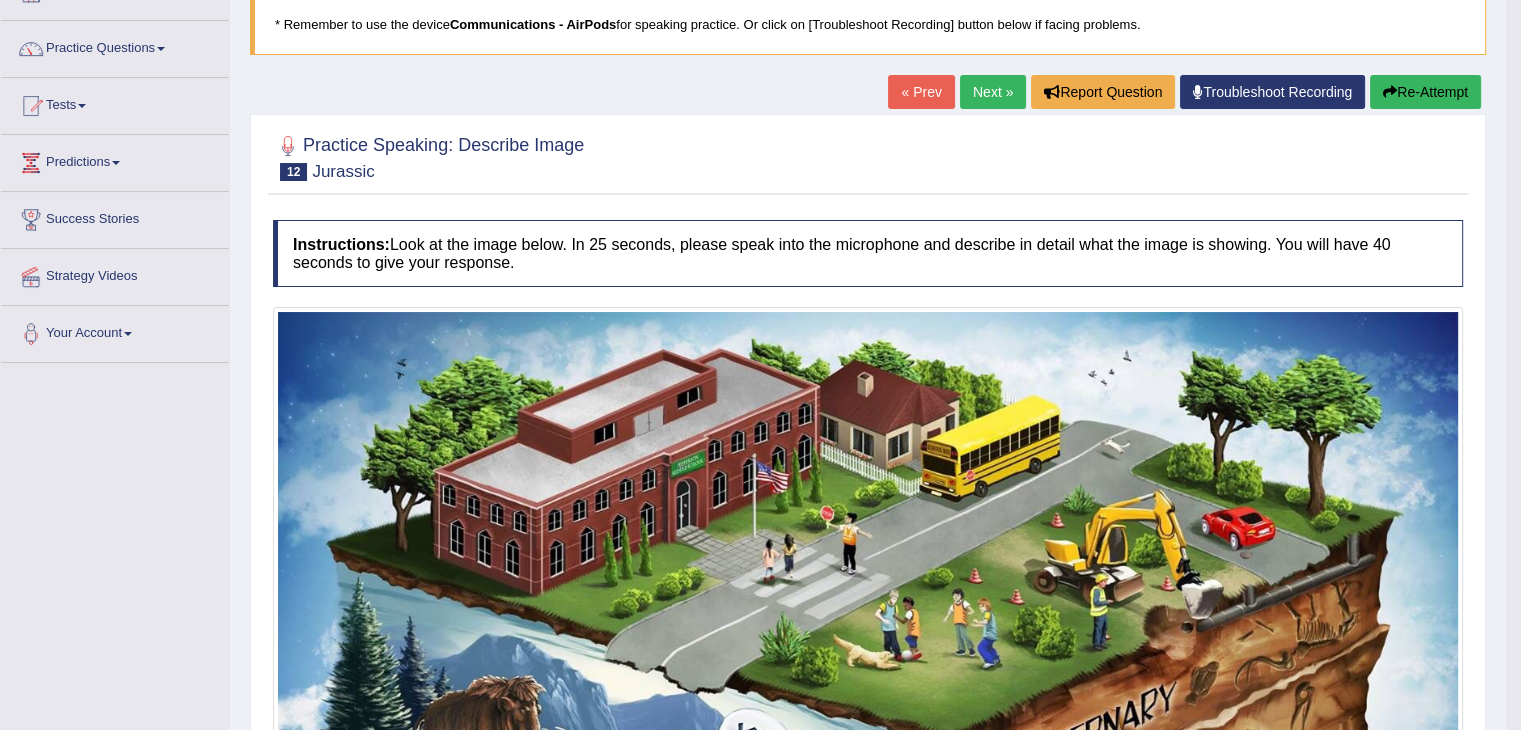 click on "Next »" at bounding box center (993, 92) 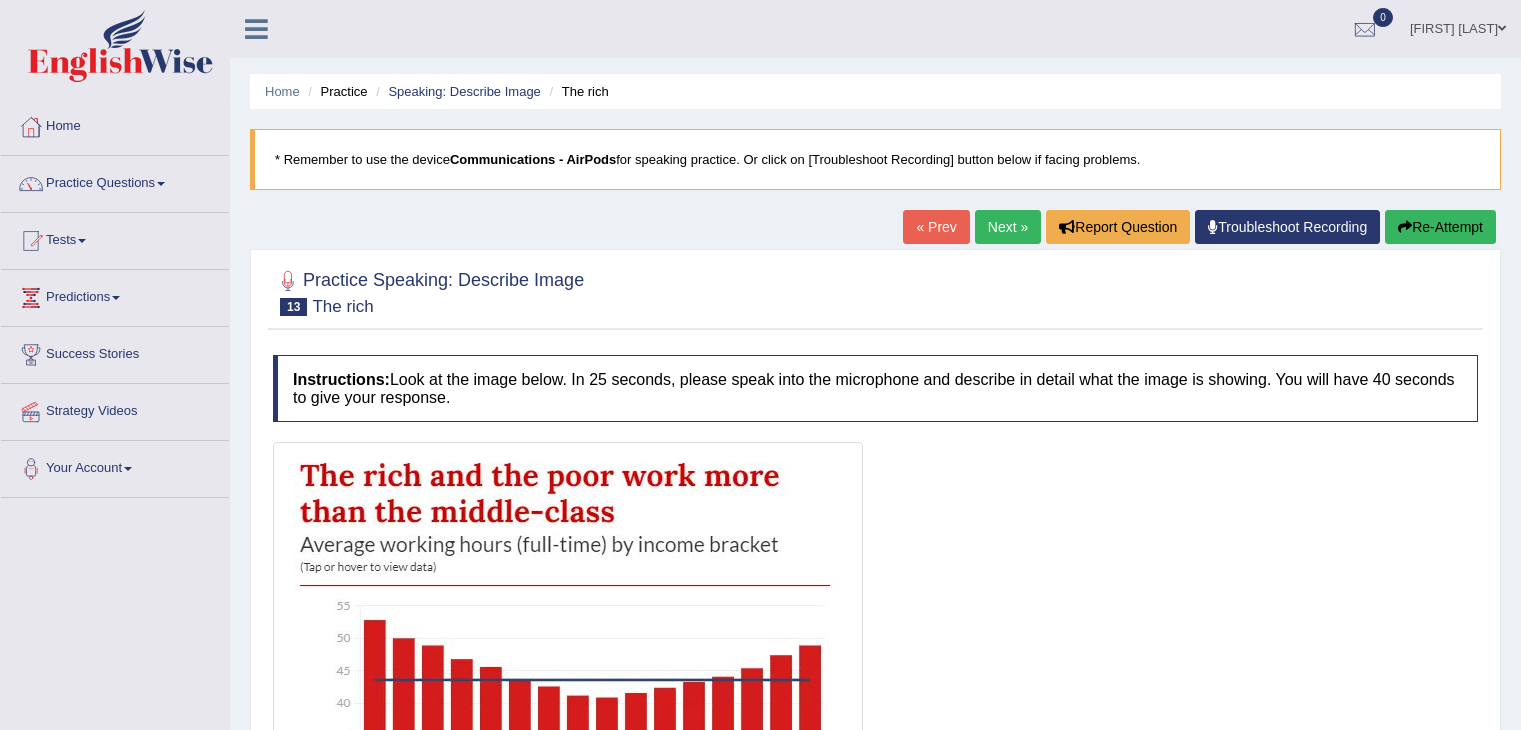 scroll, scrollTop: 233, scrollLeft: 0, axis: vertical 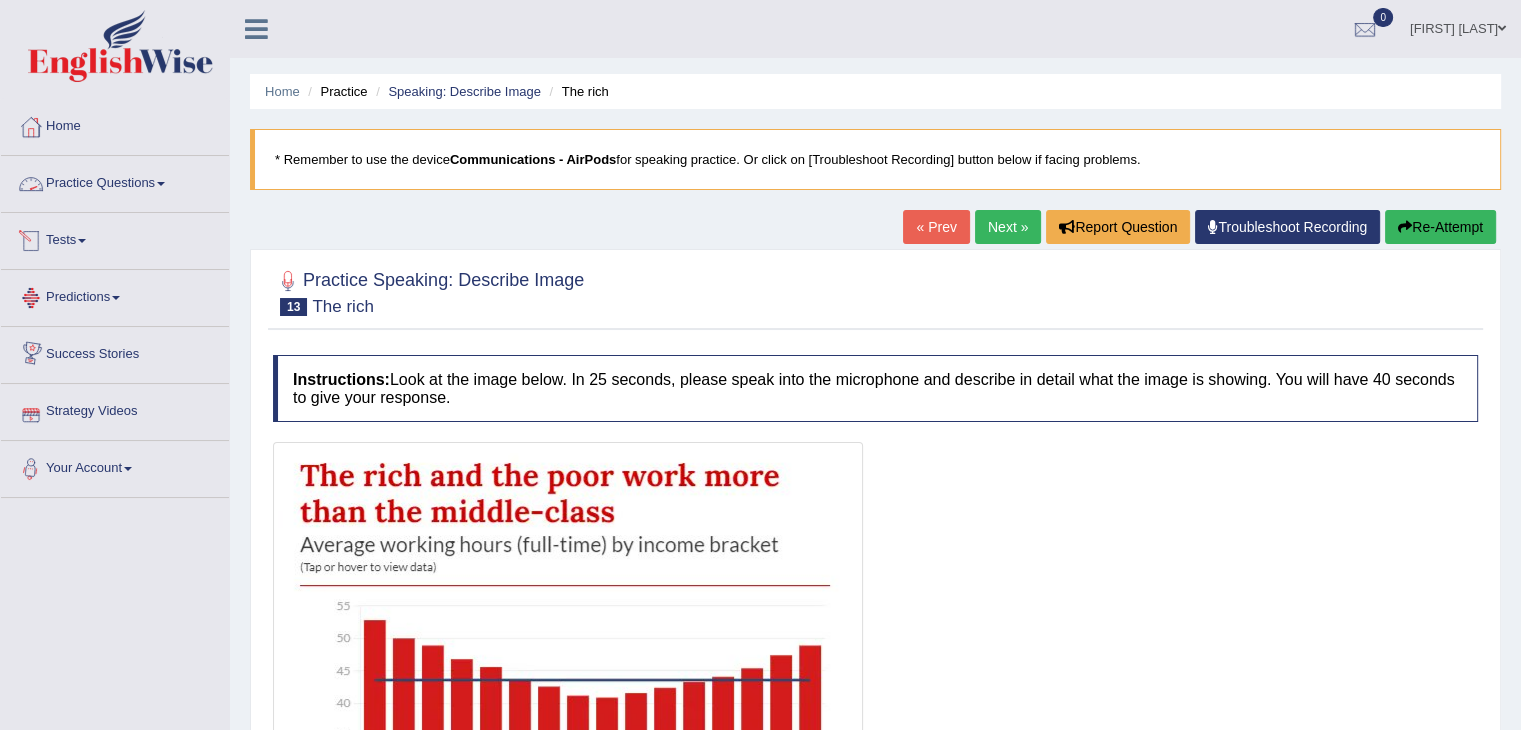 click on "Practice Questions" at bounding box center (115, 181) 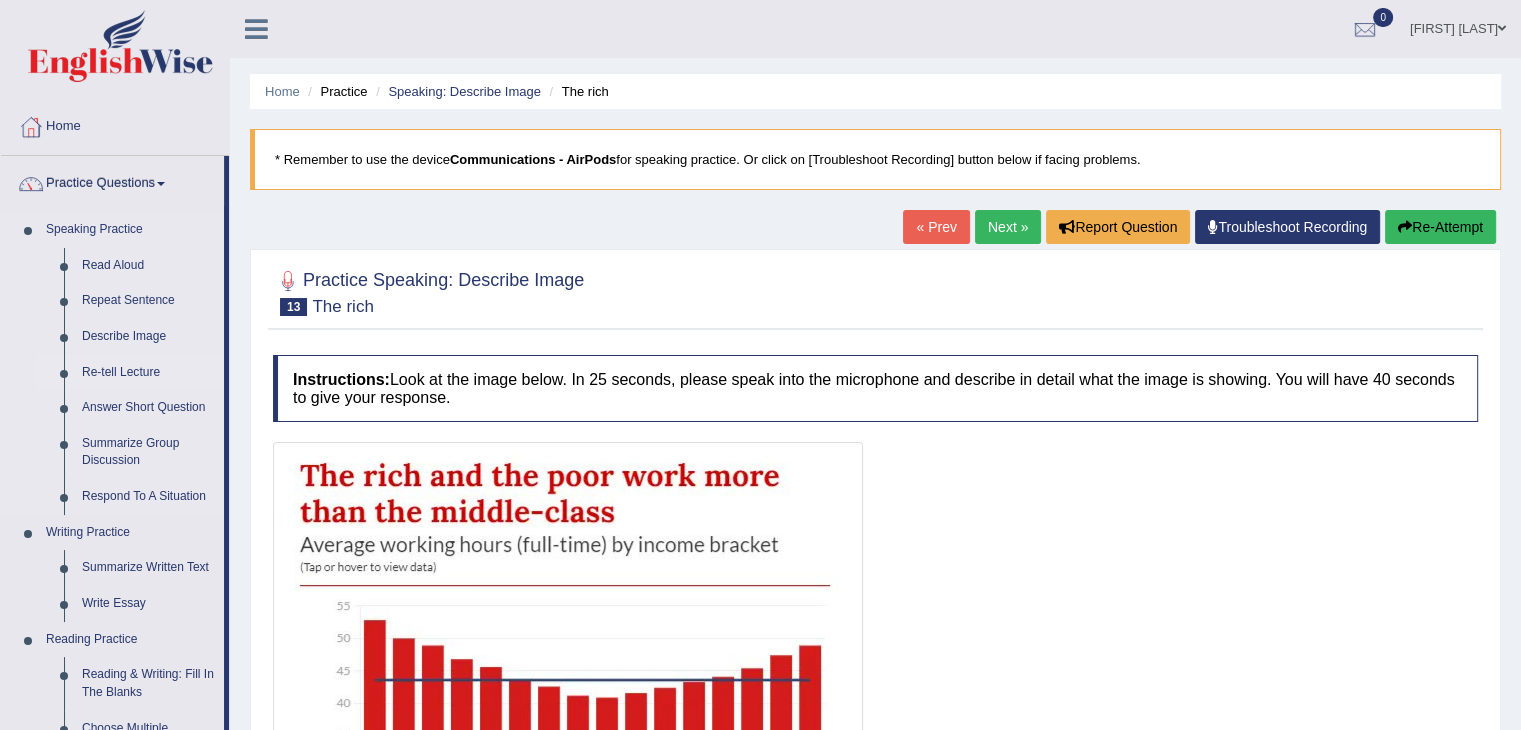 click on "Re-tell Lecture" at bounding box center (148, 373) 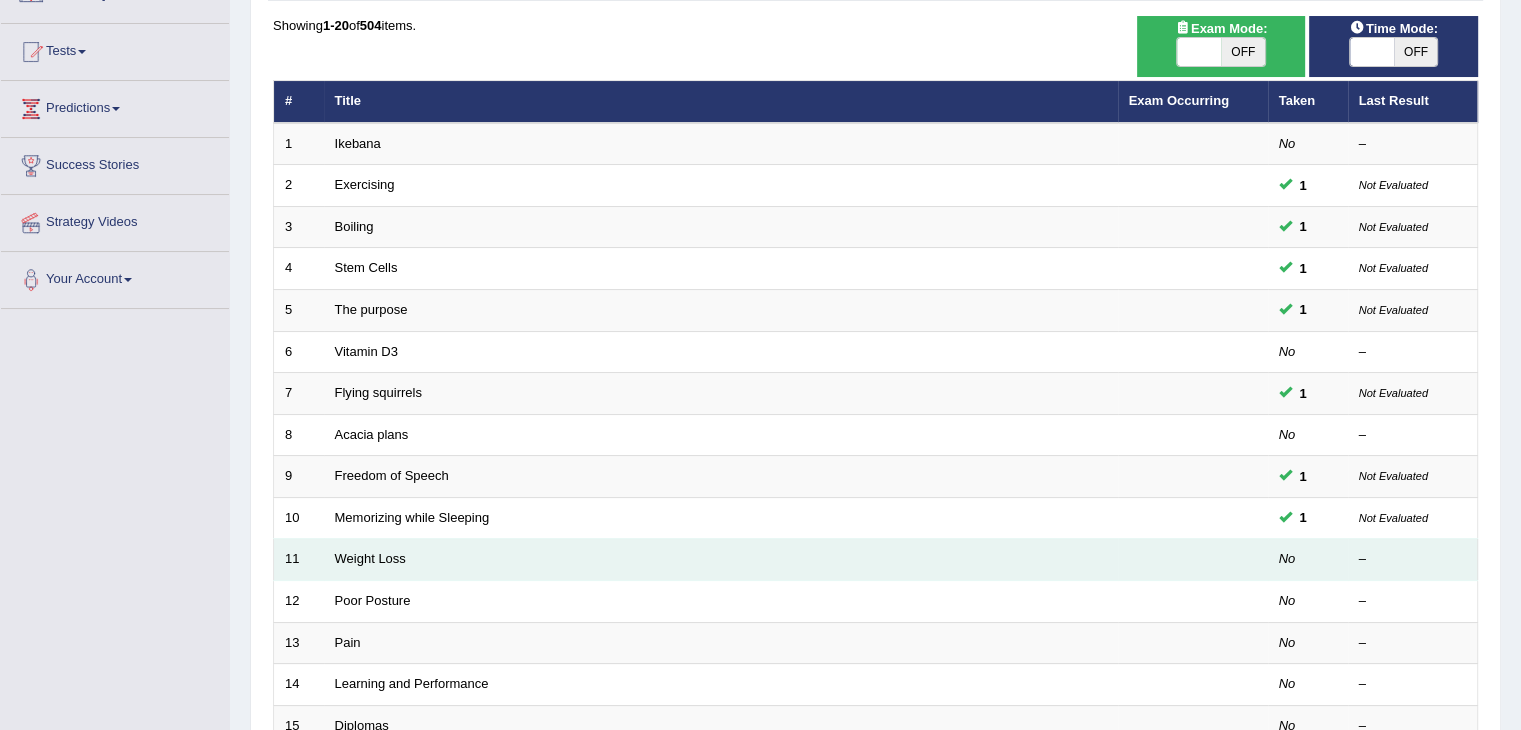 scroll, scrollTop: 0, scrollLeft: 0, axis: both 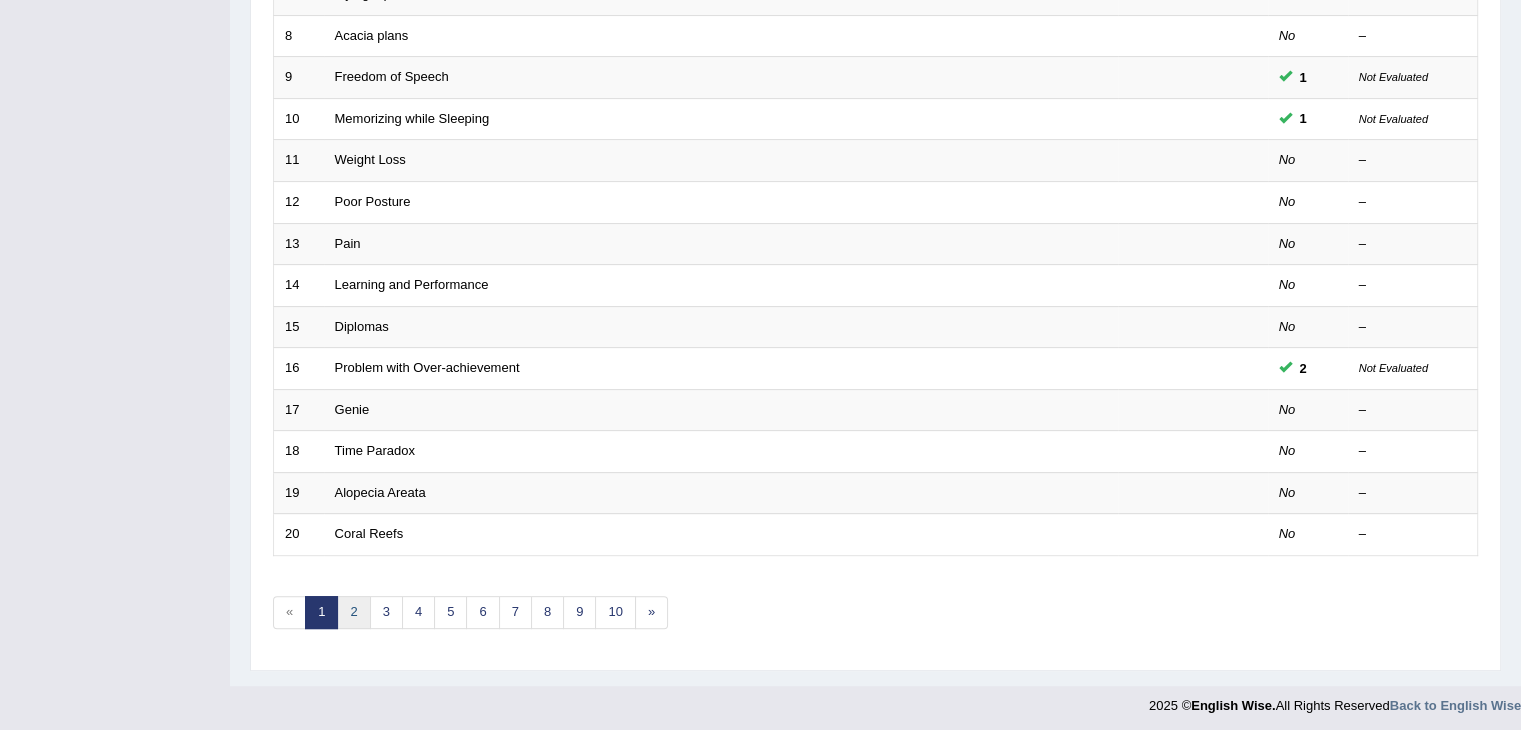 click on "2" at bounding box center (353, 612) 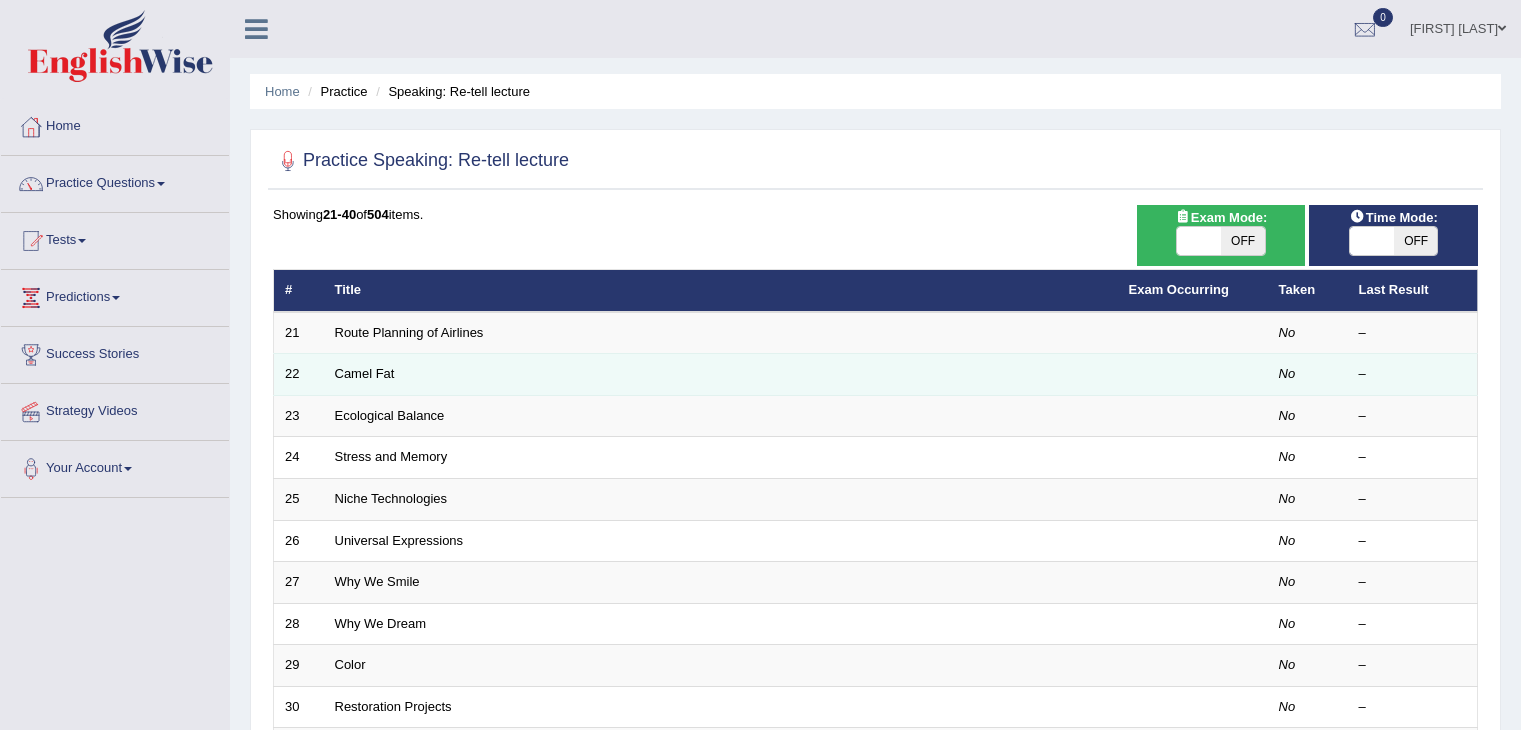 scroll, scrollTop: 0, scrollLeft: 0, axis: both 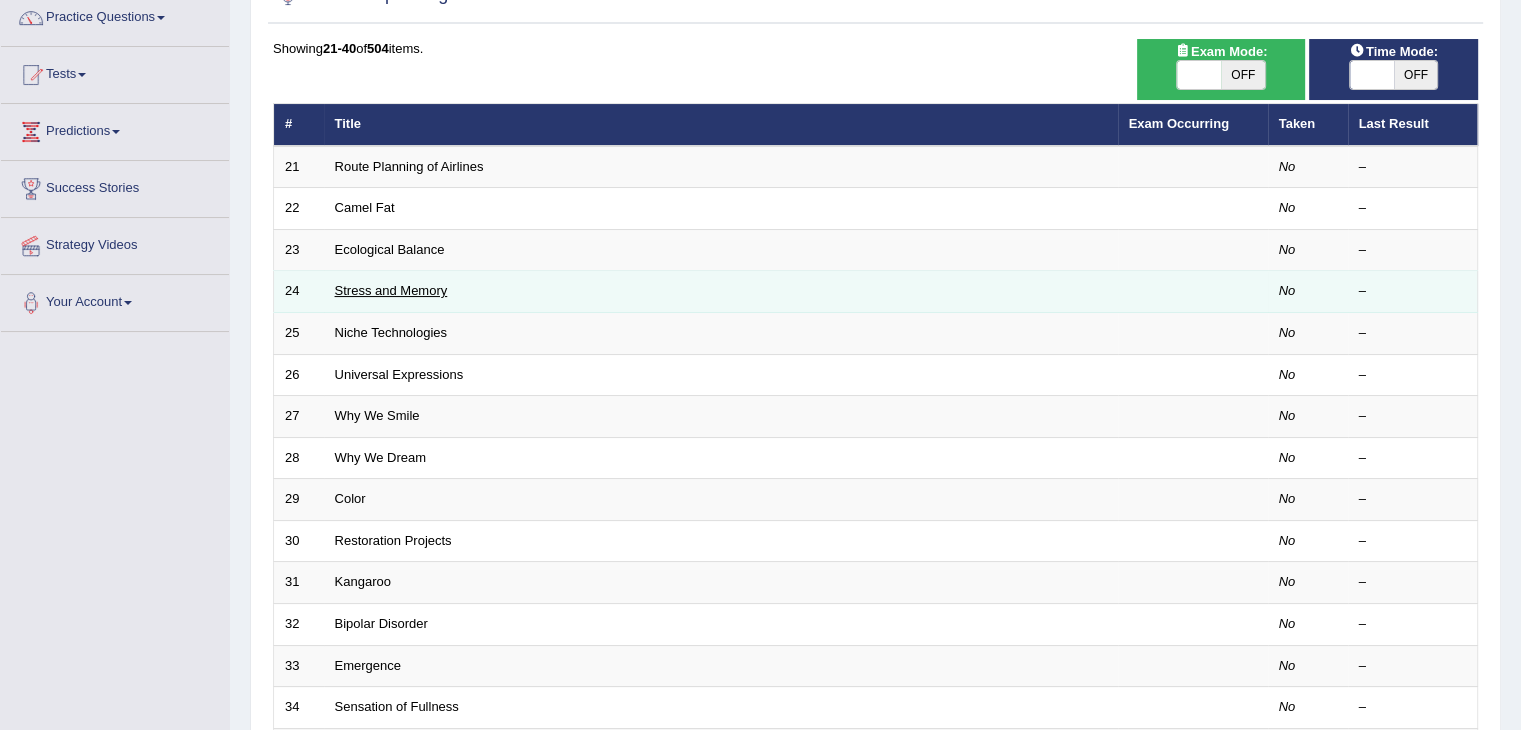 click on "Stress and Memory" at bounding box center [391, 290] 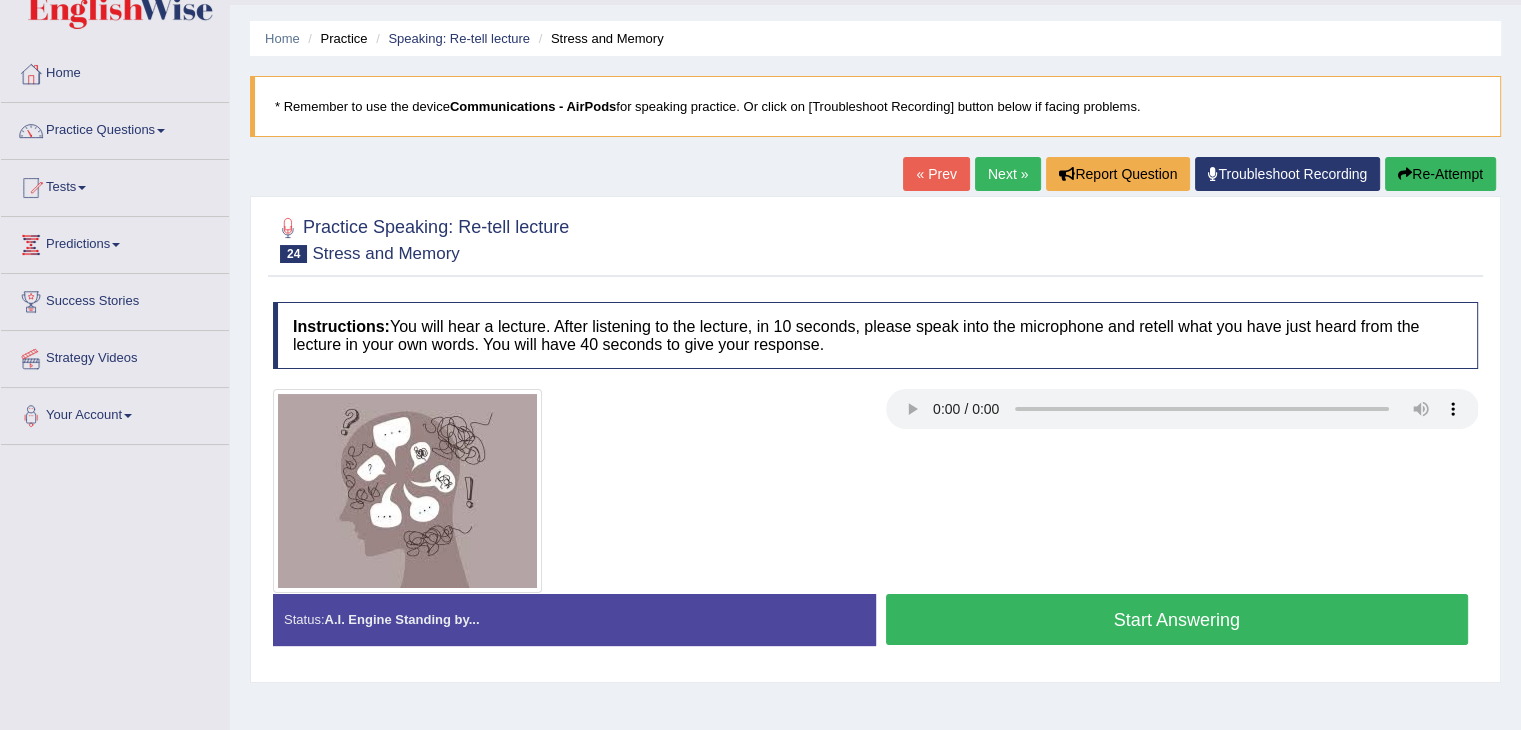 scroll, scrollTop: 0, scrollLeft: 0, axis: both 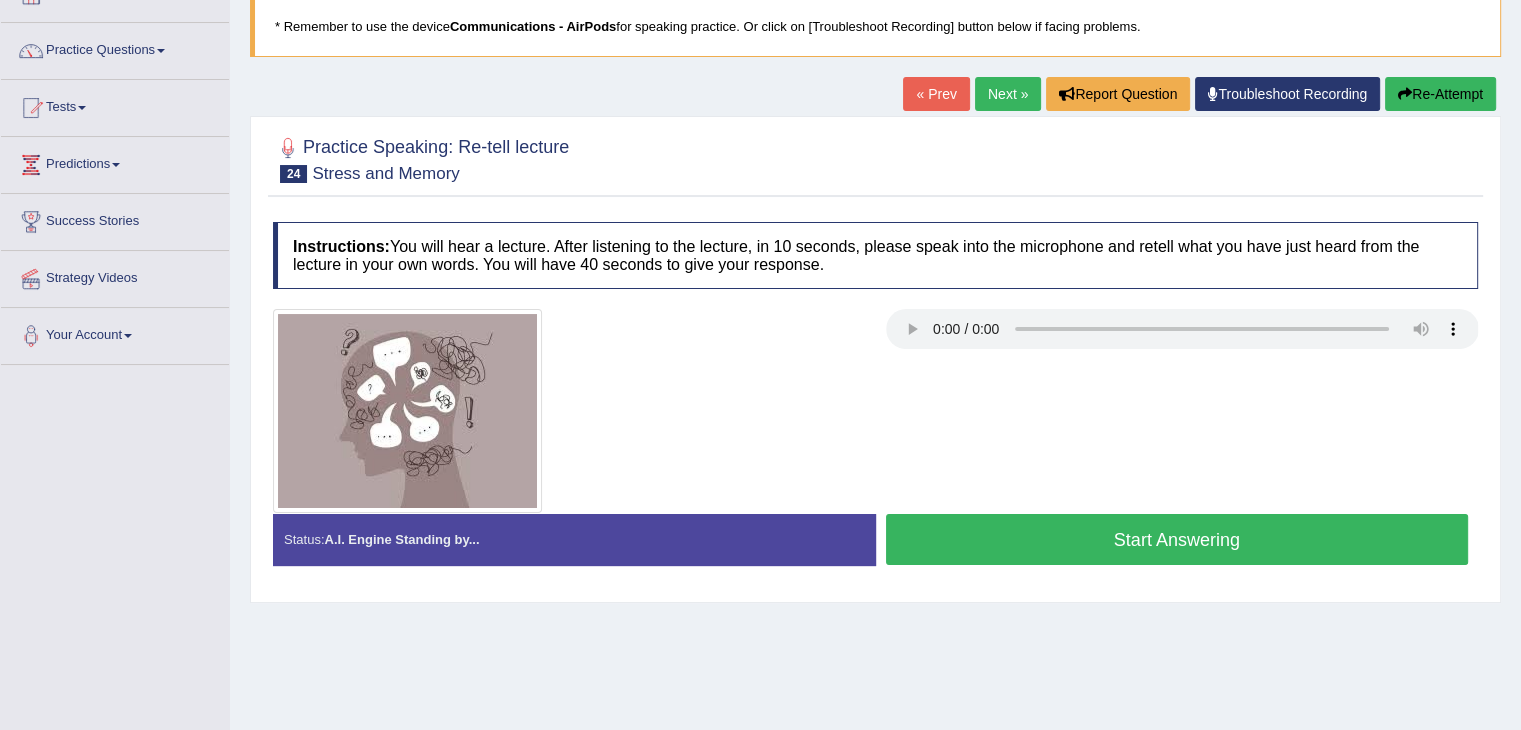 click at bounding box center (875, 411) 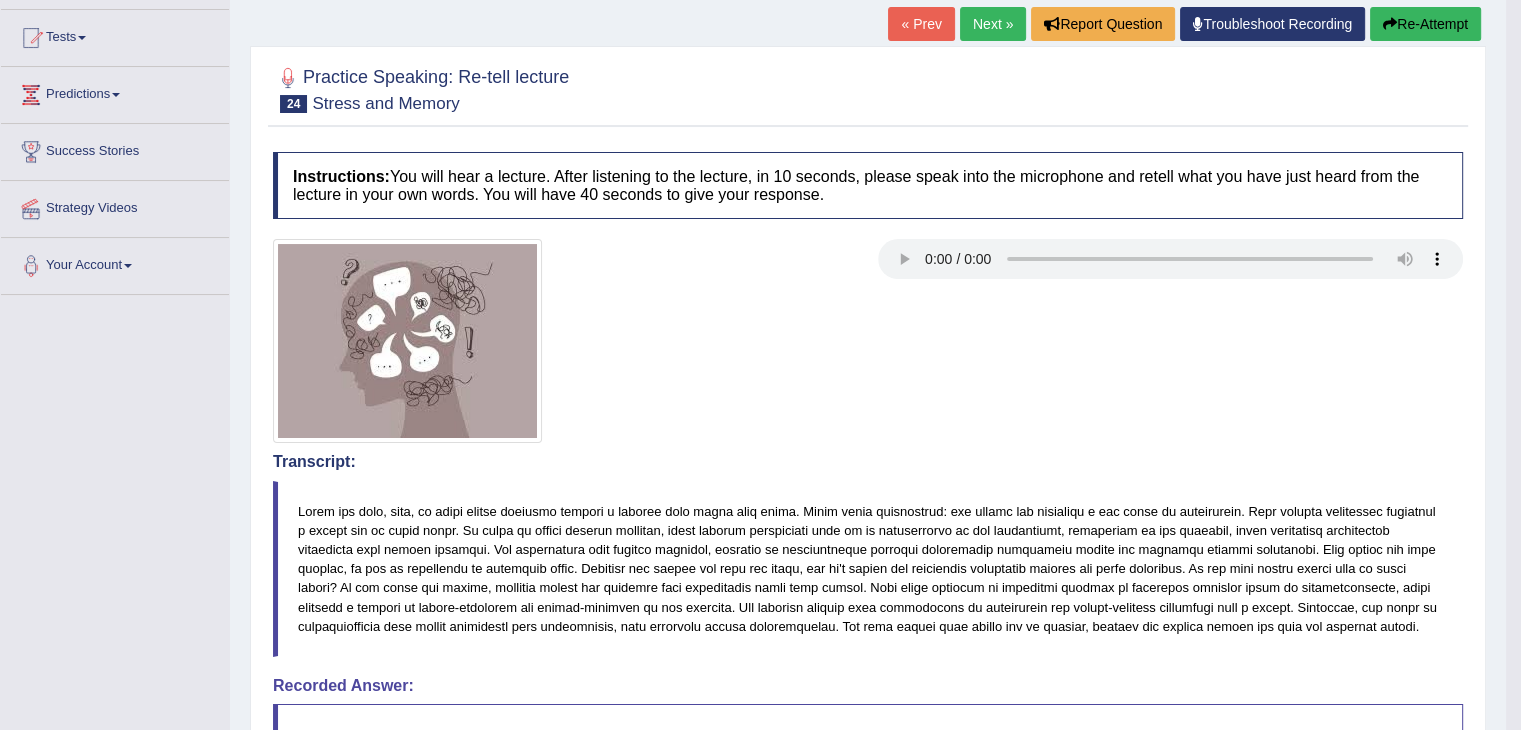 scroll, scrollTop: 166, scrollLeft: 0, axis: vertical 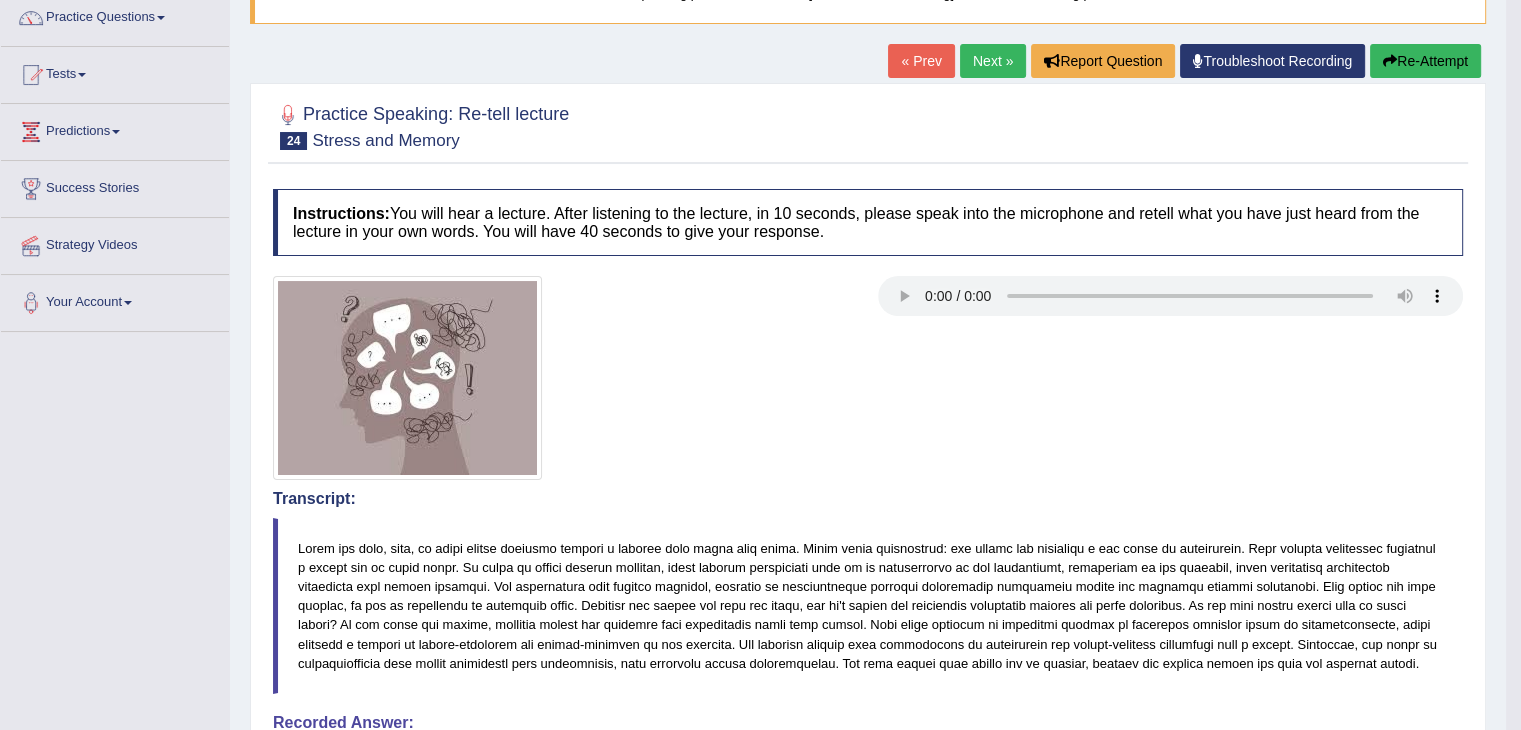 click on "Next »" at bounding box center [993, 61] 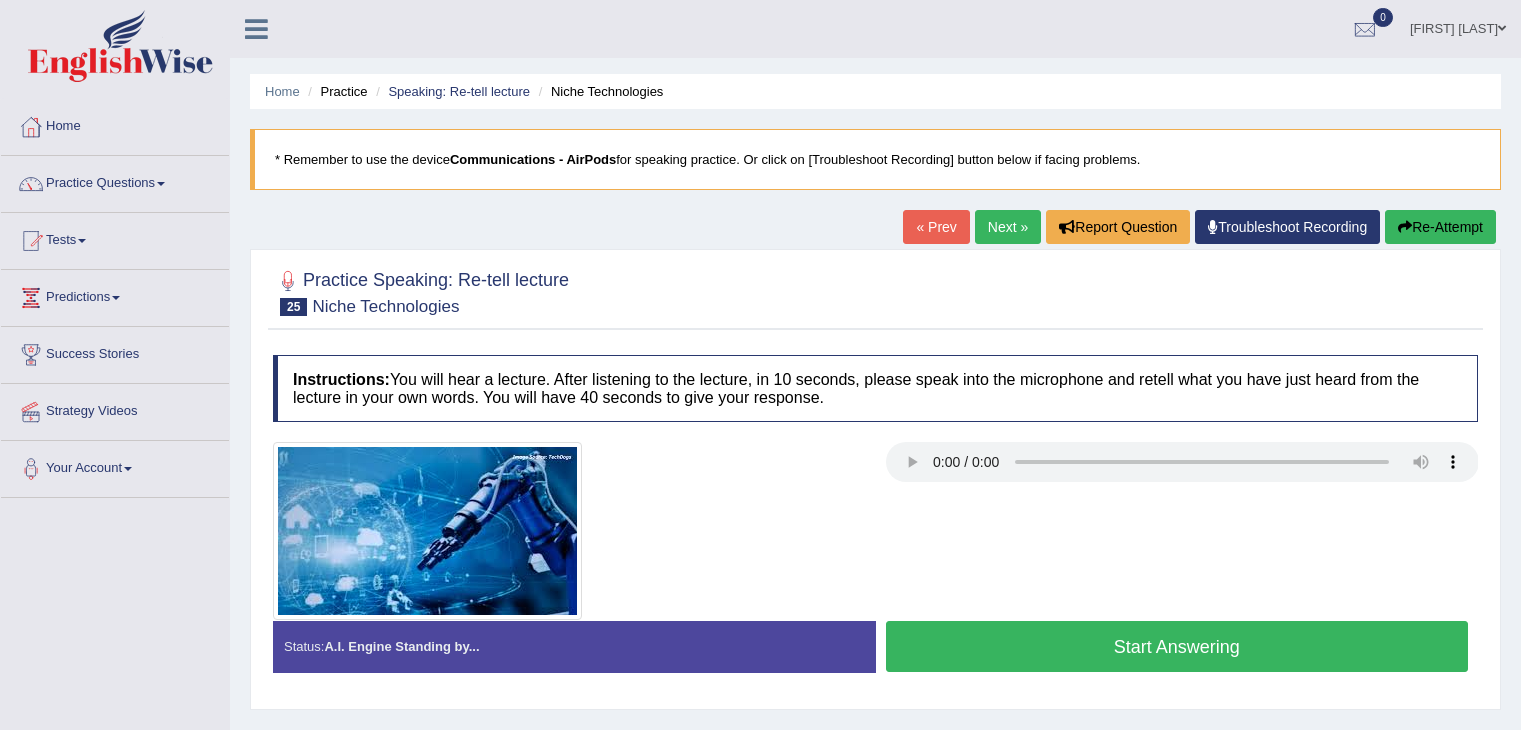 scroll, scrollTop: 68, scrollLeft: 0, axis: vertical 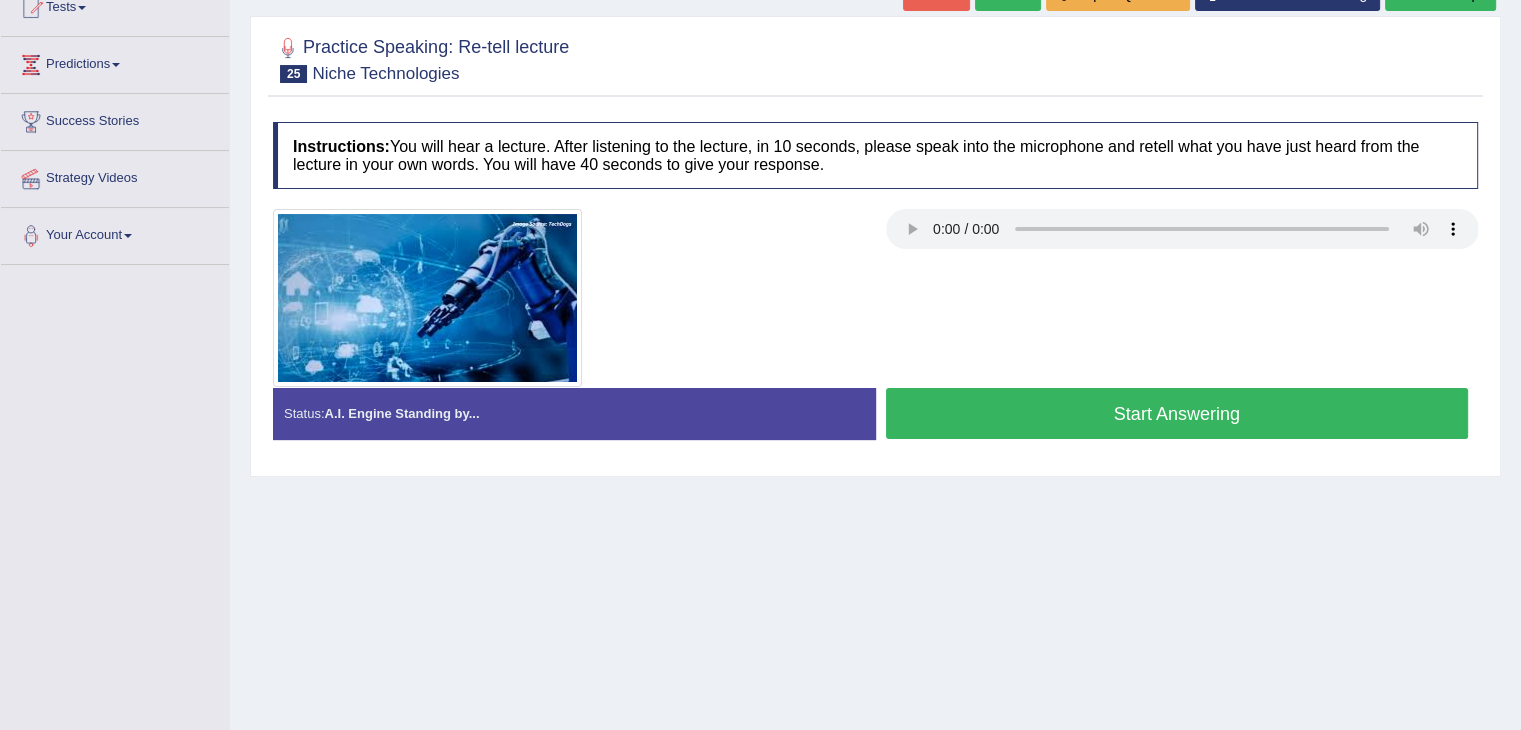 click on "Start Answering" at bounding box center (1177, 413) 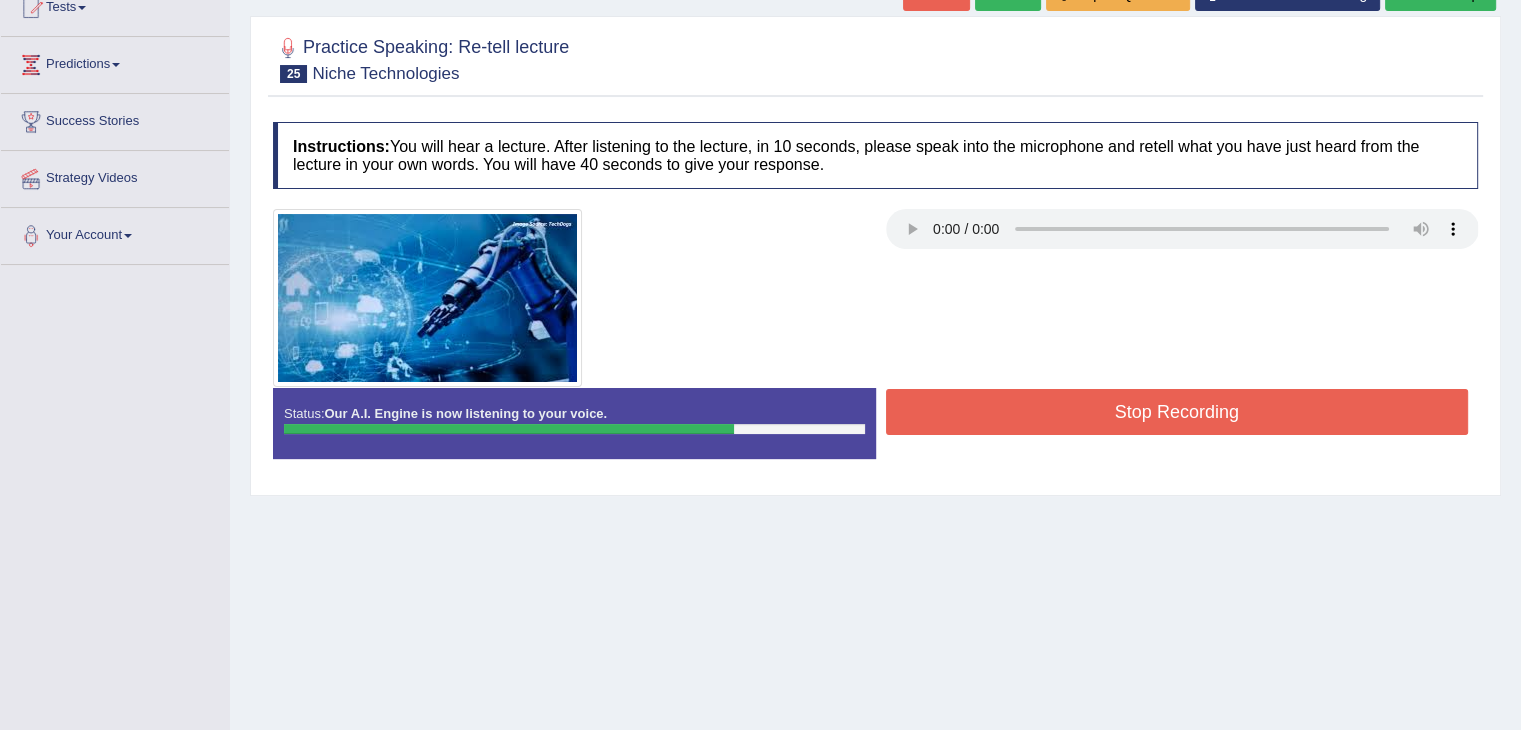 click on "Stop Recording" at bounding box center (1177, 412) 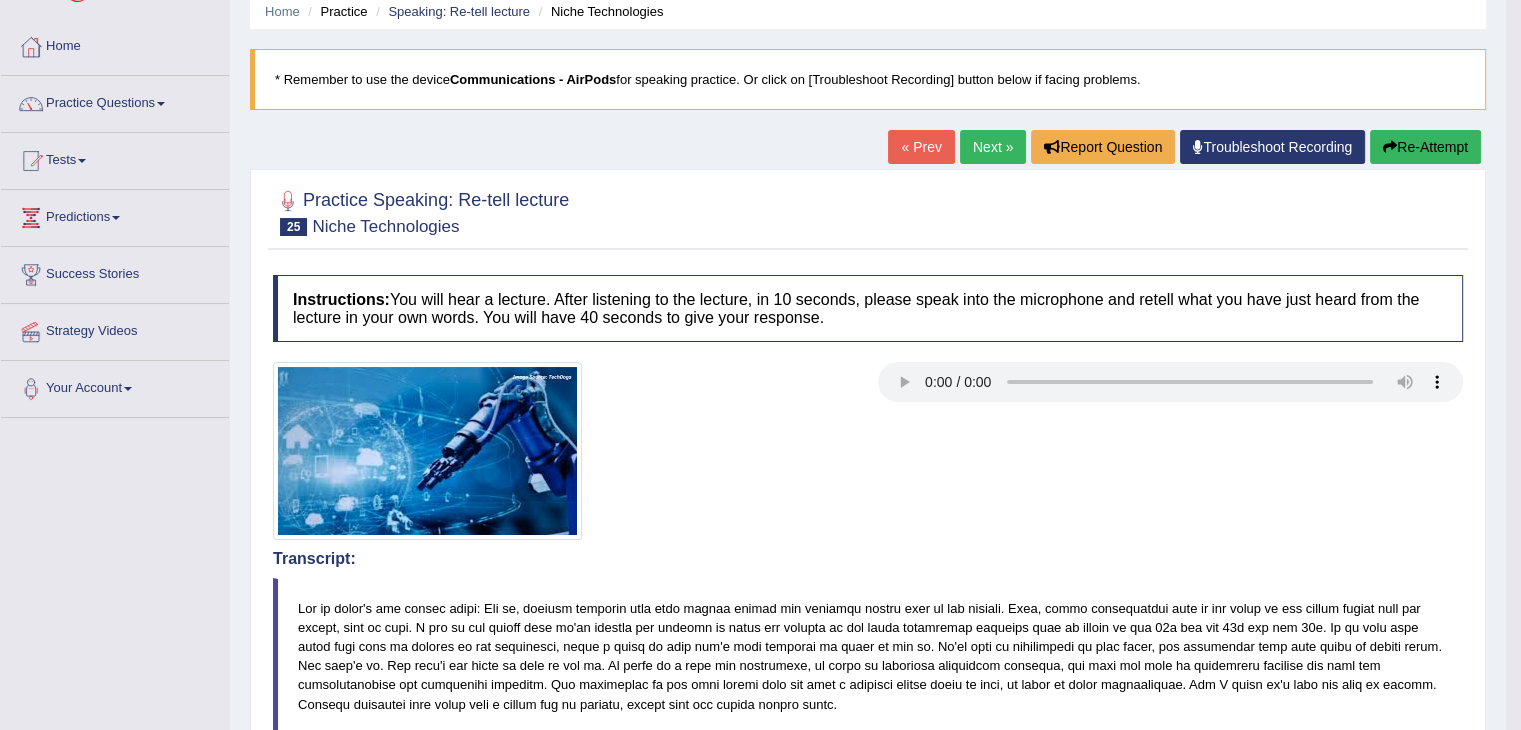 scroll, scrollTop: 8, scrollLeft: 0, axis: vertical 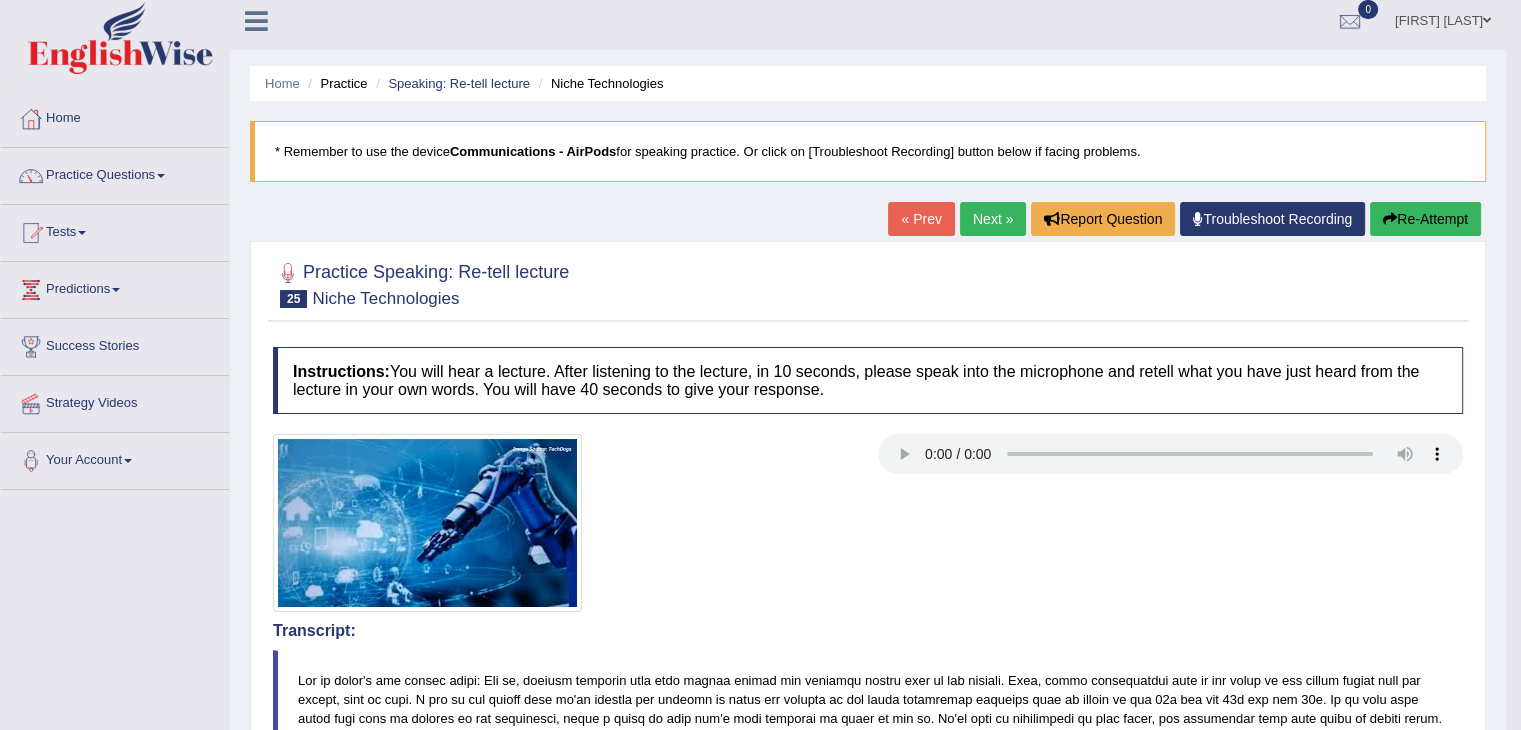 click on "Next »" at bounding box center (993, 219) 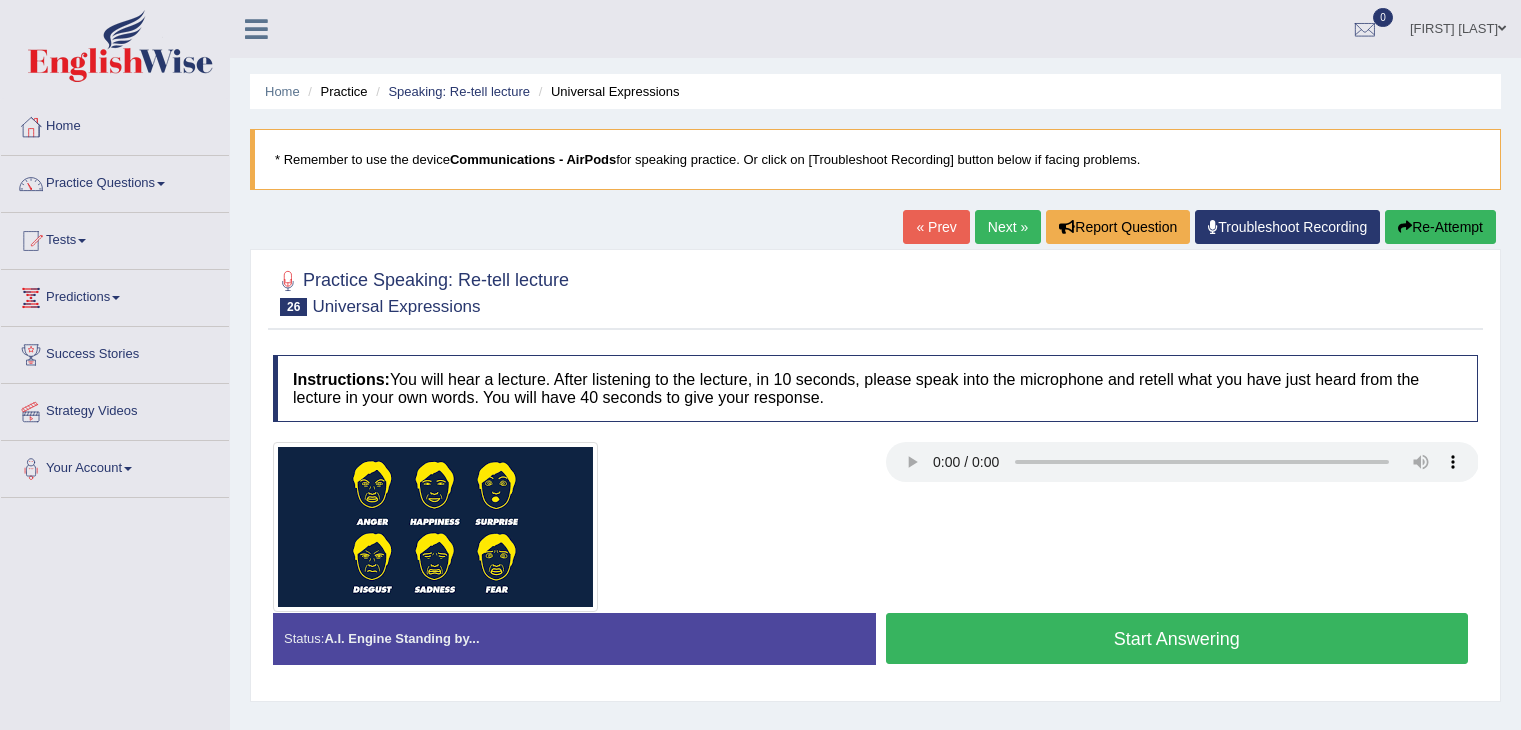 scroll, scrollTop: 0, scrollLeft: 0, axis: both 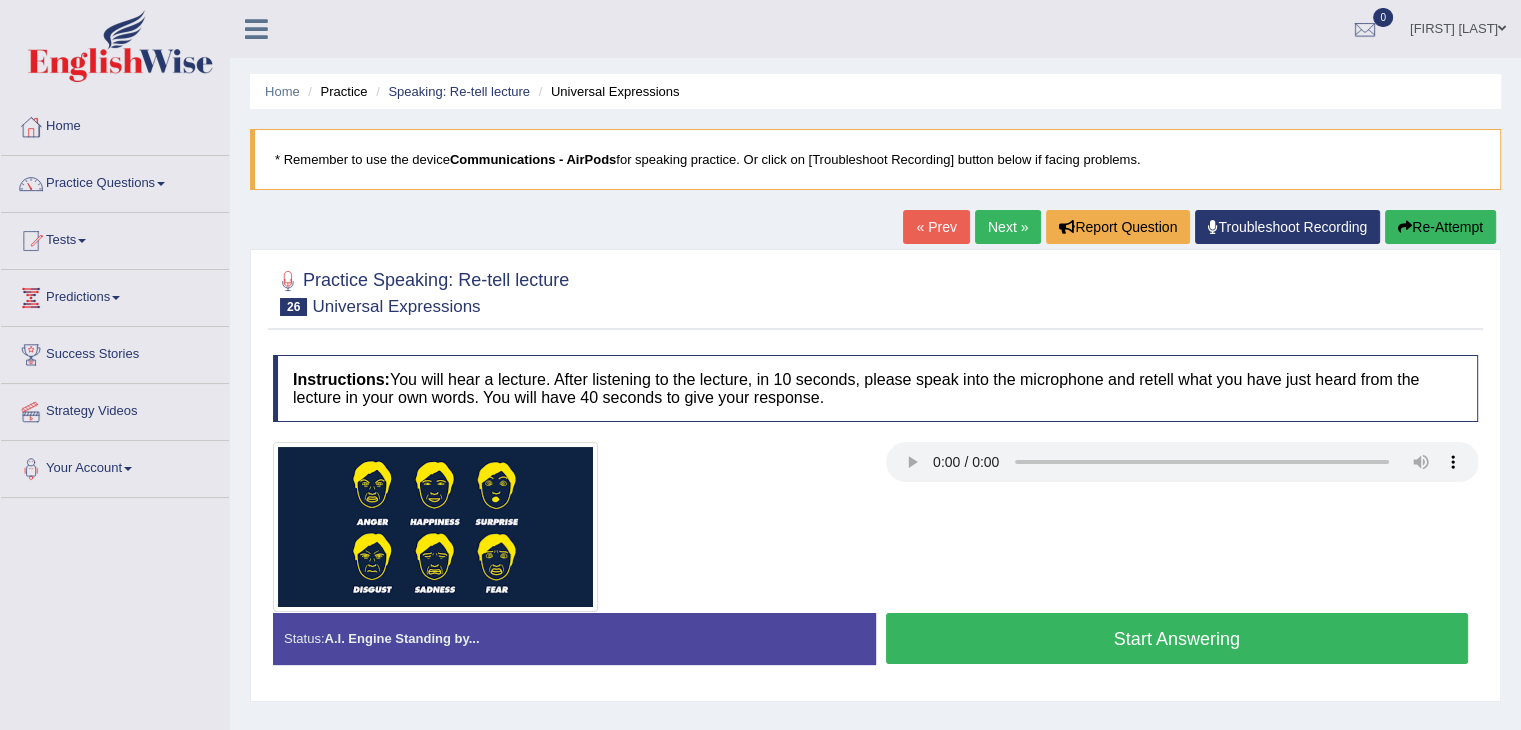 click on "Start Answering" at bounding box center (1177, 638) 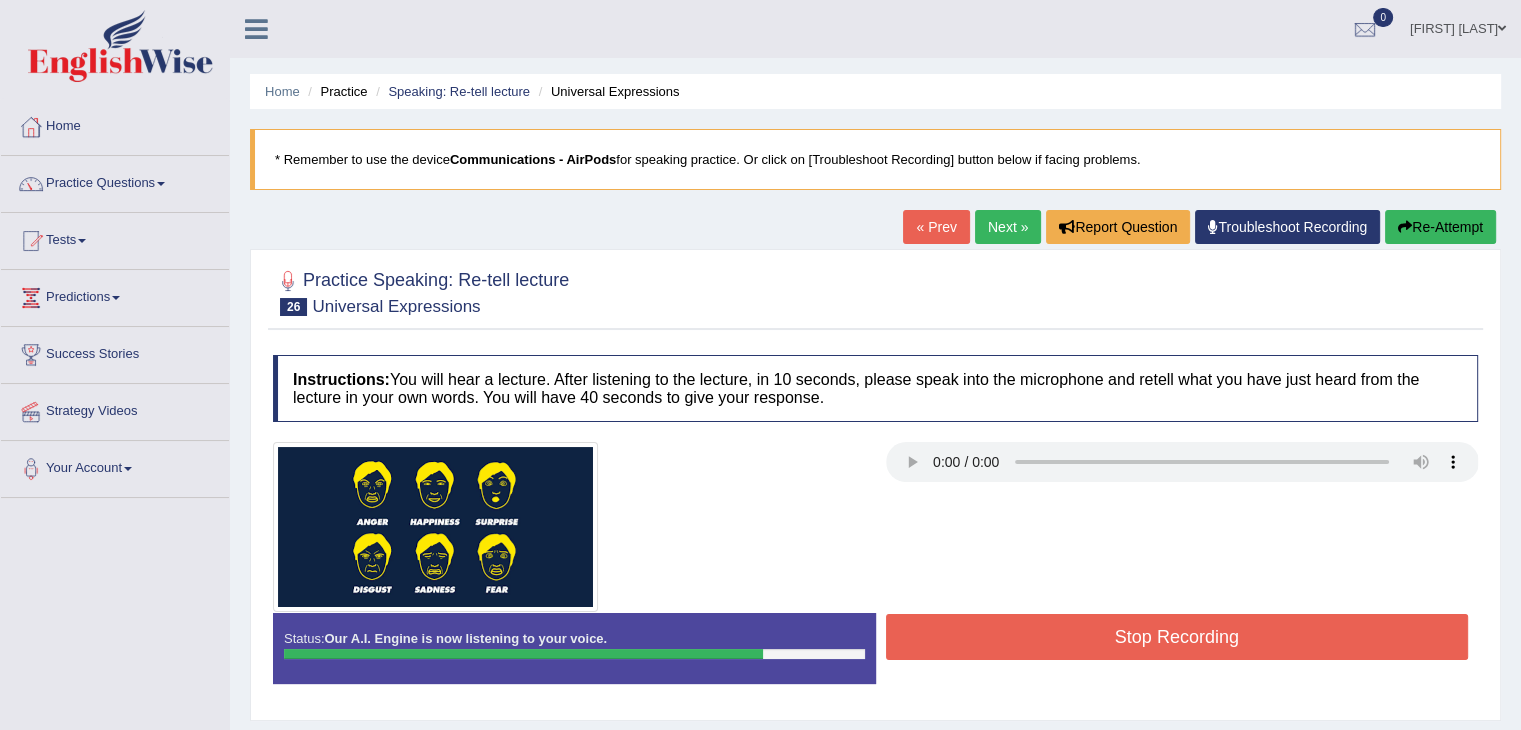 click on "Stop Recording" at bounding box center [1177, 637] 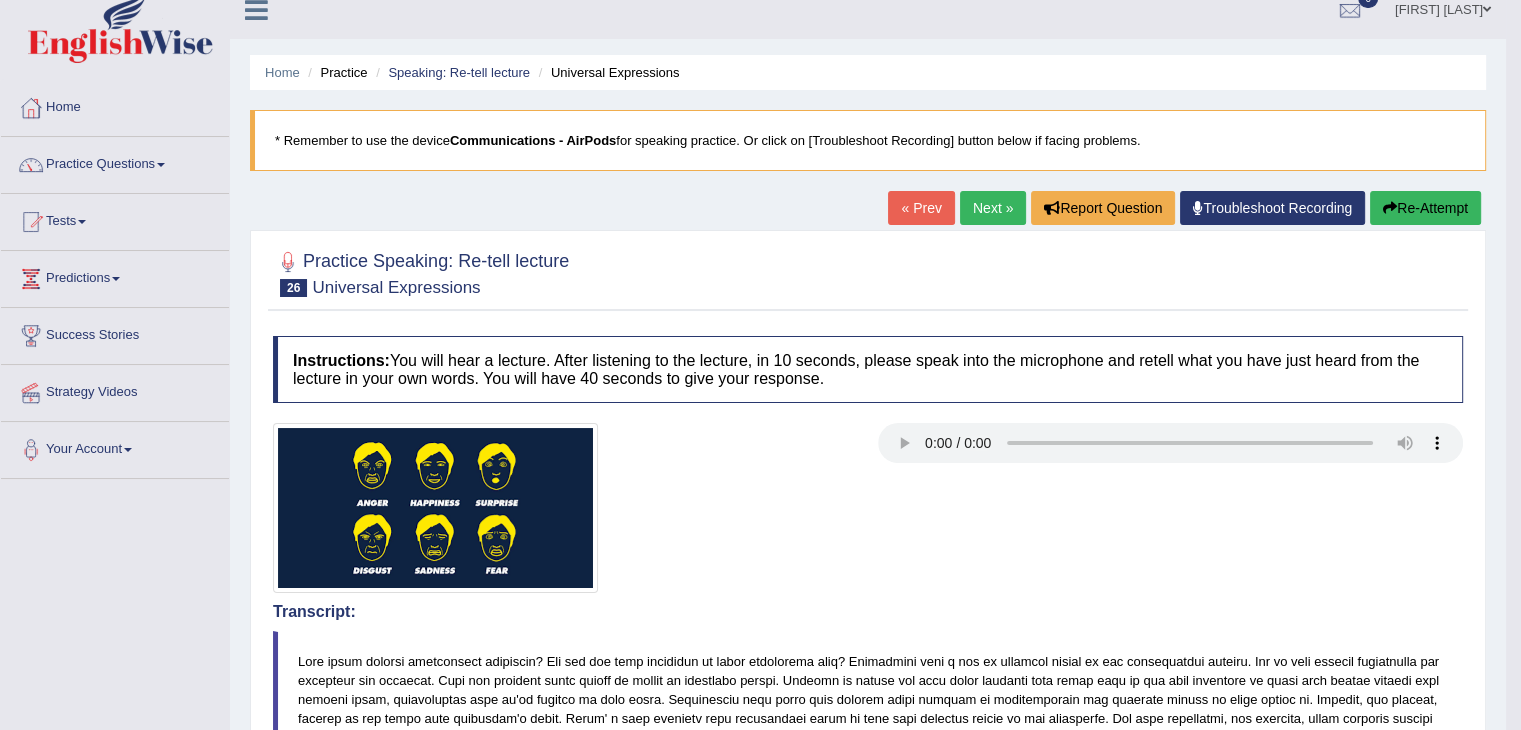 scroll, scrollTop: 0, scrollLeft: 0, axis: both 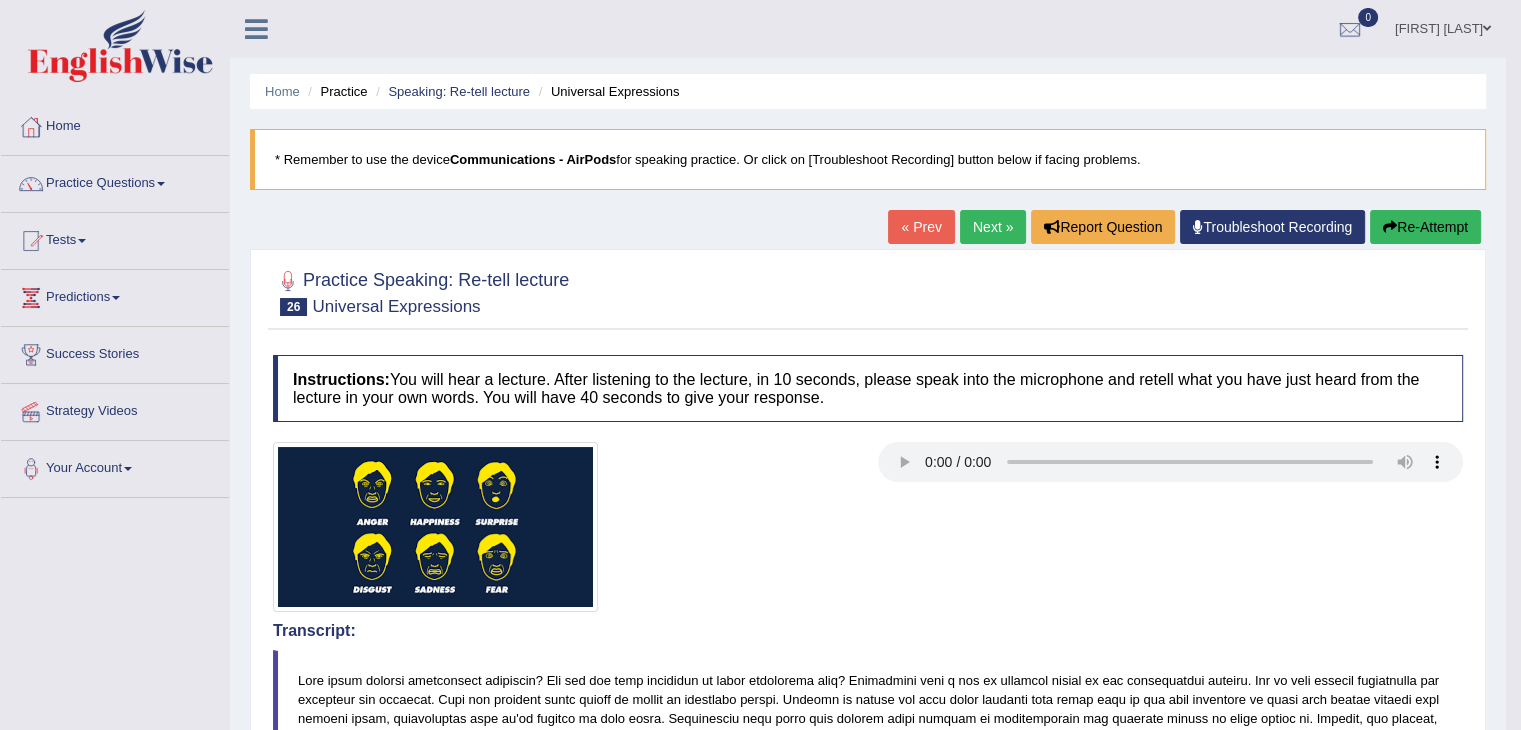 click on "Next »" at bounding box center (993, 227) 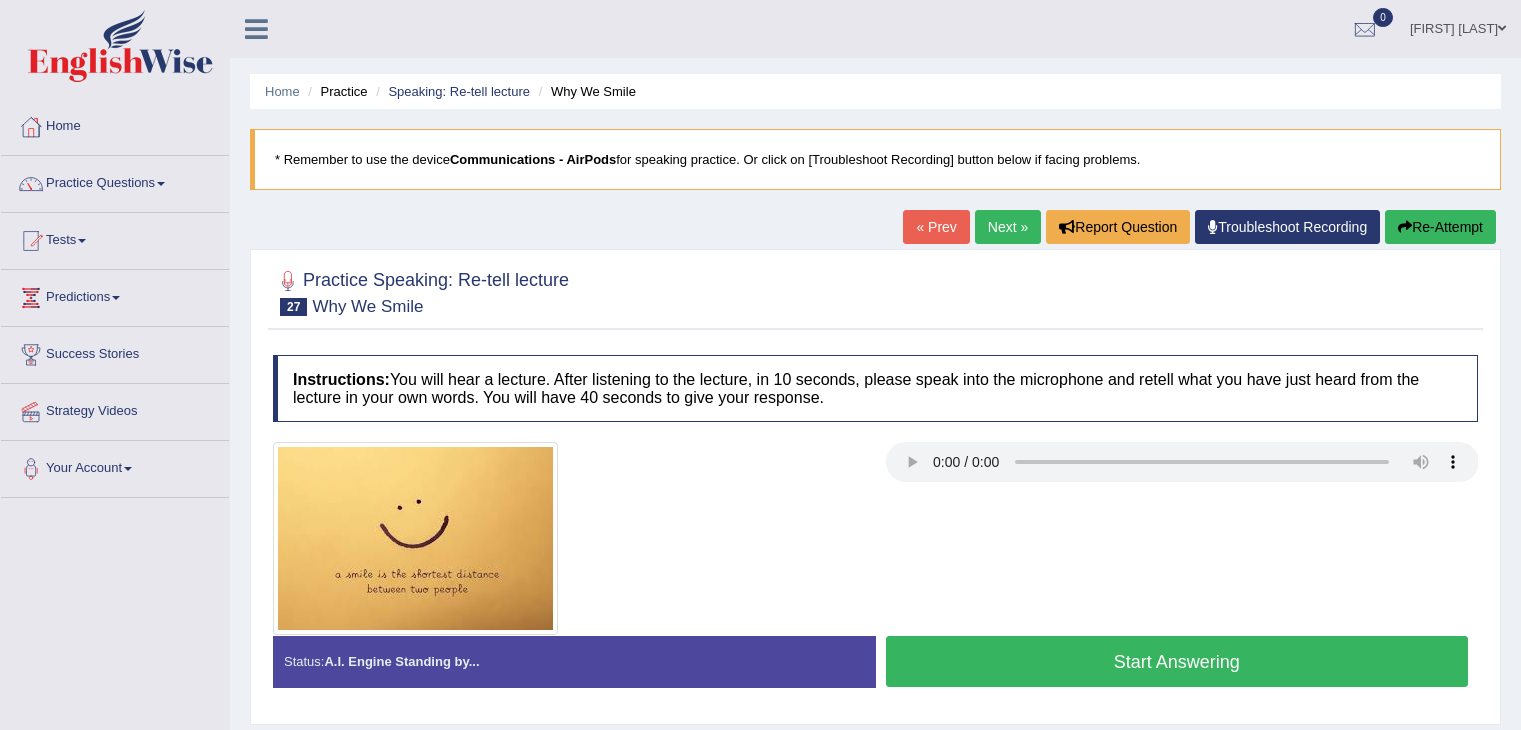 scroll, scrollTop: 200, scrollLeft: 0, axis: vertical 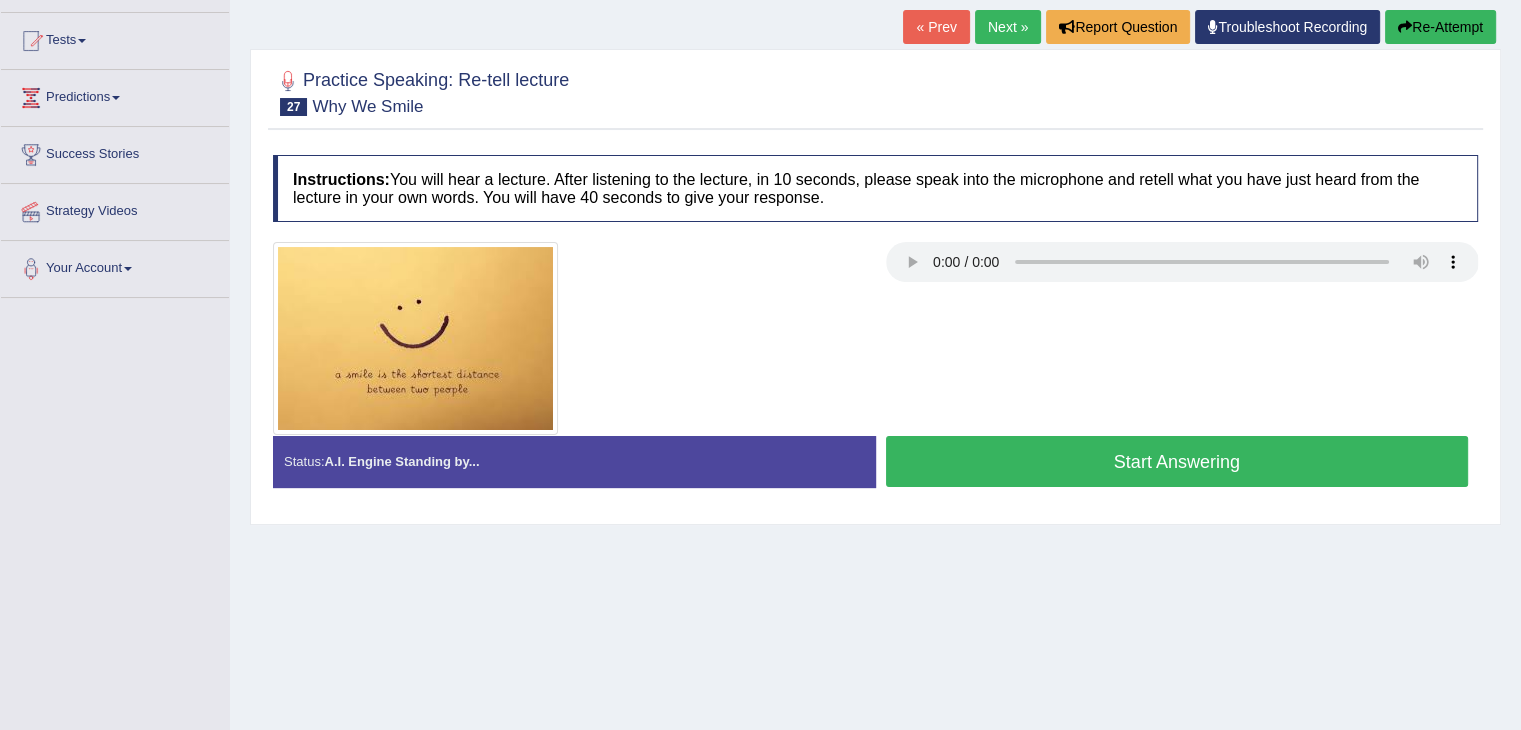 click on "Instructions:  You will hear a lecture. After listening to the lecture, in 10 seconds, please speak into the microphone and retell what you have just heard from the lecture in your own words. You will have 40 seconds to give your response.
Transcript: Recorded Answer: Created with Highcharts 7.1.2 Too low Too high Time Pitch meter: 0 5 10 15 20 25 30 35 40 Created with Highcharts 7.1.2 Great Too slow Too fast Time Speech pace meter: 0 5 10 15 20 25 30 35 40 Spoken Keywords: Voice Analysis: Your Response: Sample Answer: . Status:  A.I. Engine Standing by... Start Answering Stop Recording" at bounding box center [875, 329] 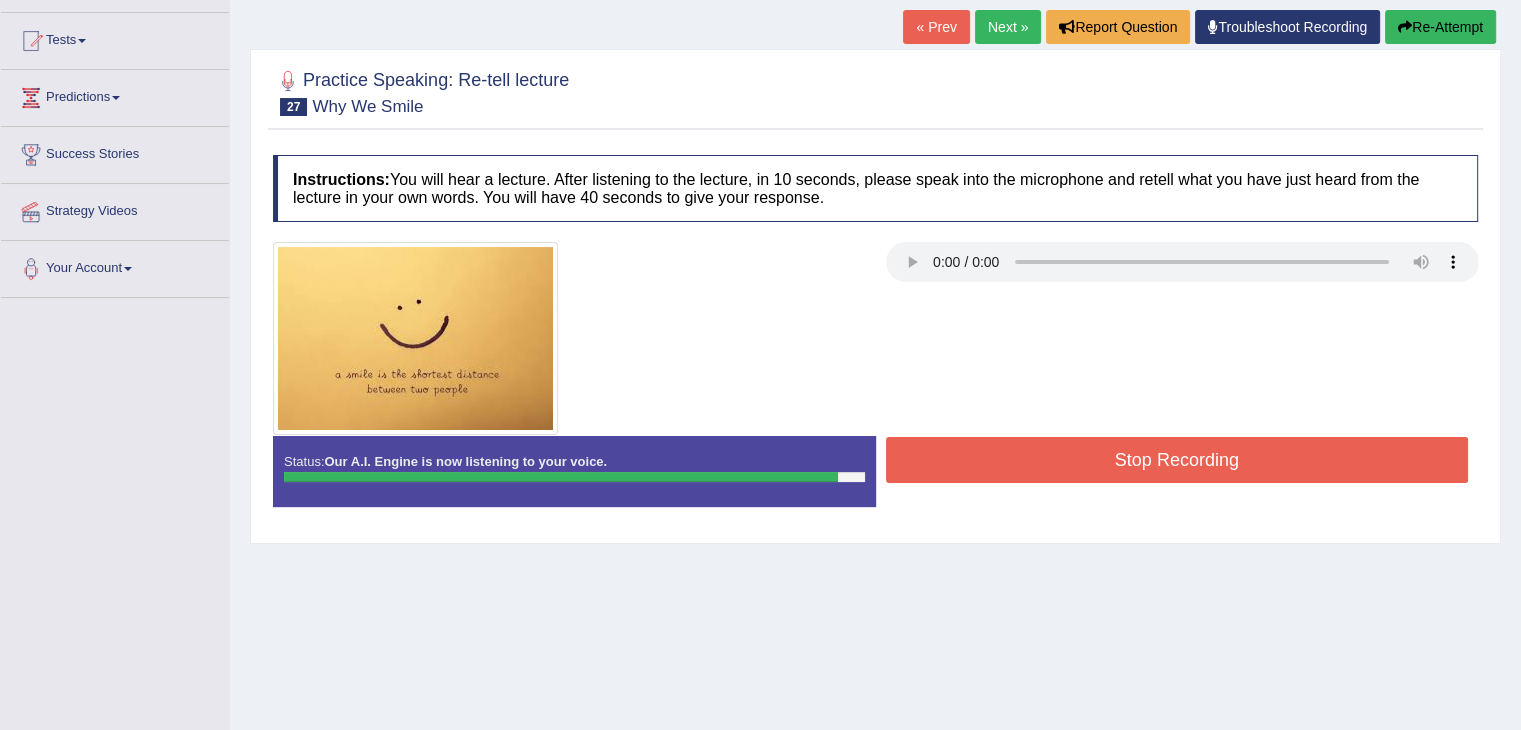 click on "Status:  Our A.I. Engine is now listening to your voice. Start Answering Stop Recording" at bounding box center [875, 481] 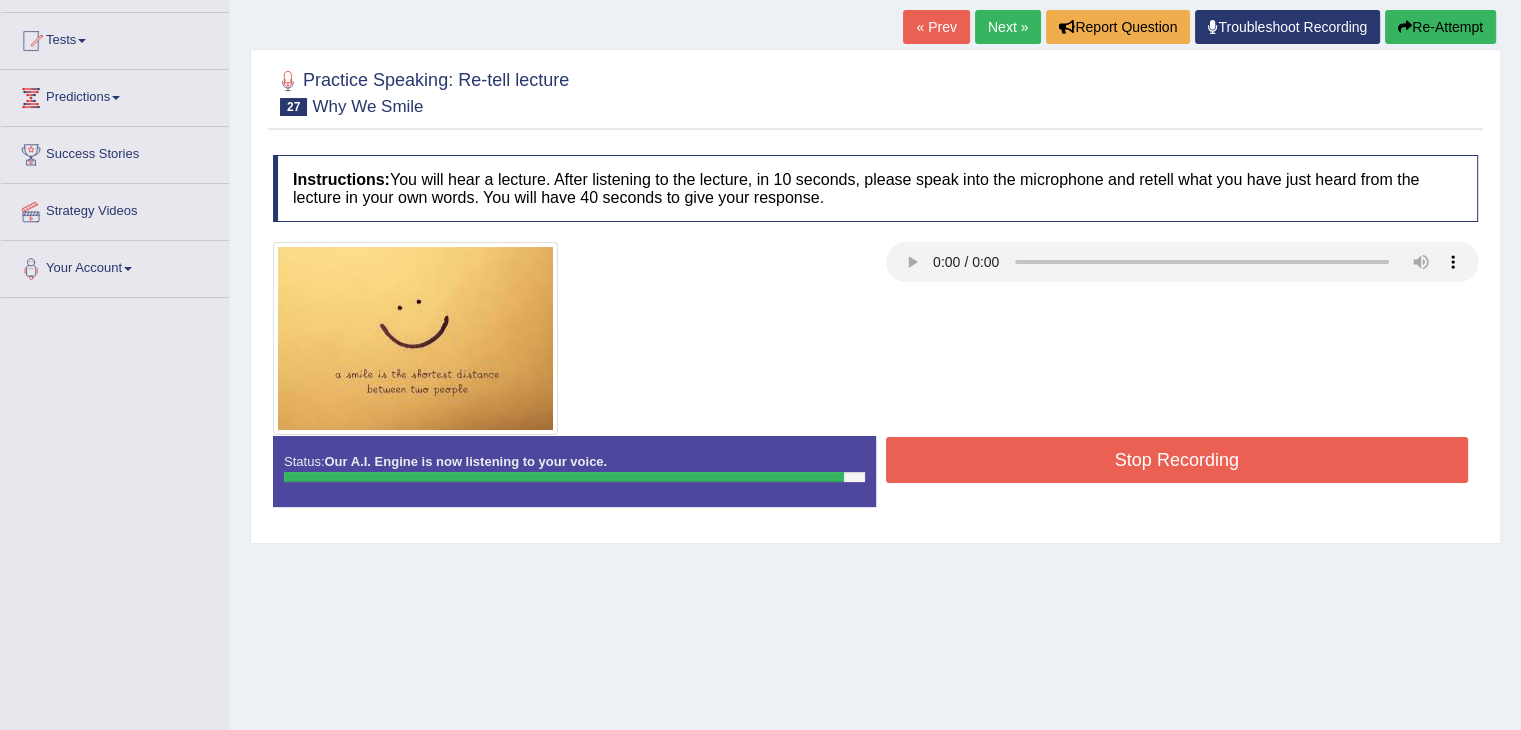 click on "Stop Recording" at bounding box center [1177, 460] 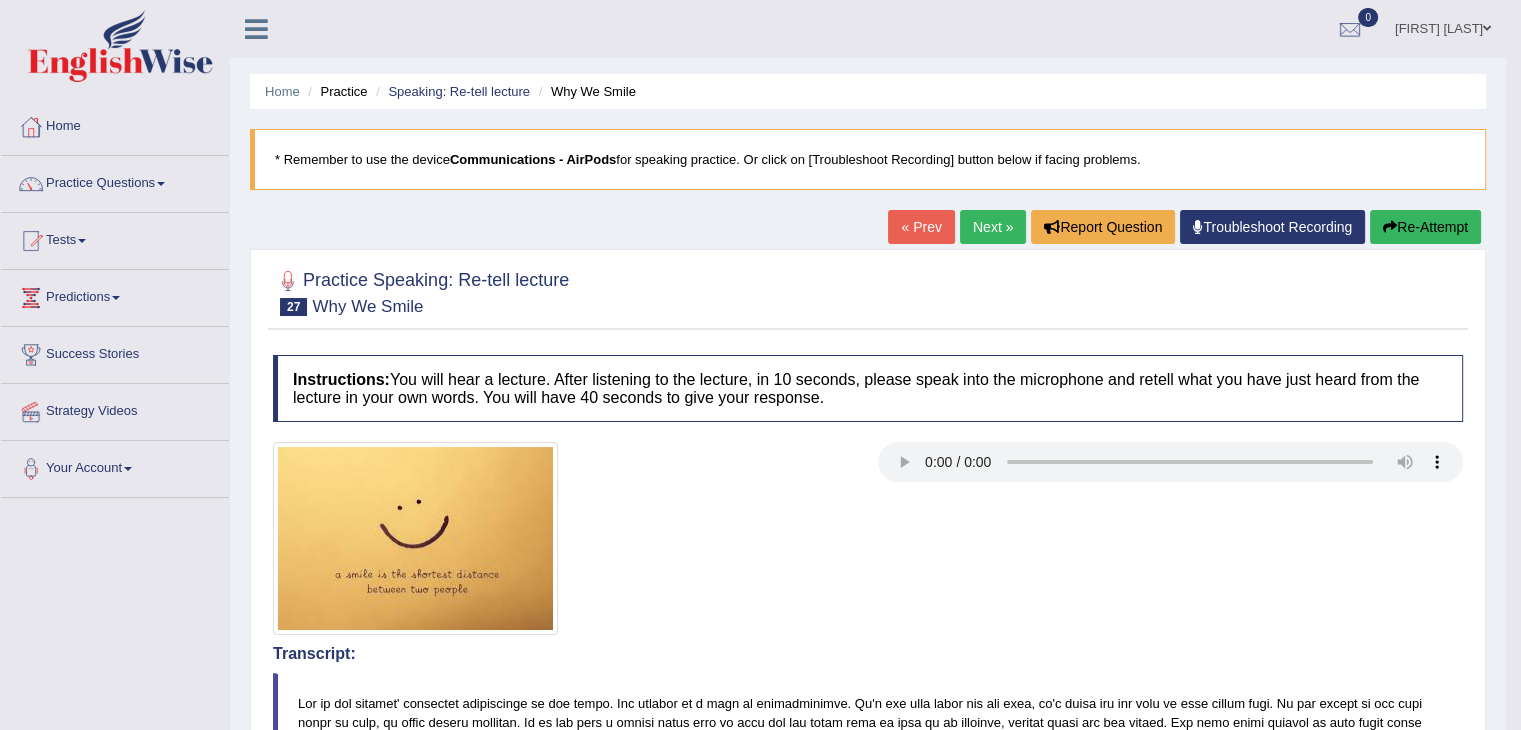 scroll, scrollTop: 0, scrollLeft: 0, axis: both 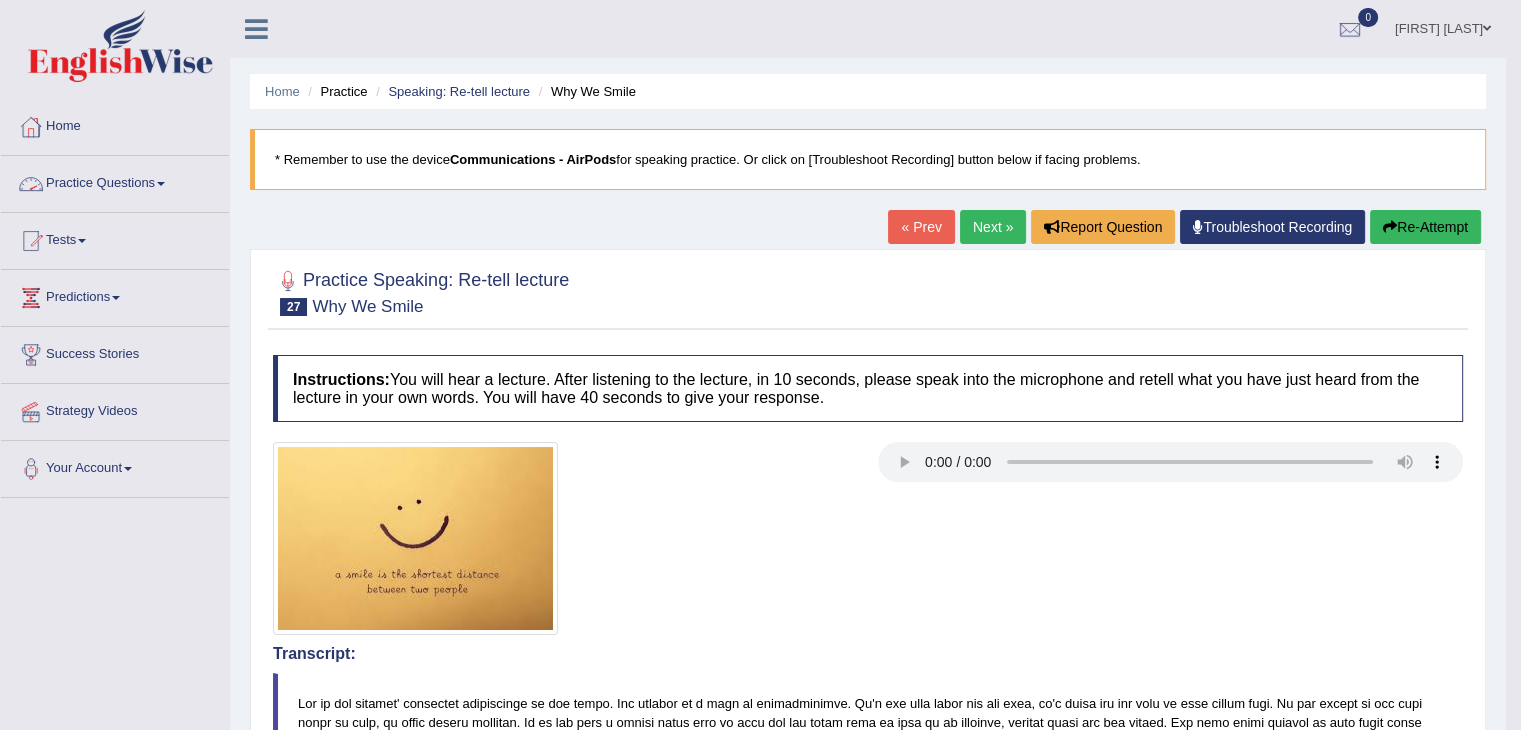 click on "Practice Questions" at bounding box center [115, 181] 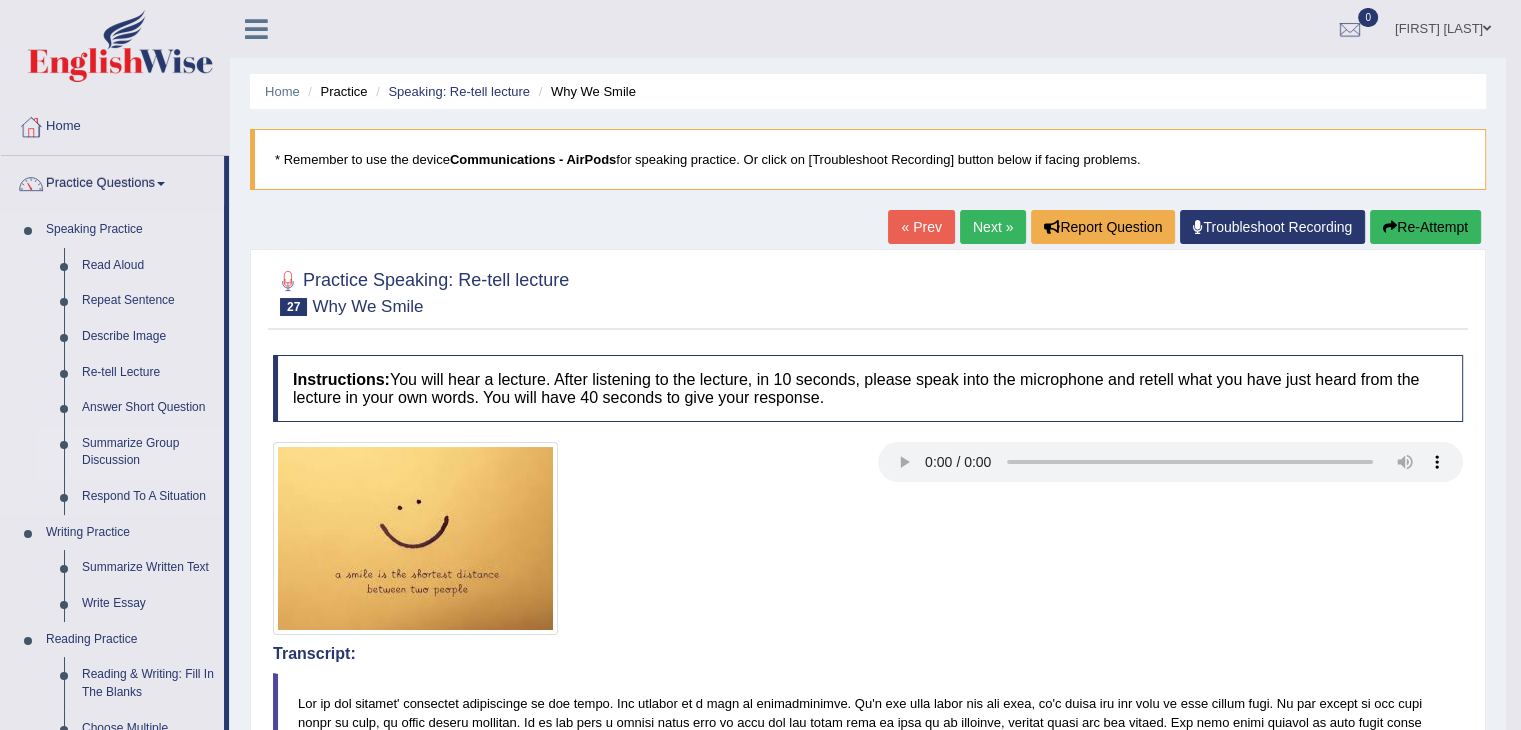 click on "Summarize Group Discussion" at bounding box center (148, 452) 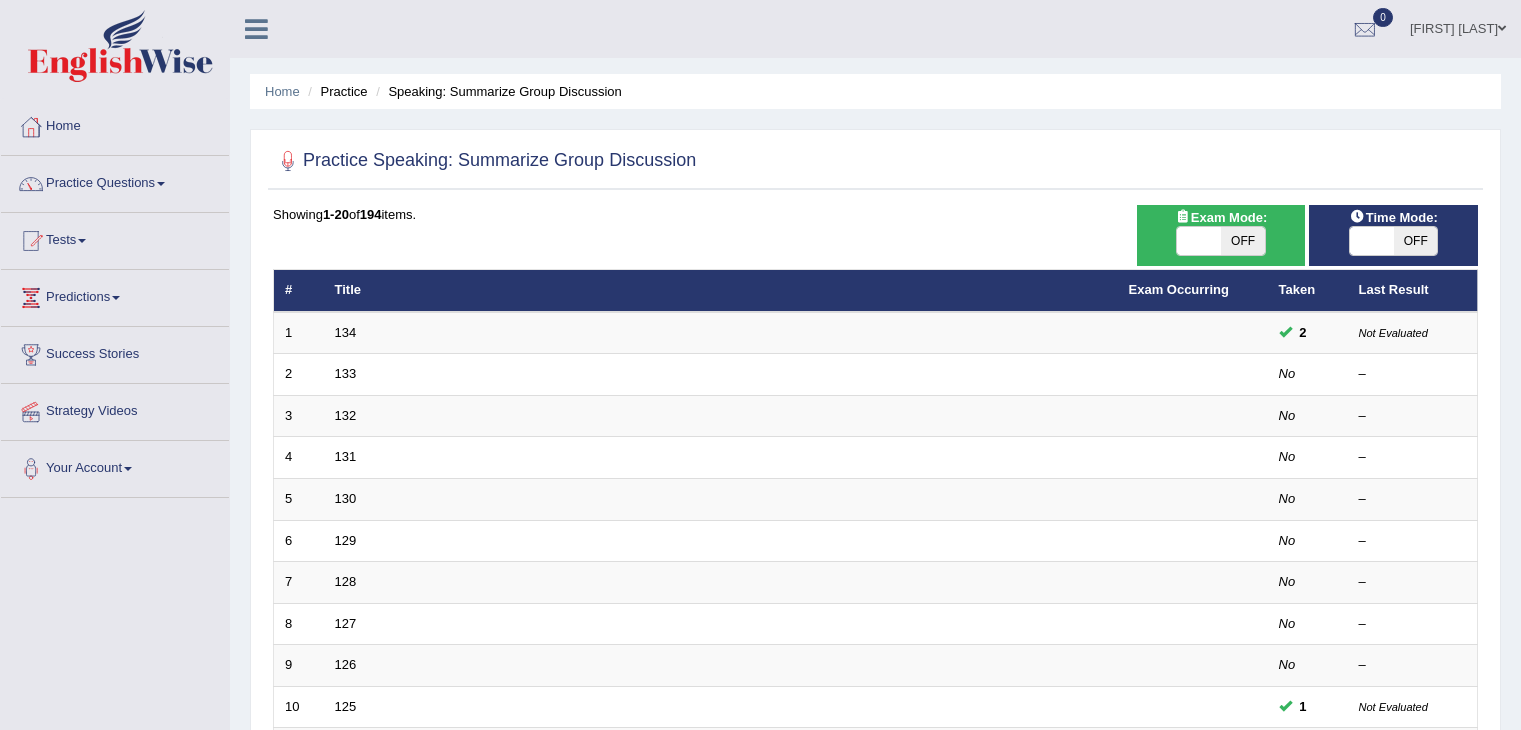 scroll, scrollTop: 126, scrollLeft: 0, axis: vertical 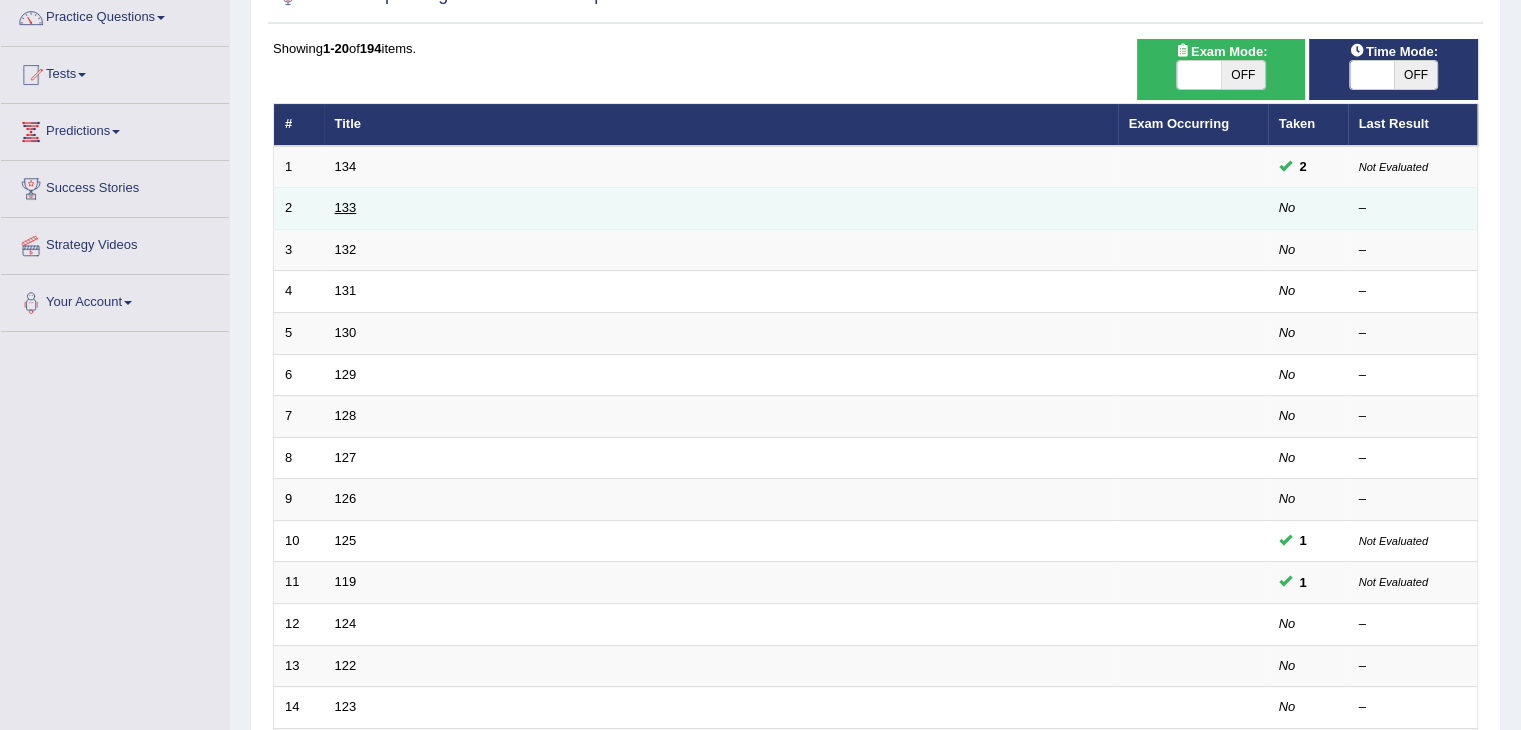 click on "133" at bounding box center (346, 207) 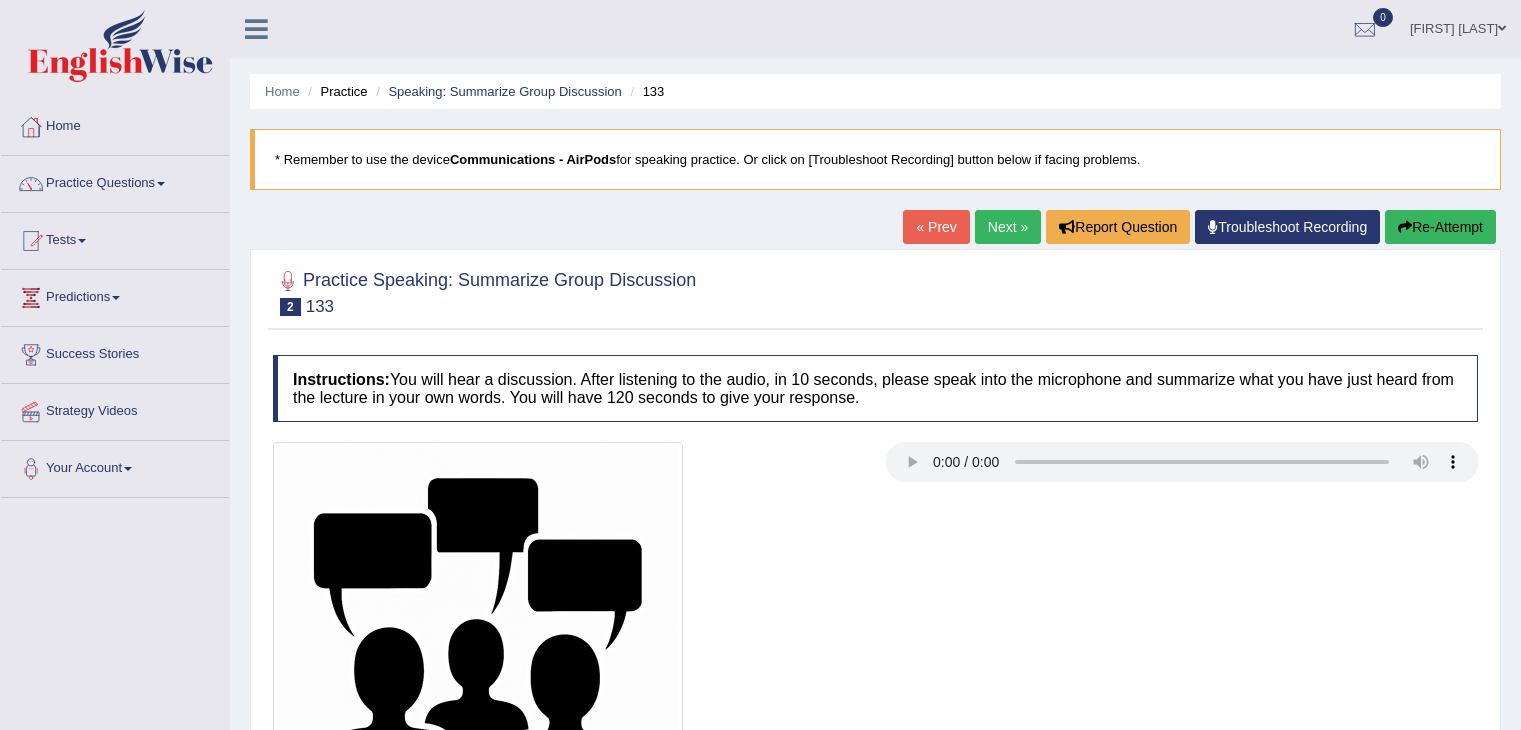 scroll, scrollTop: 0, scrollLeft: 0, axis: both 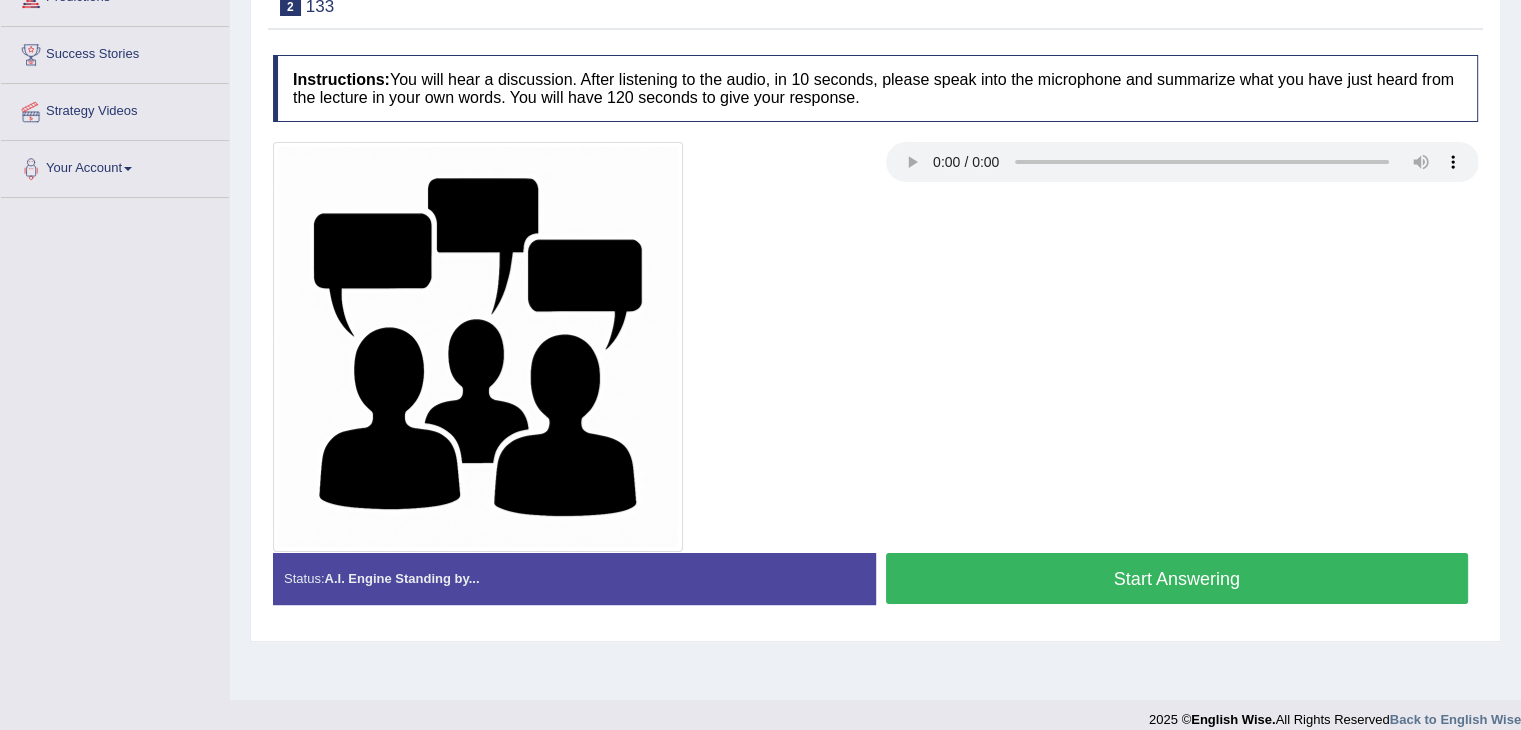 click on "Start Answering" at bounding box center (1177, 578) 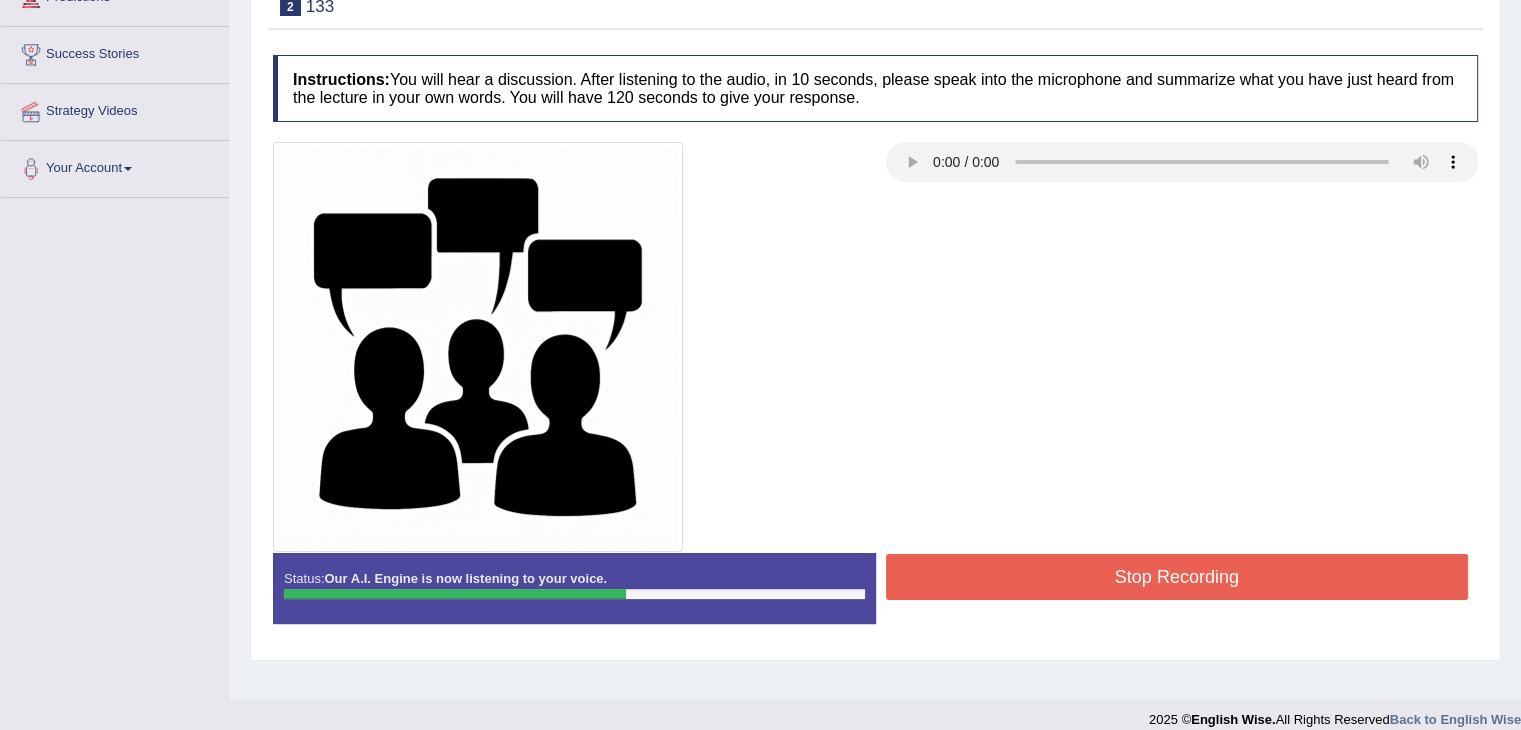 drag, startPoint x: 1084, startPoint y: 568, endPoint x: 1058, endPoint y: 557, distance: 28.231188 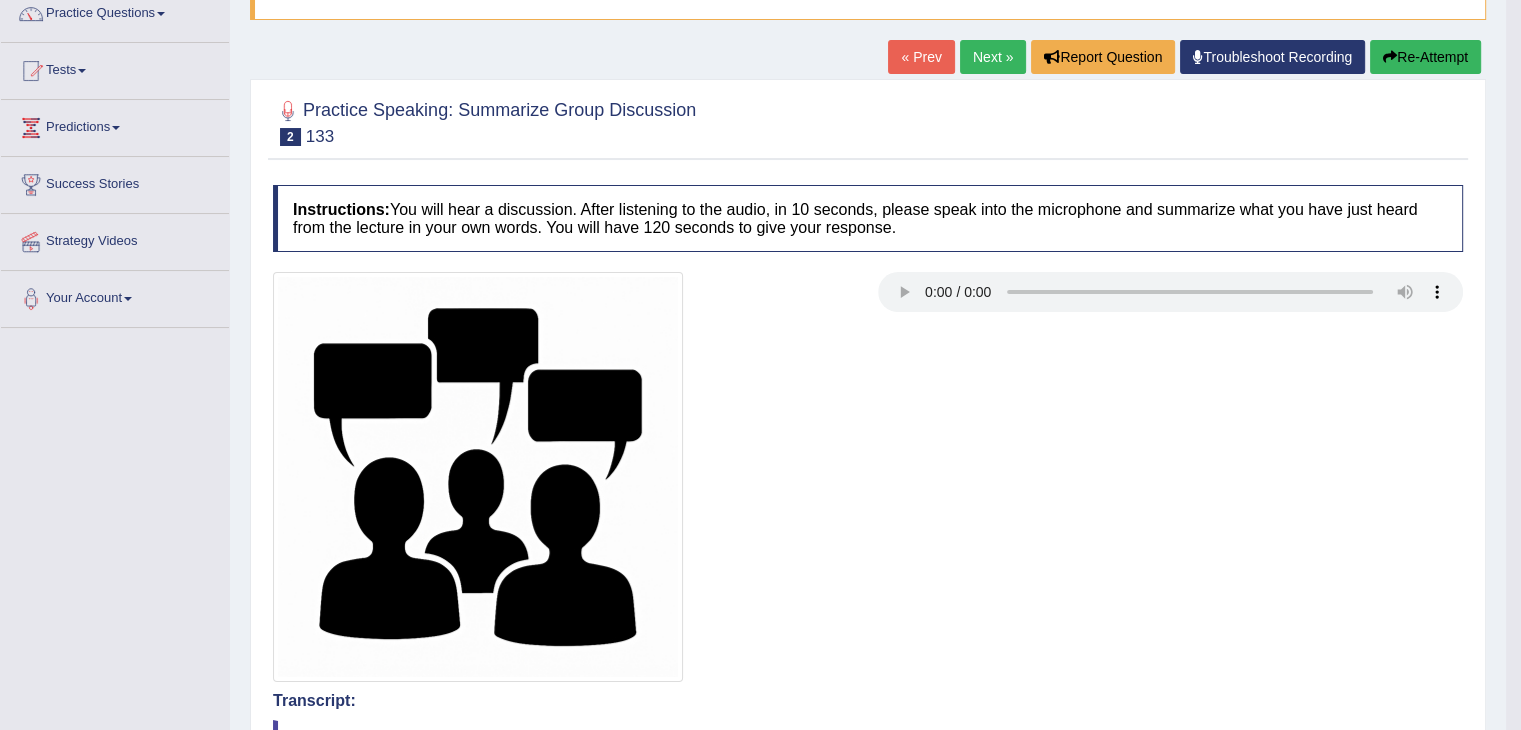 scroll, scrollTop: 100, scrollLeft: 0, axis: vertical 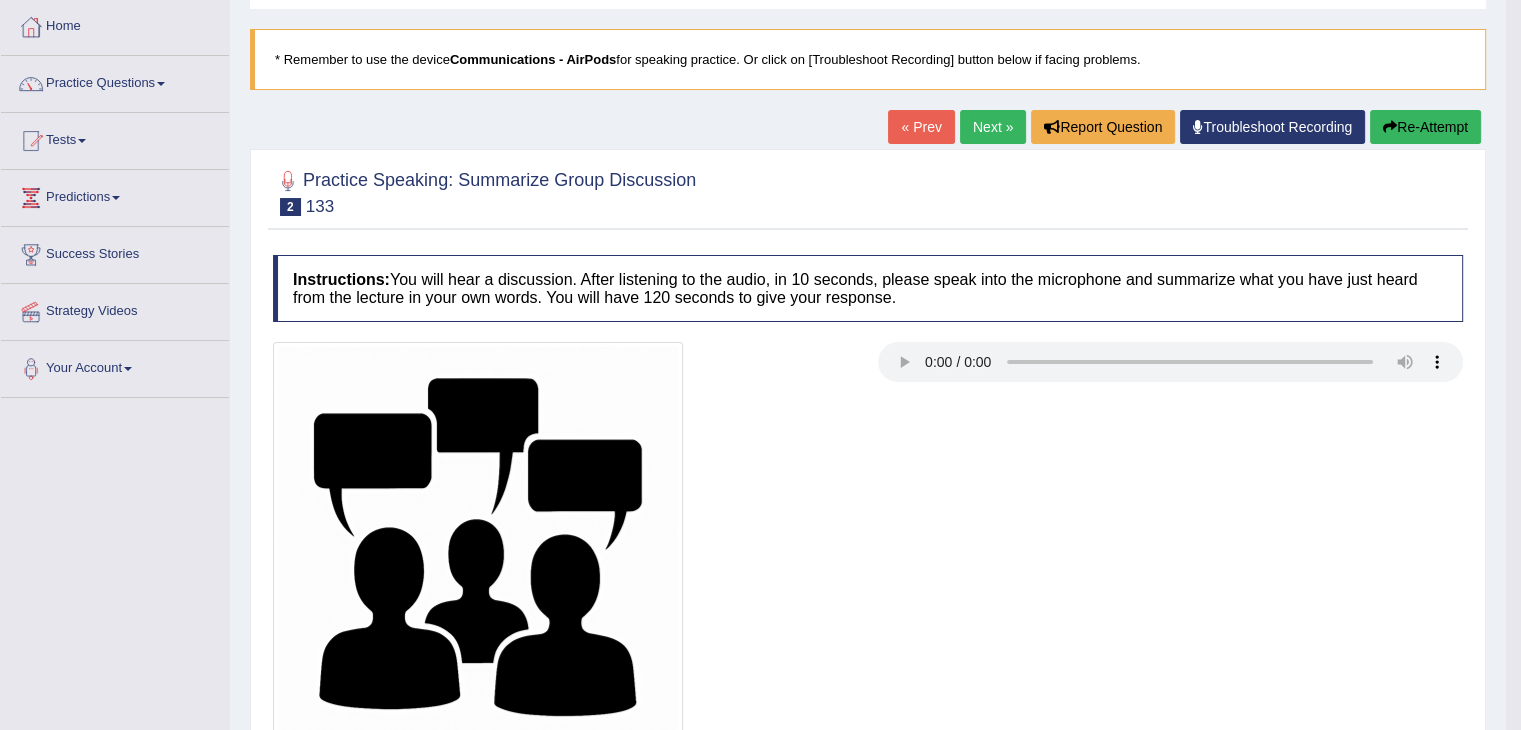 click on "Next »" at bounding box center [993, 127] 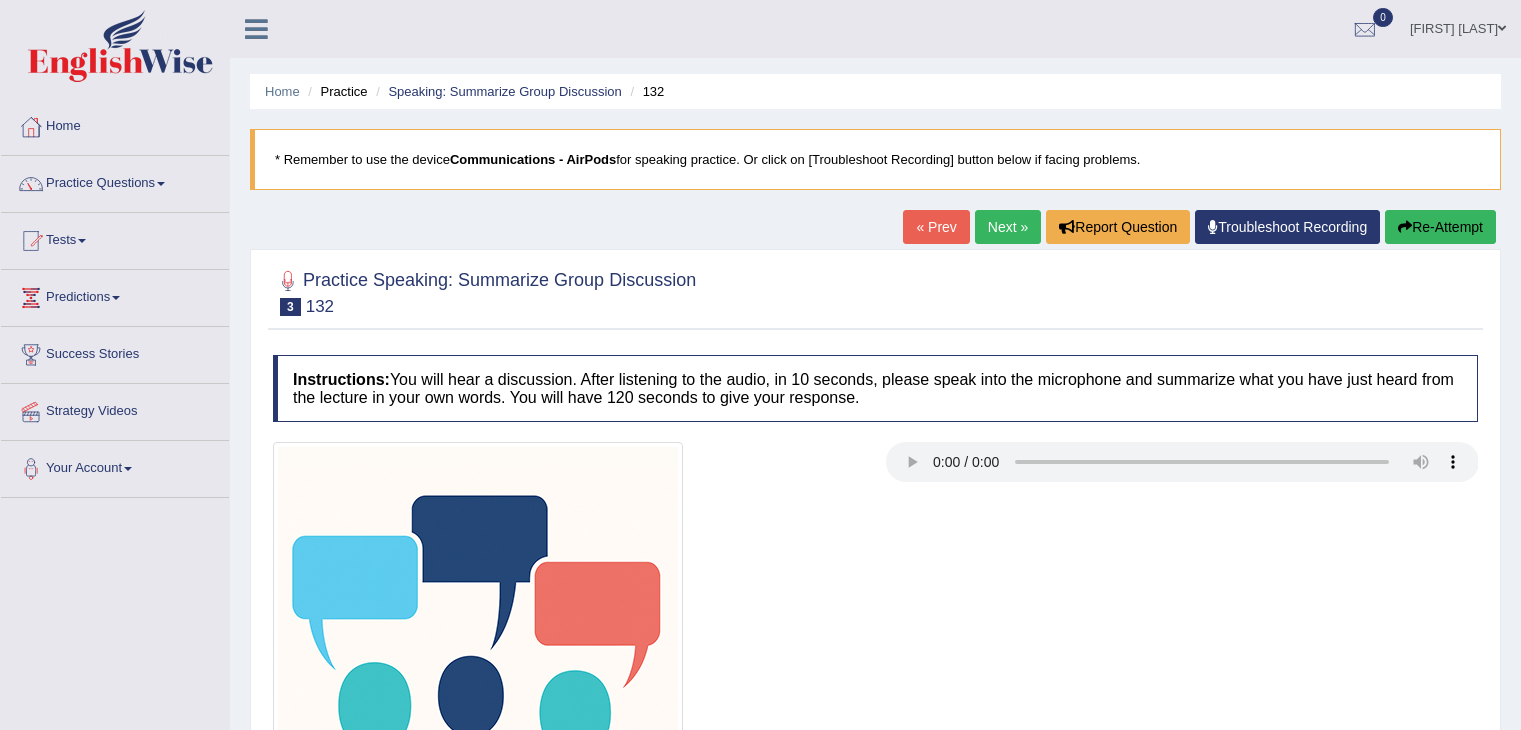 scroll, scrollTop: 0, scrollLeft: 0, axis: both 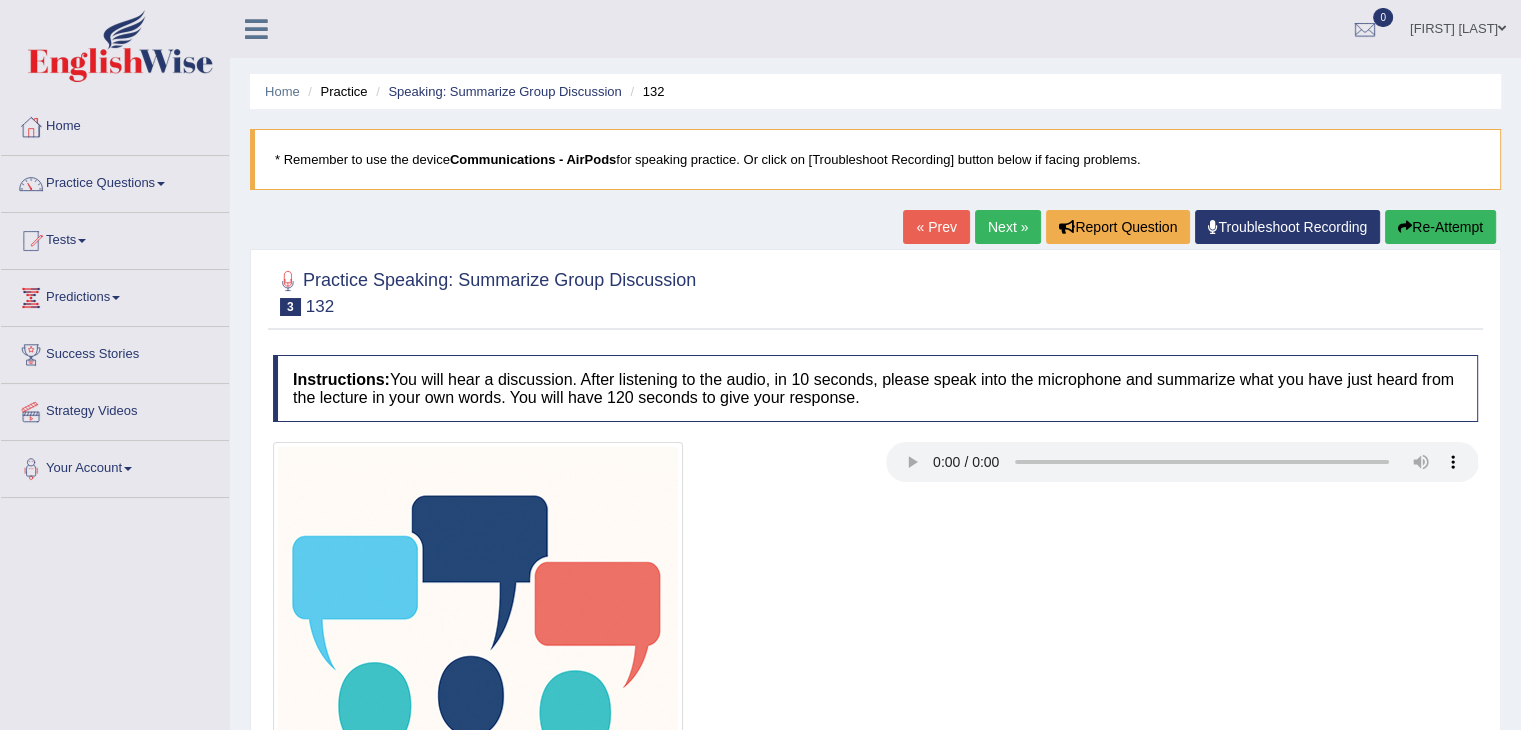 type 